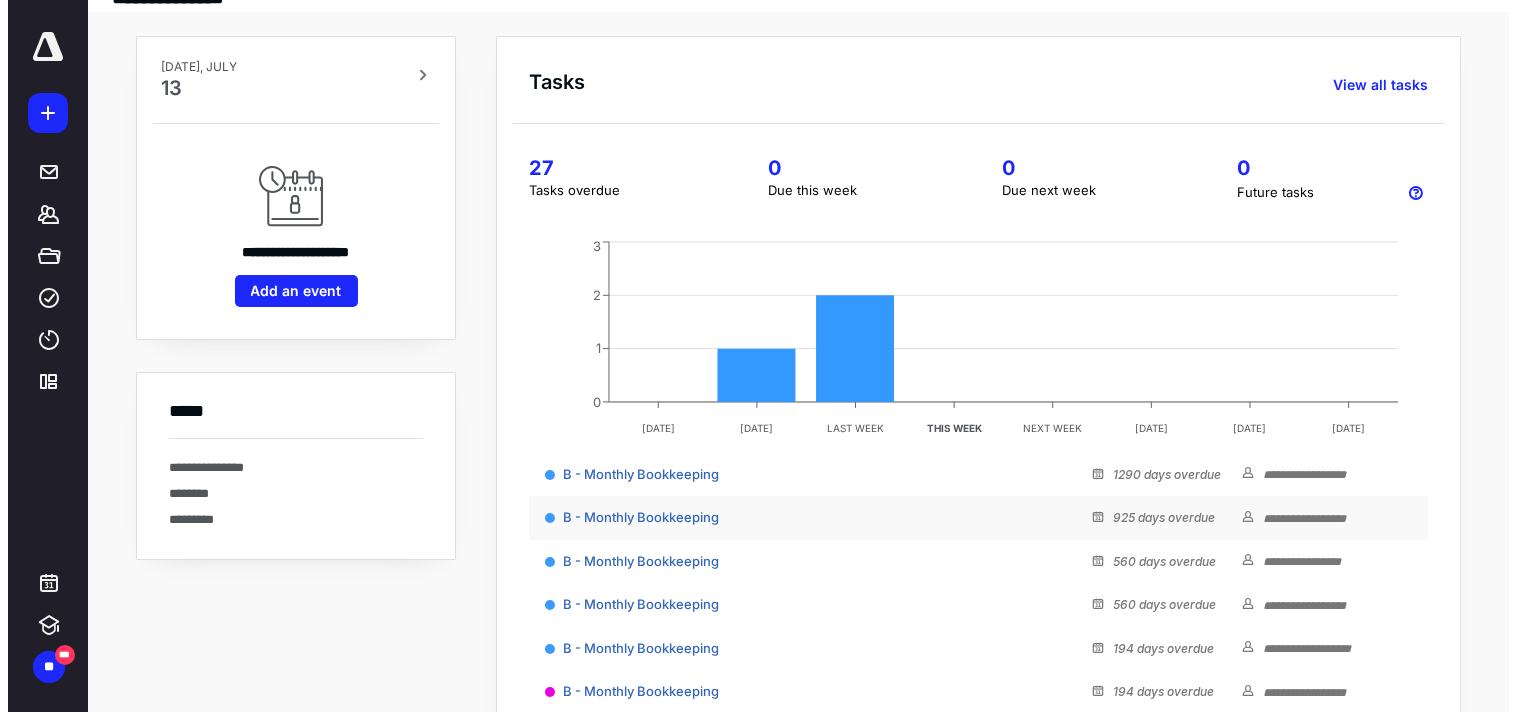 scroll, scrollTop: 0, scrollLeft: 0, axis: both 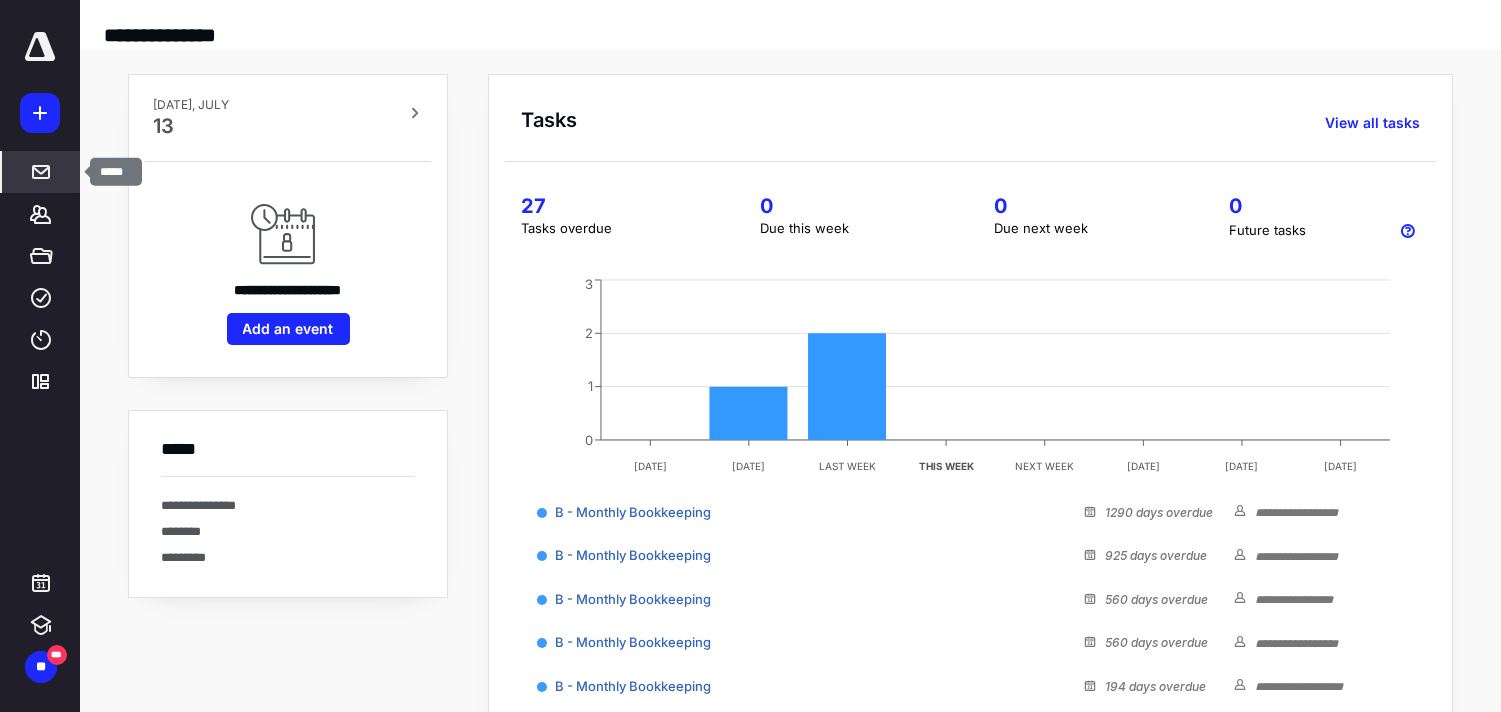 click 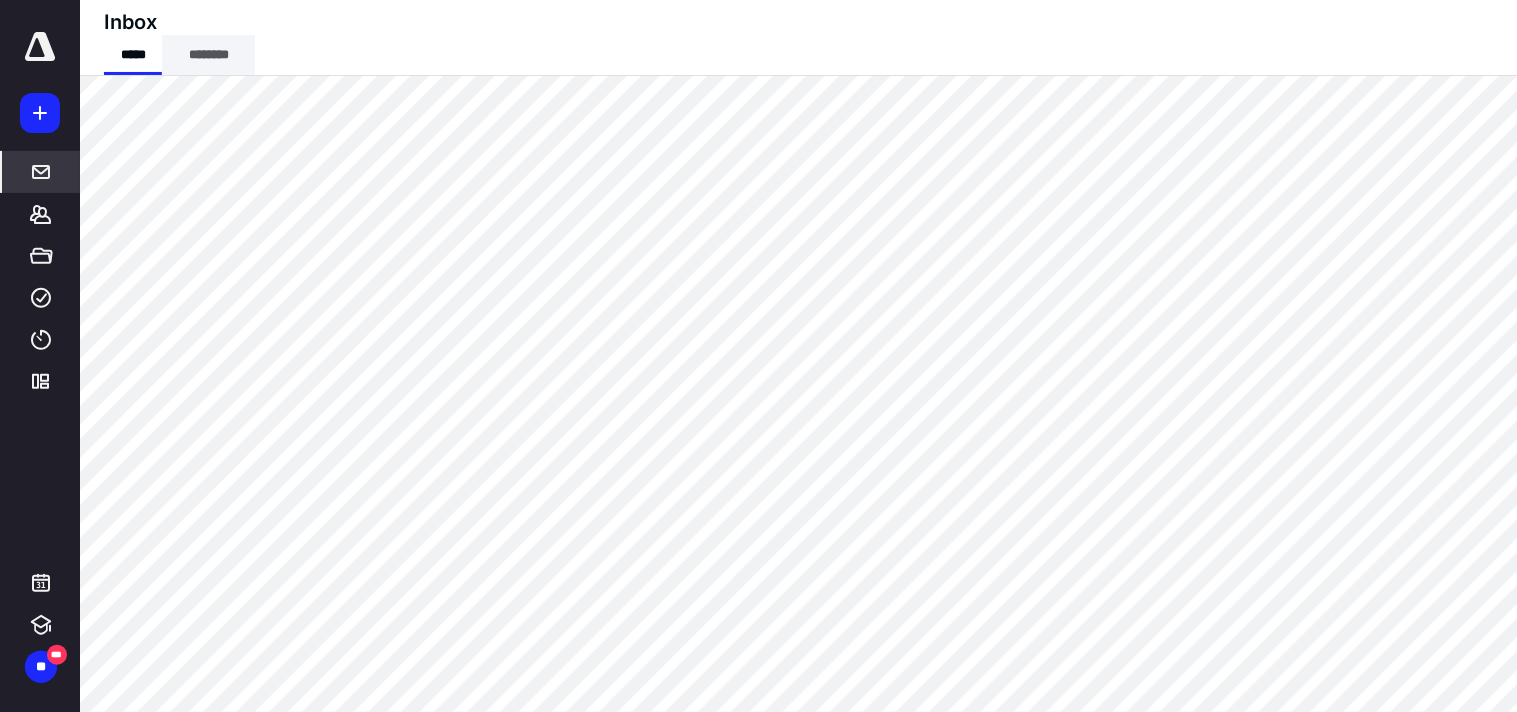 click on "********" at bounding box center (208, 55) 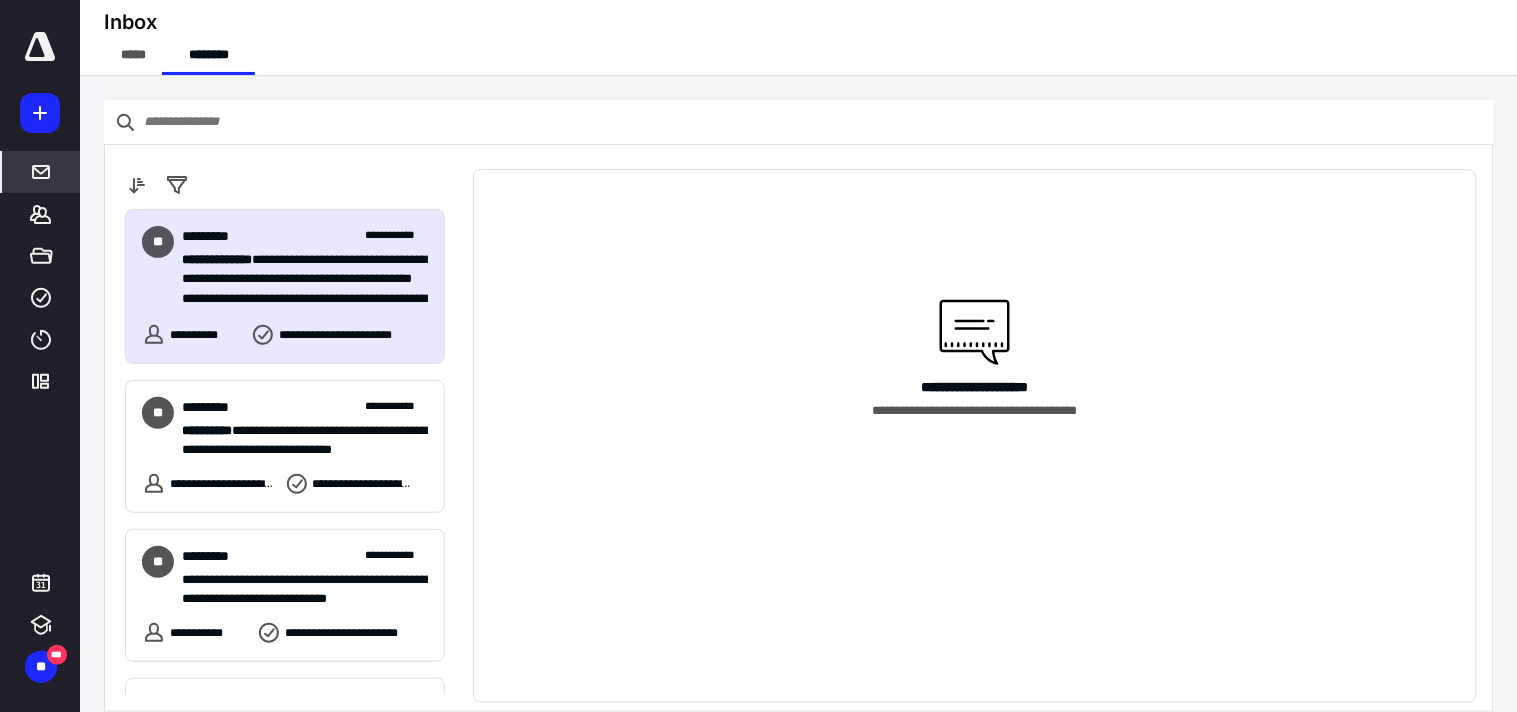 click on "**********" at bounding box center (296, 278) 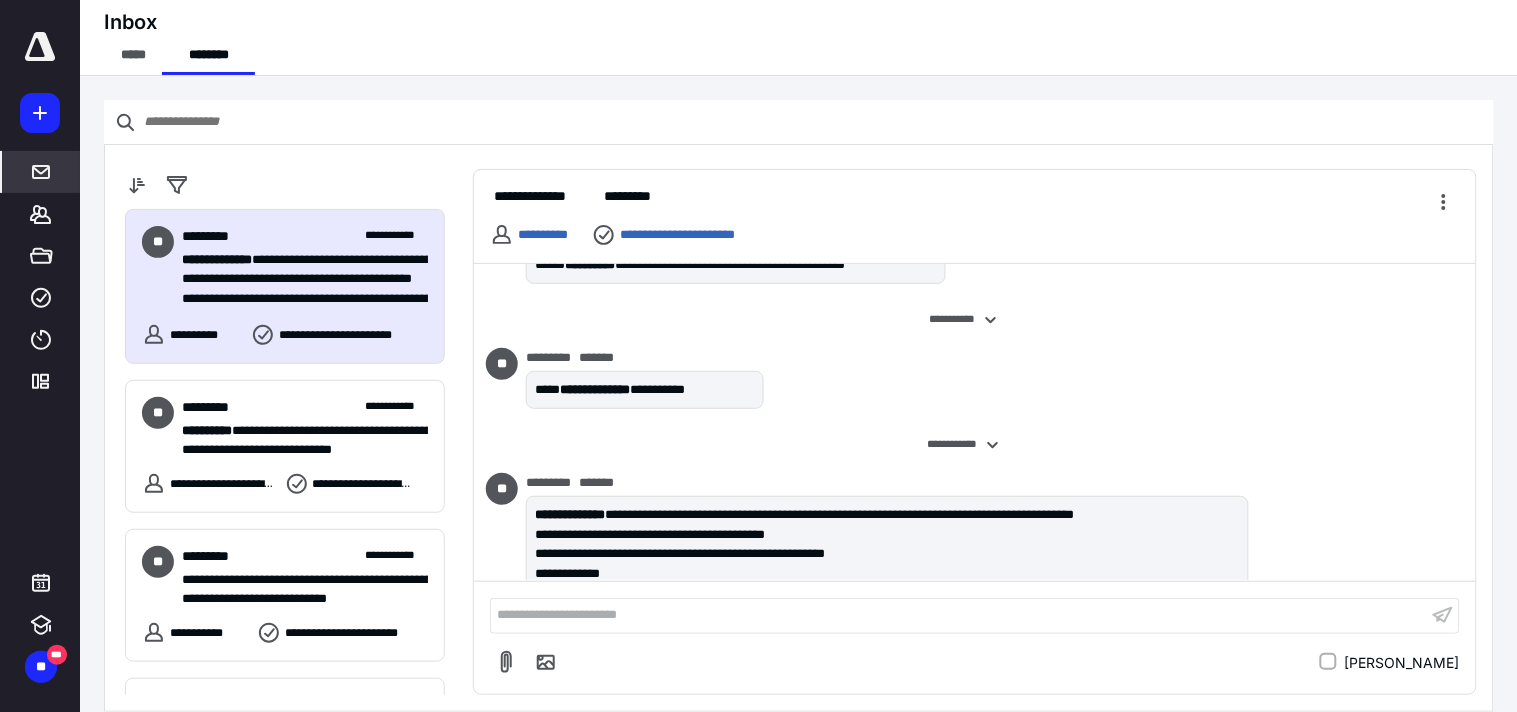 scroll, scrollTop: 1113, scrollLeft: 0, axis: vertical 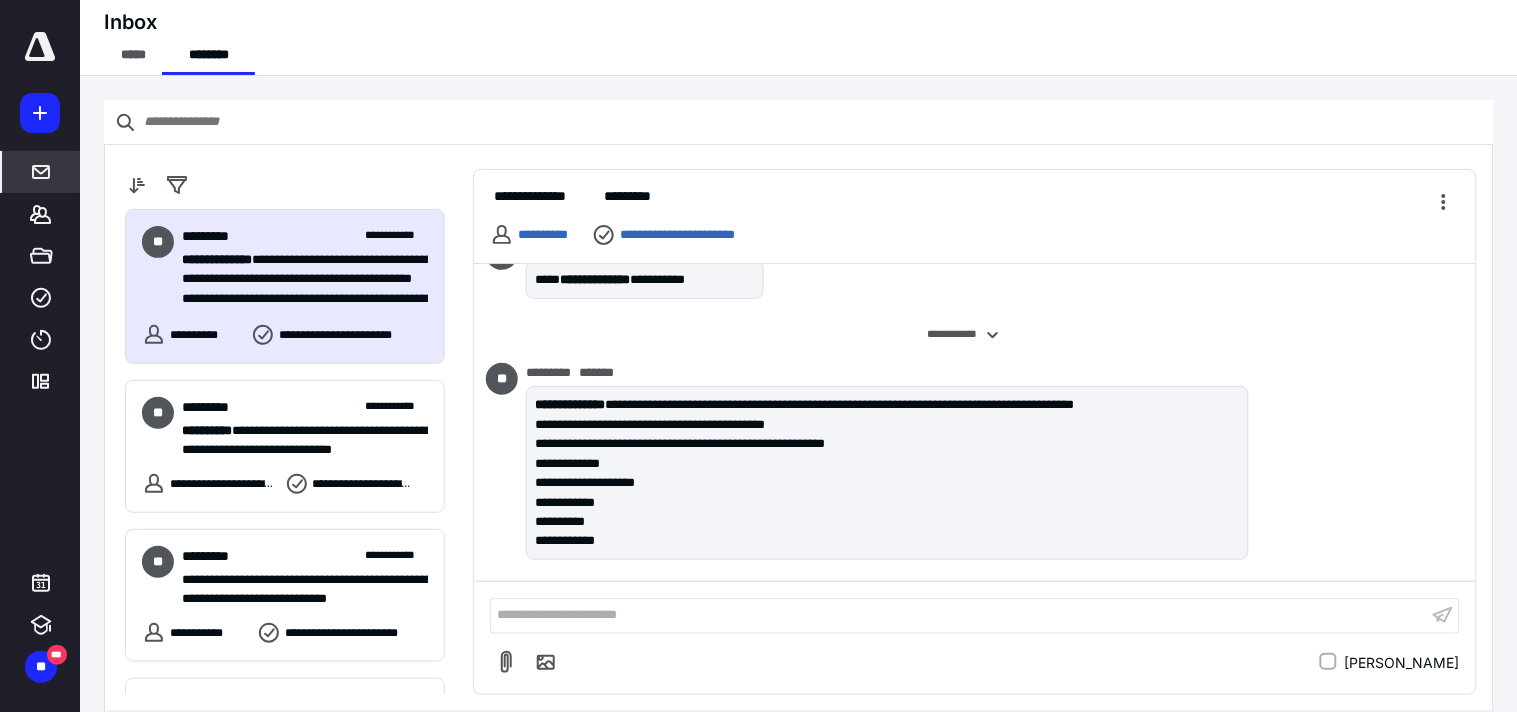 click on "*****" at bounding box center (41, 172) 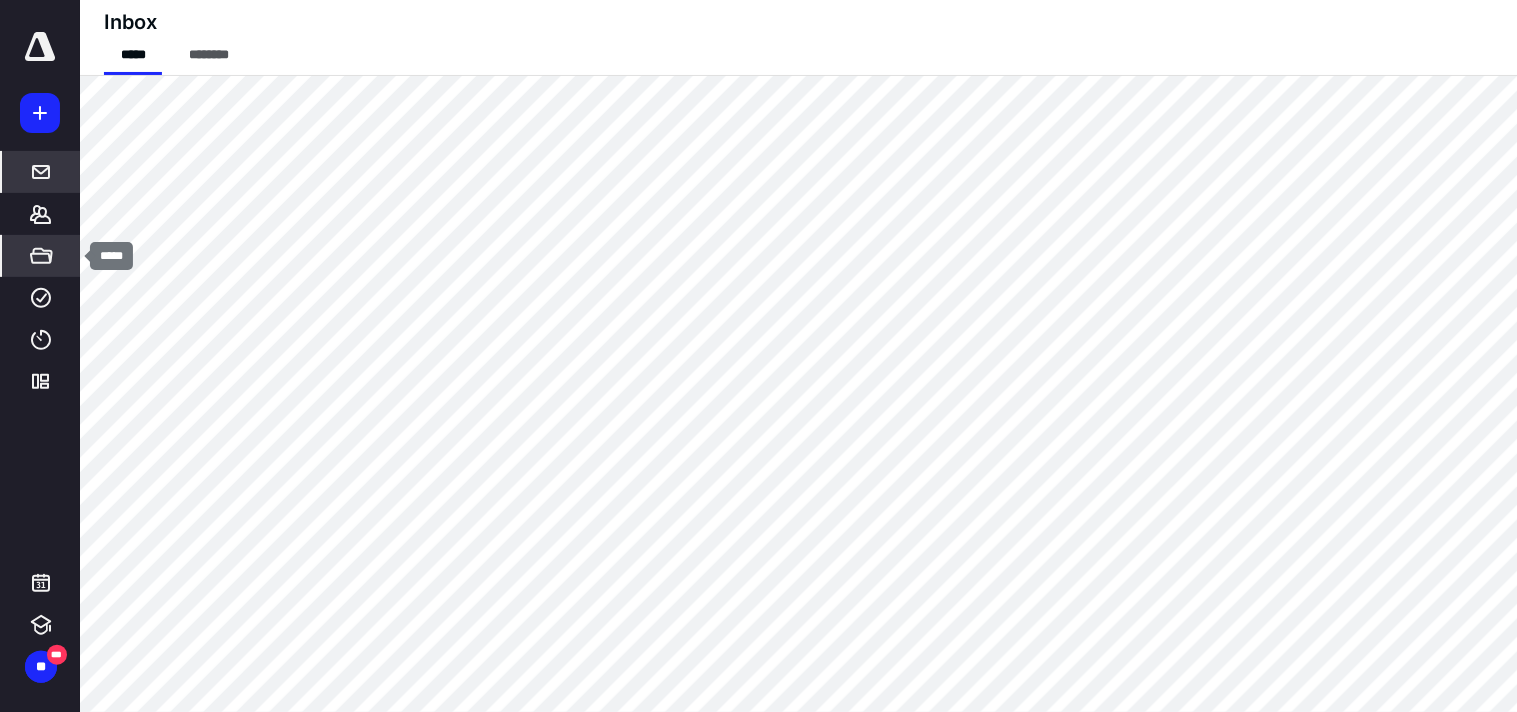 click on "*****" at bounding box center (41, 256) 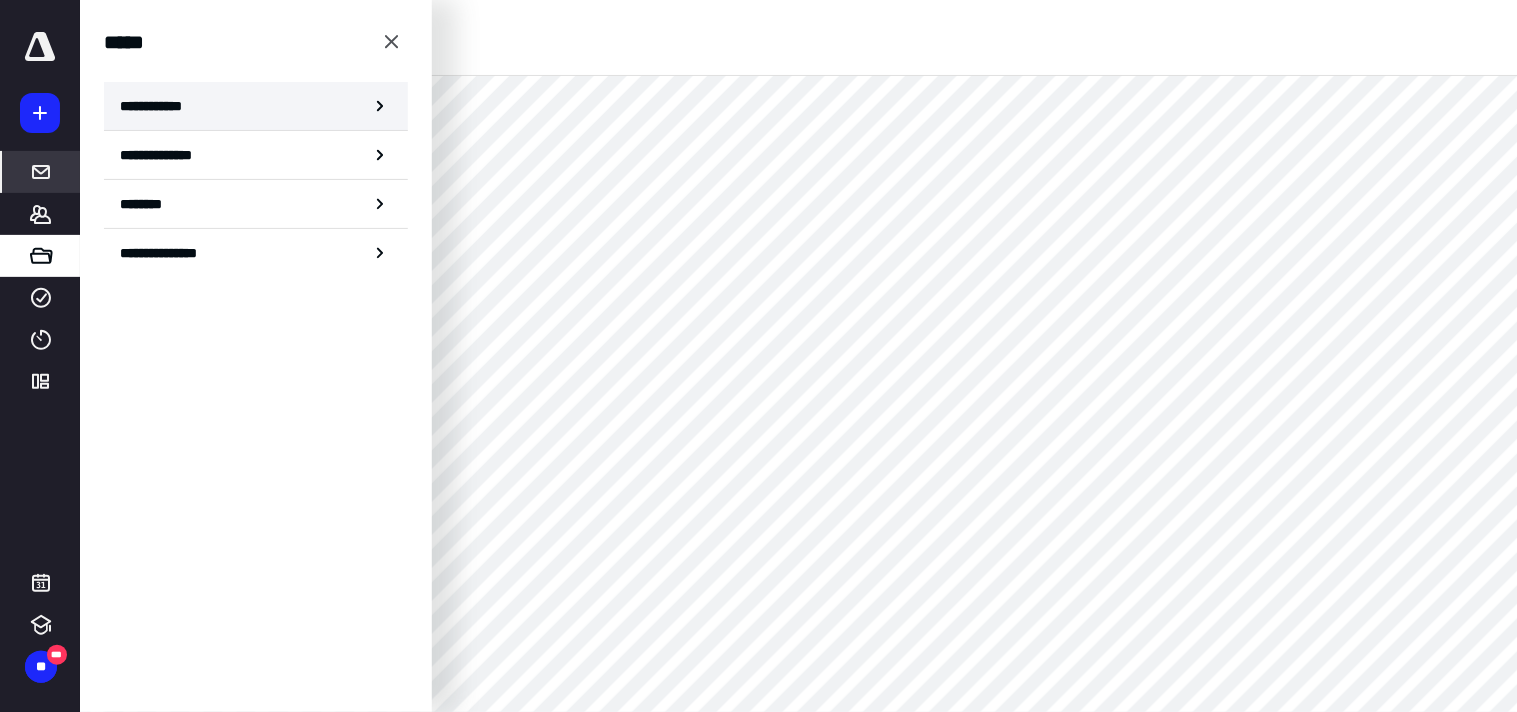 click on "**********" at bounding box center (157, 106) 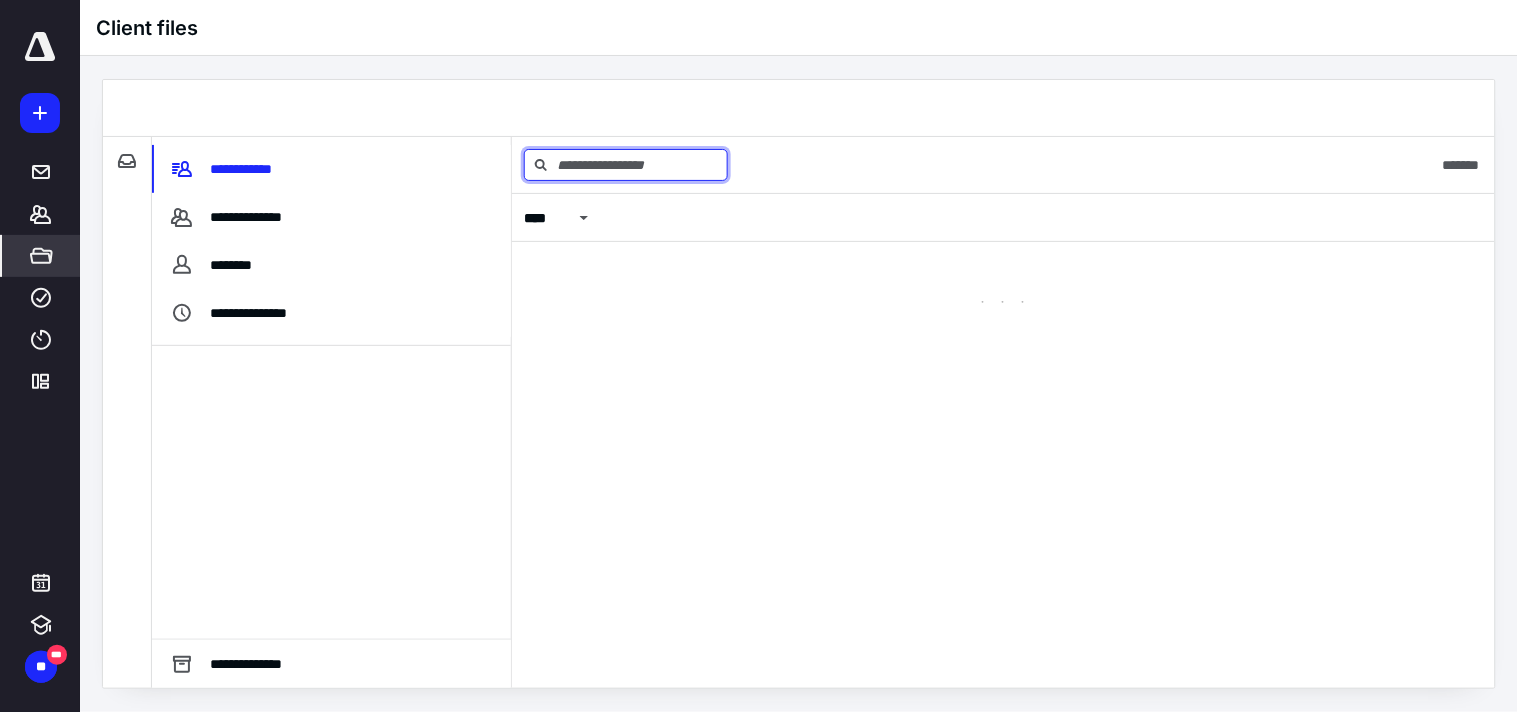 click at bounding box center (626, 165) 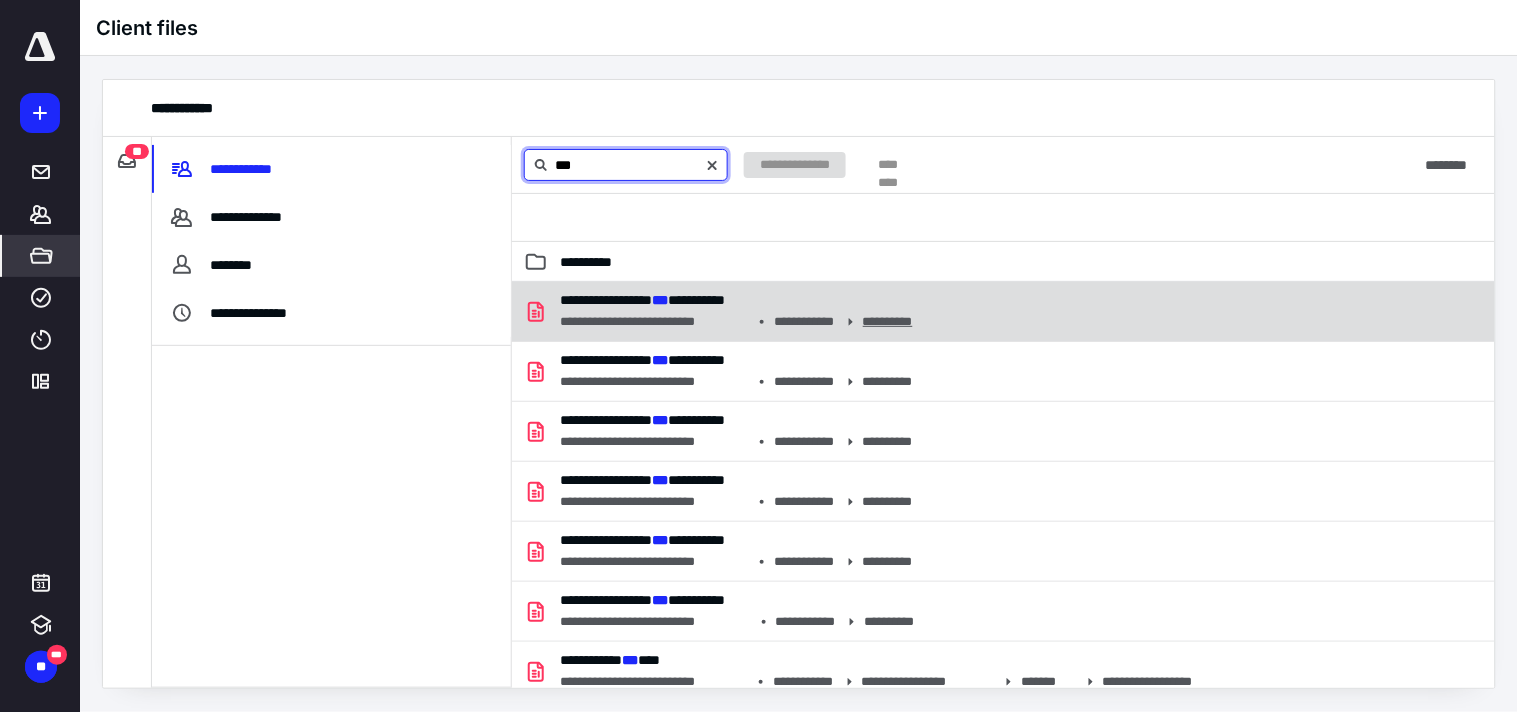 type on "***" 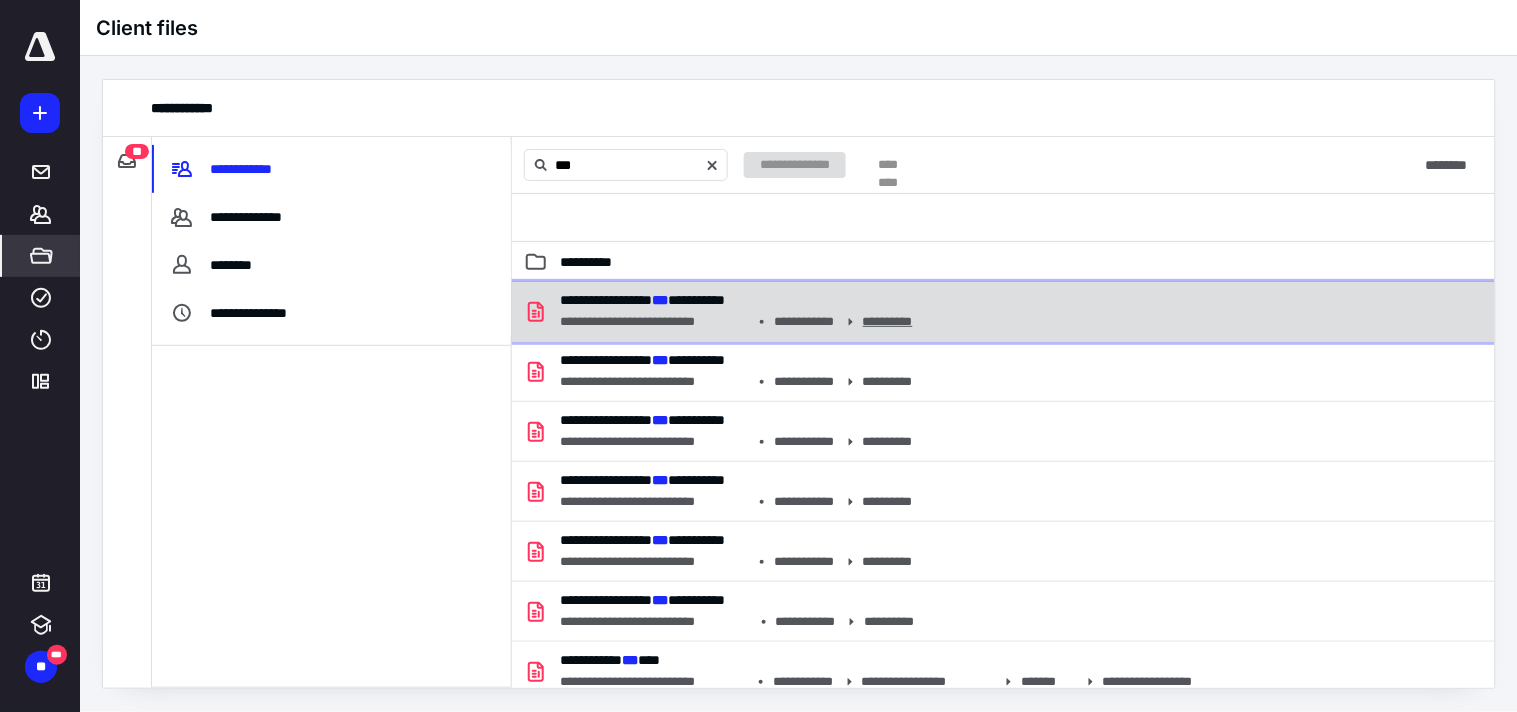 click on "**********" at bounding box center [901, 321] 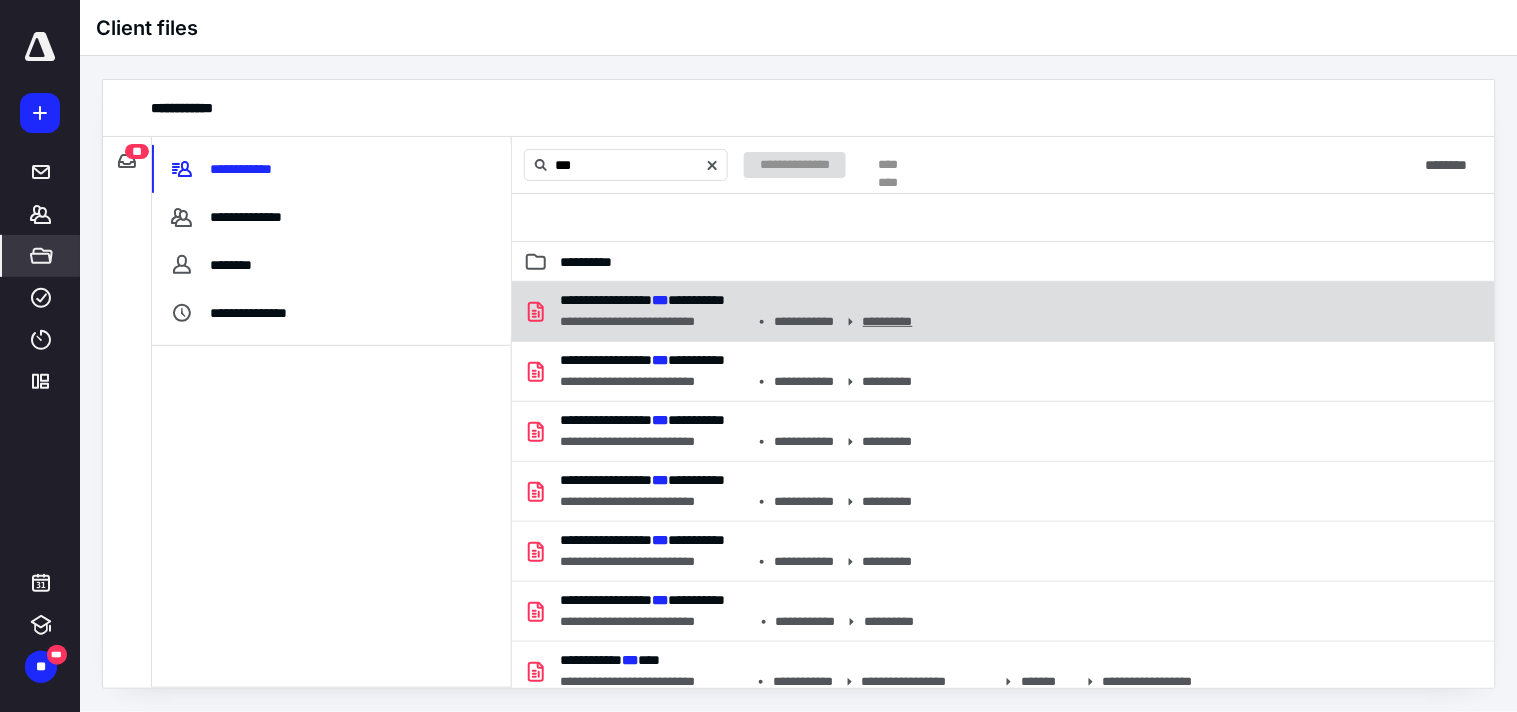 type 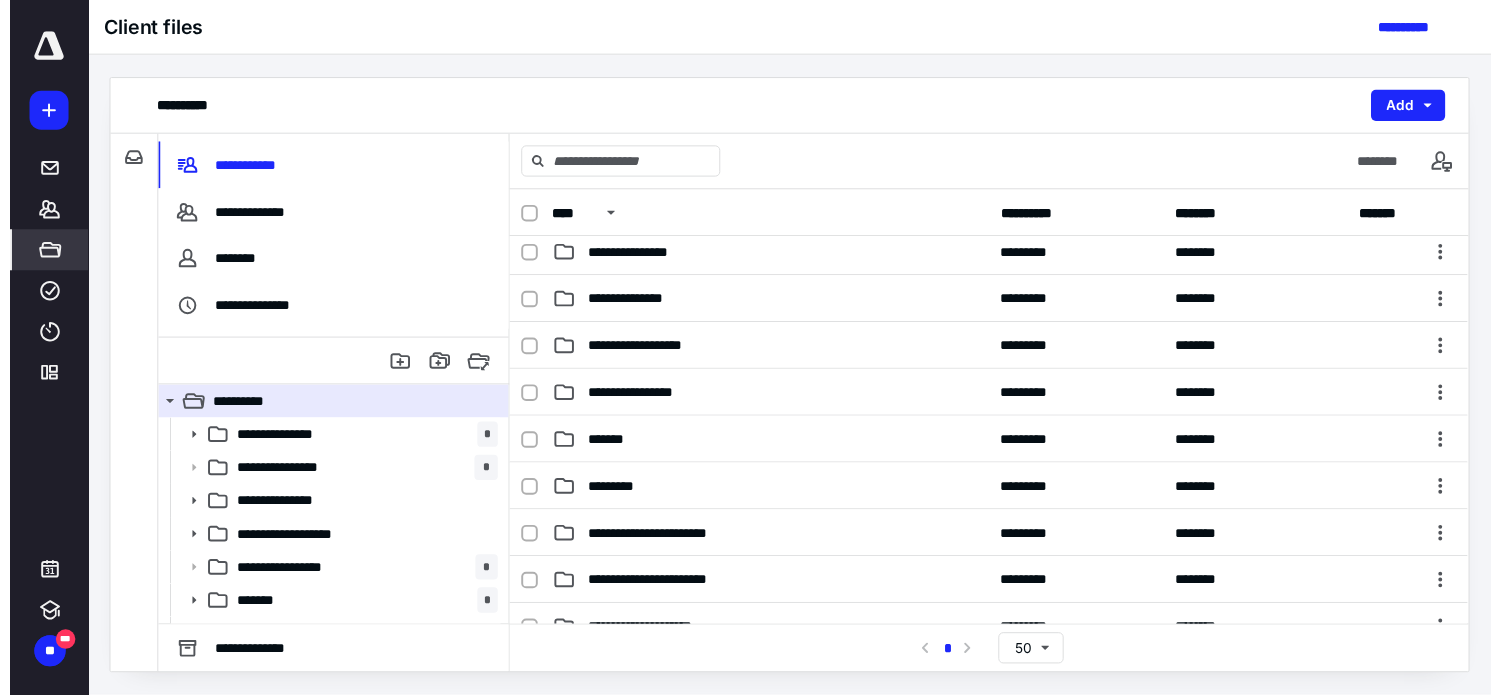 scroll, scrollTop: 0, scrollLeft: 0, axis: both 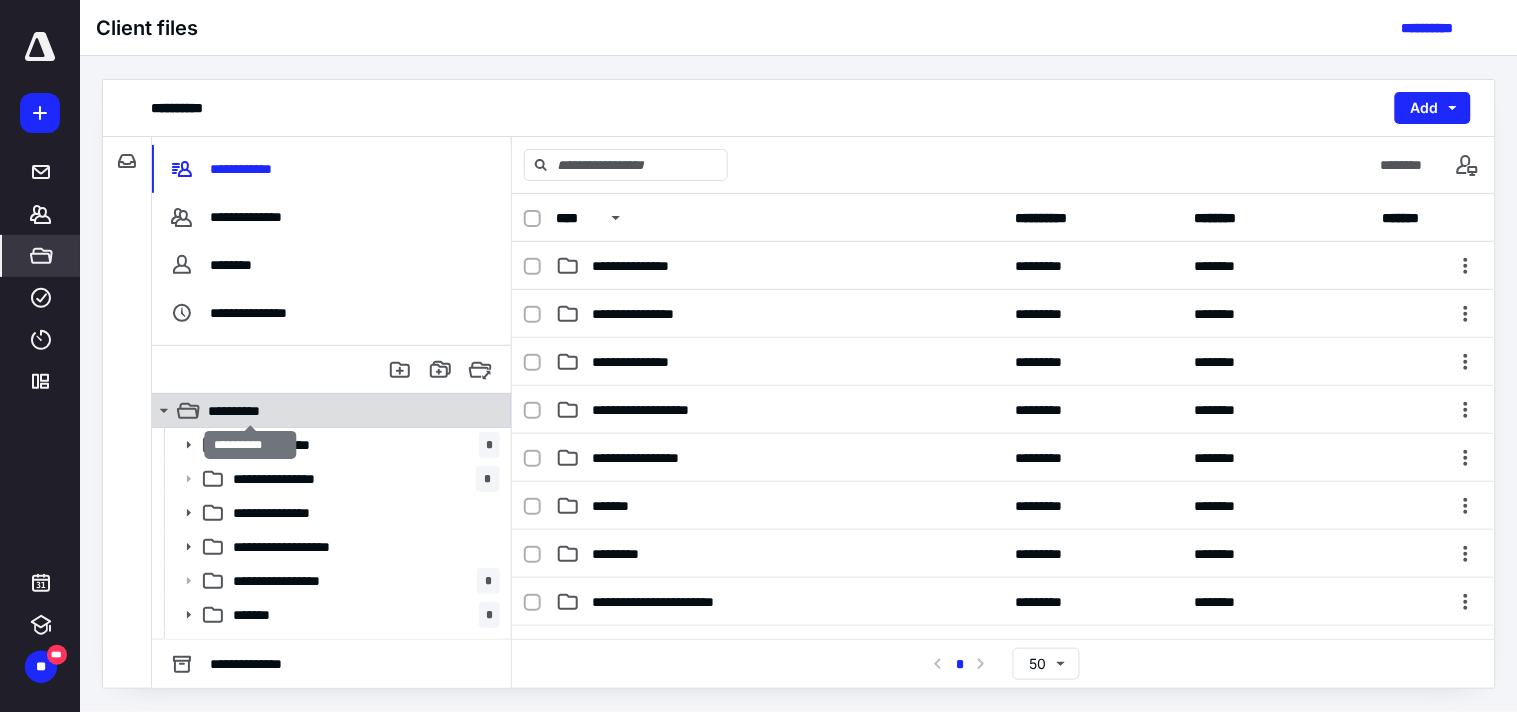 click on "**********" at bounding box center (249, 411) 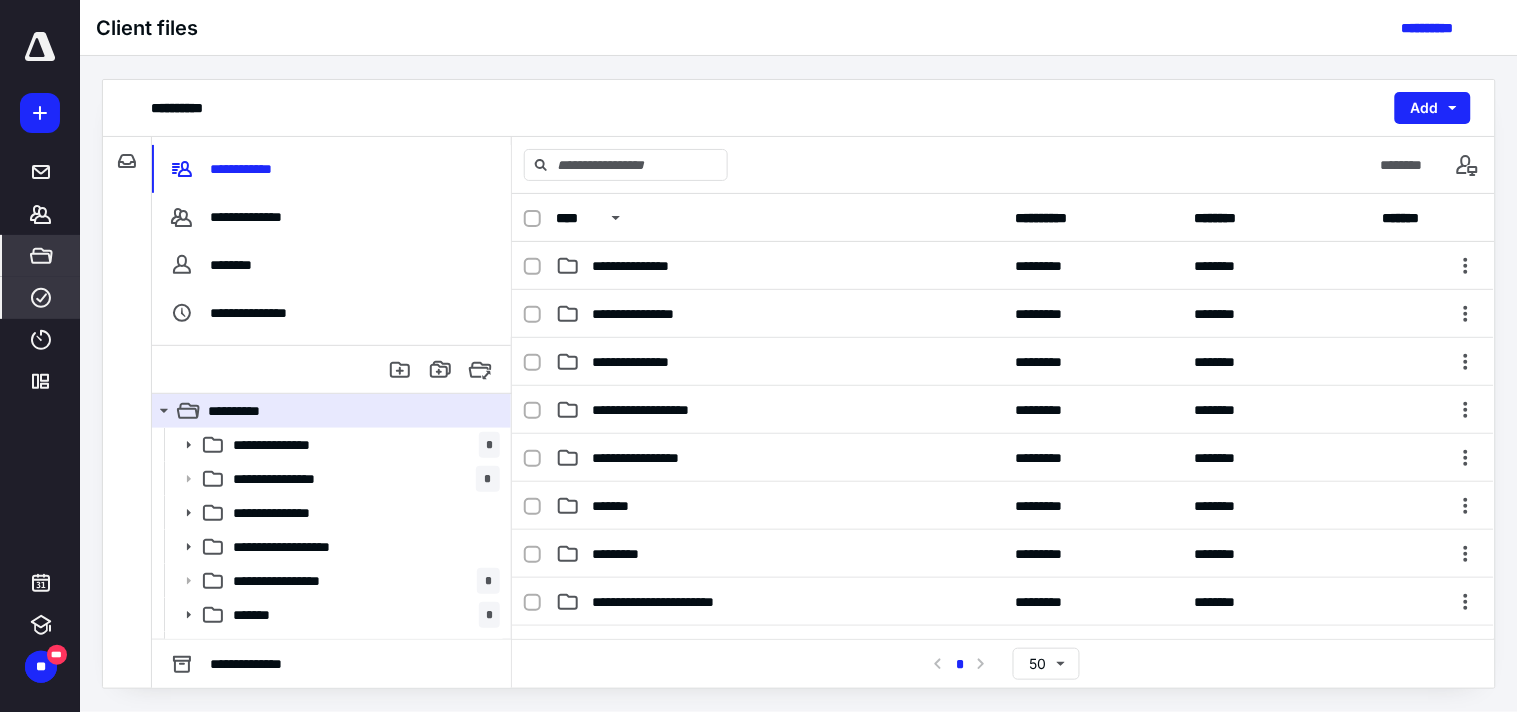 click 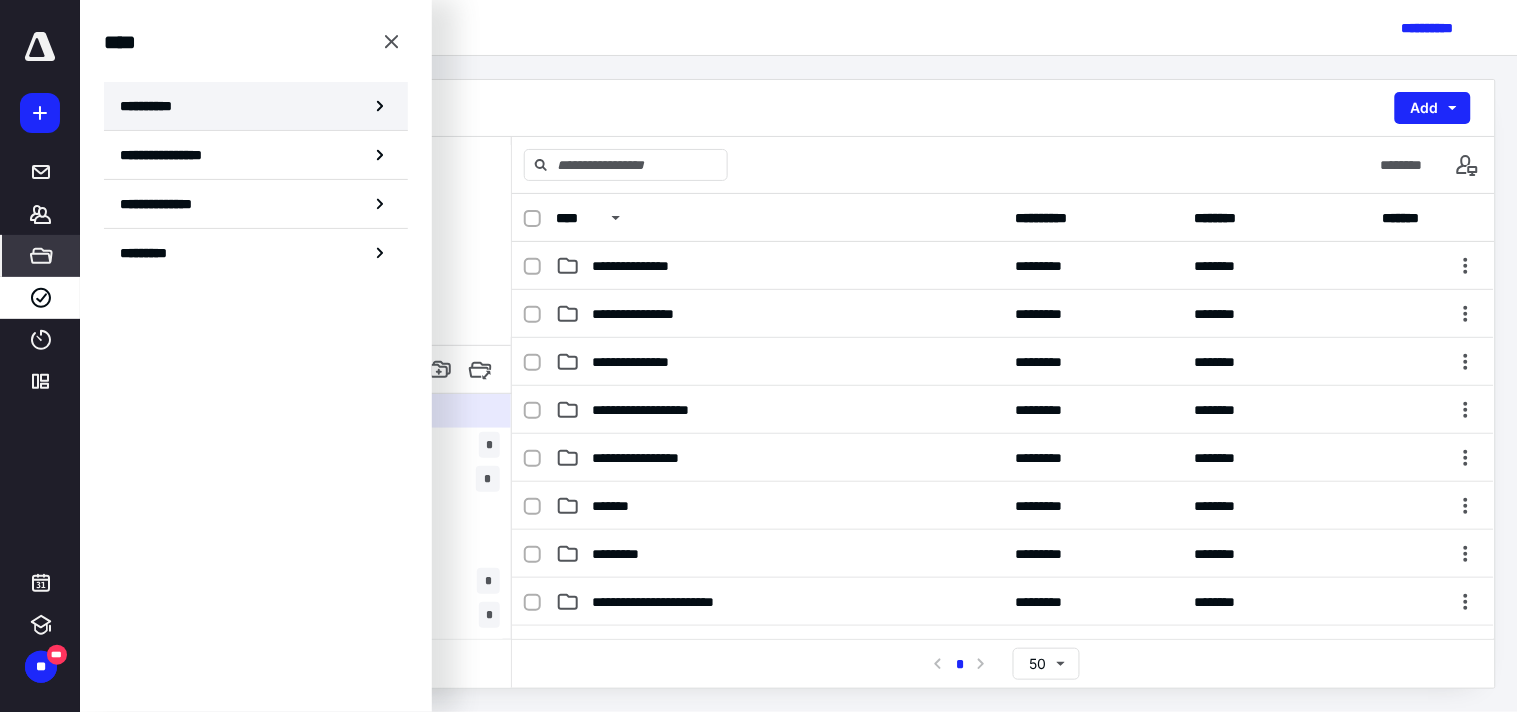 click on "**********" at bounding box center (256, 106) 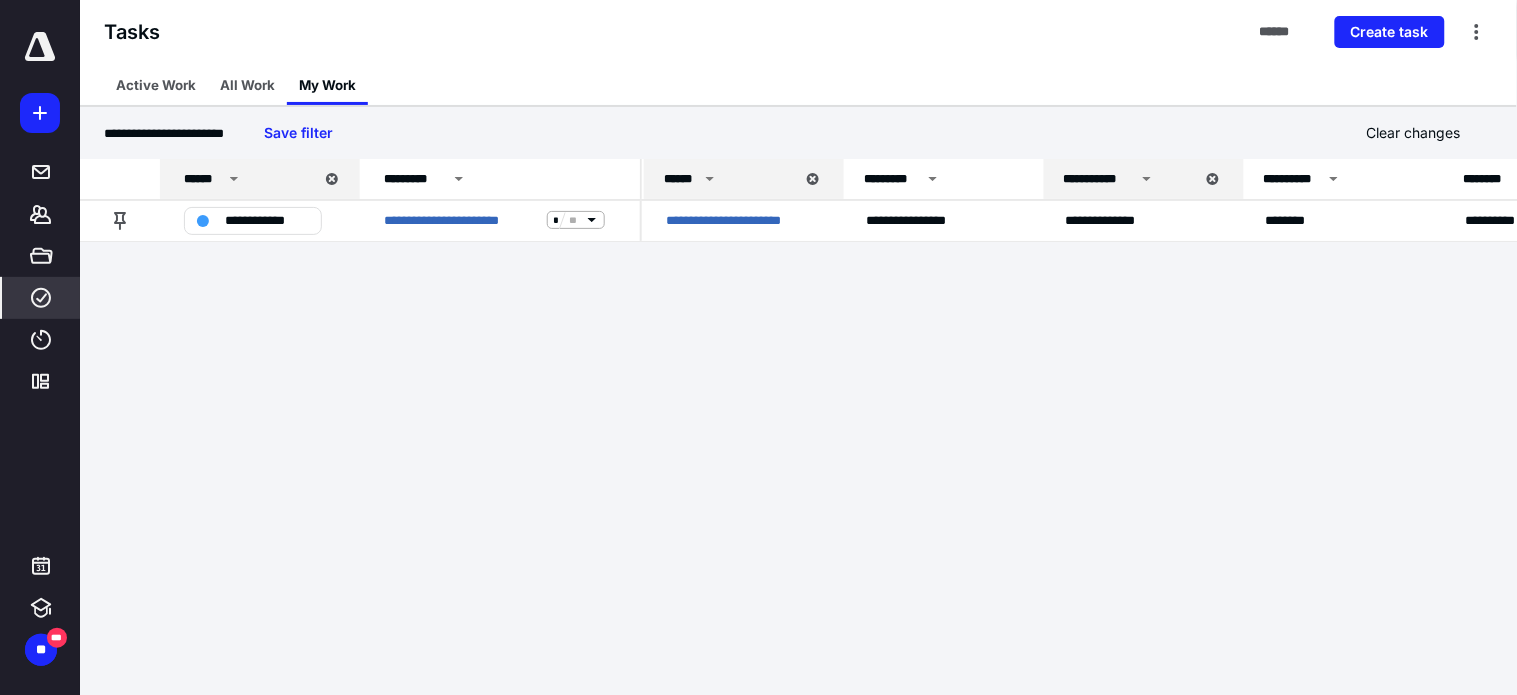 click 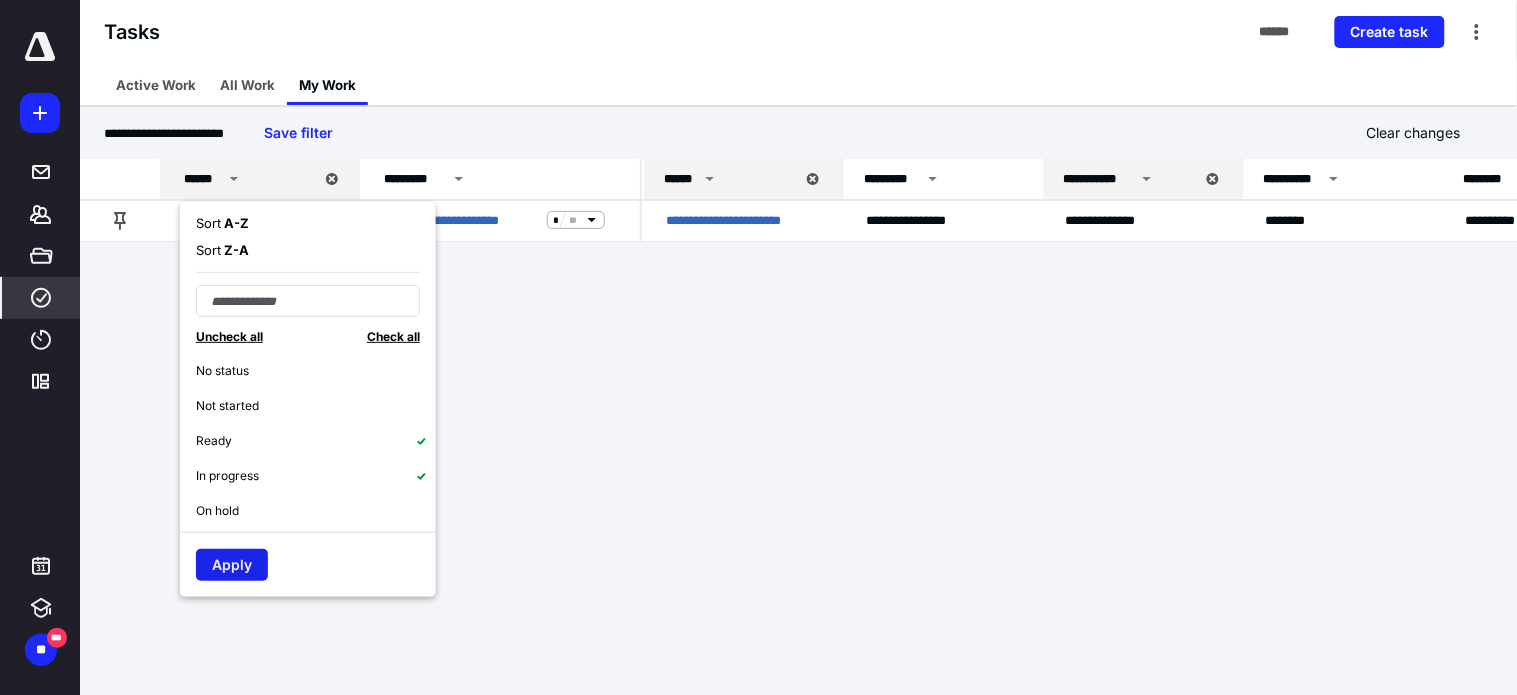 click on "Apply" at bounding box center [232, 565] 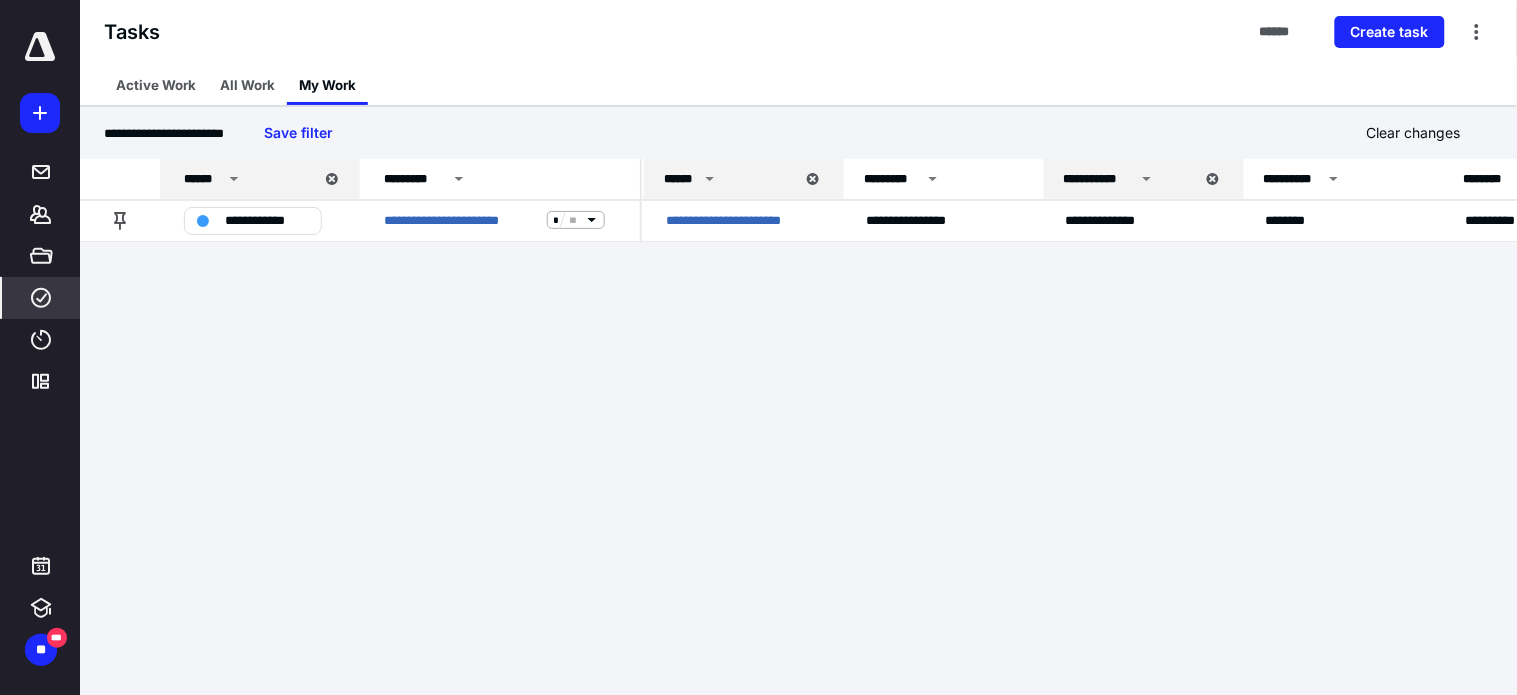 click 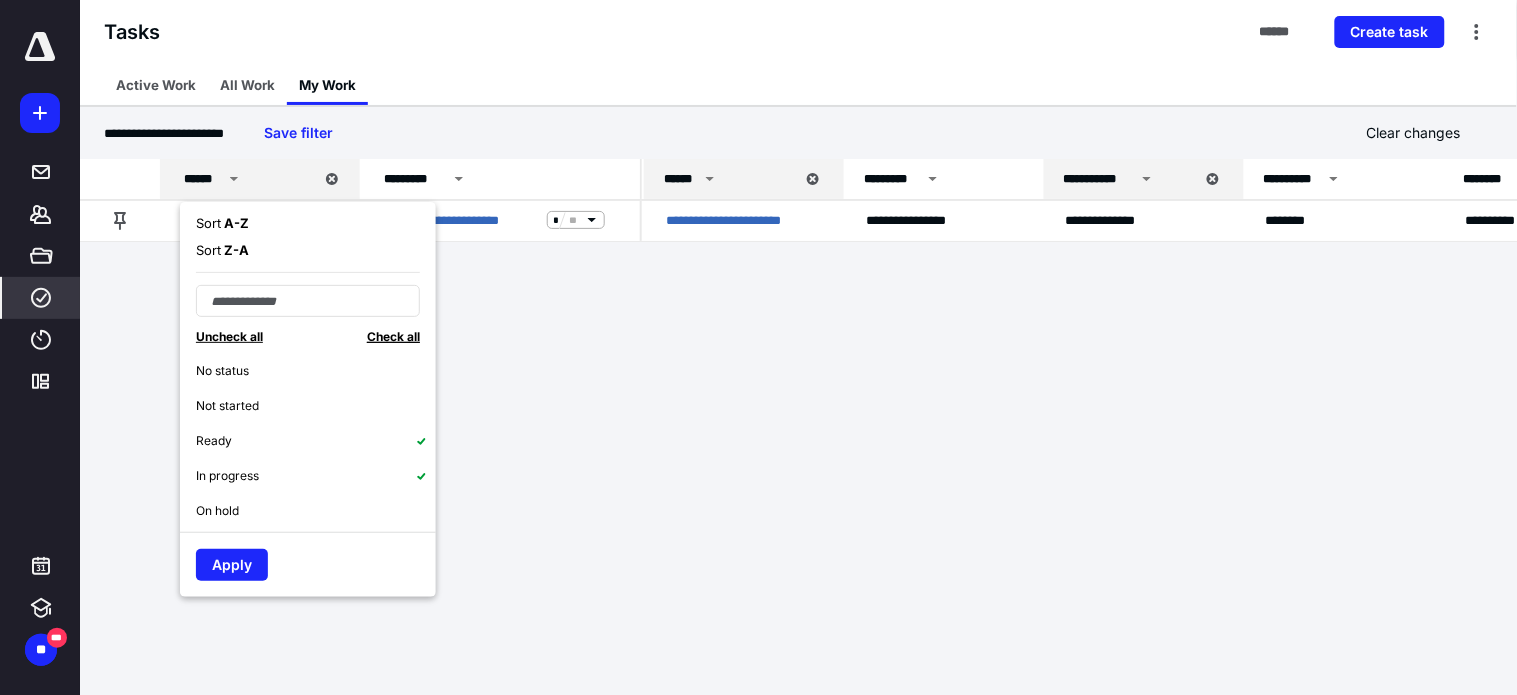 click on "Check all" at bounding box center (393, 336) 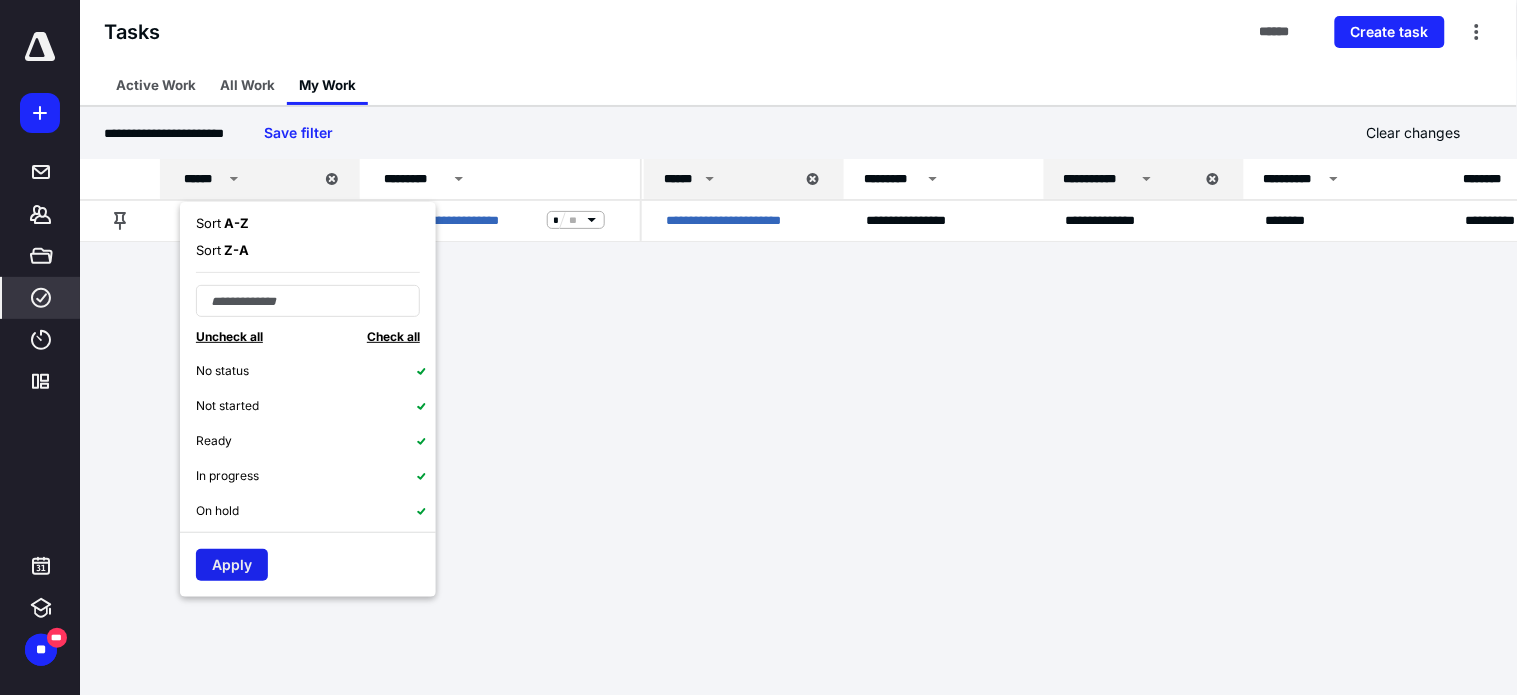 click on "Apply" at bounding box center (232, 565) 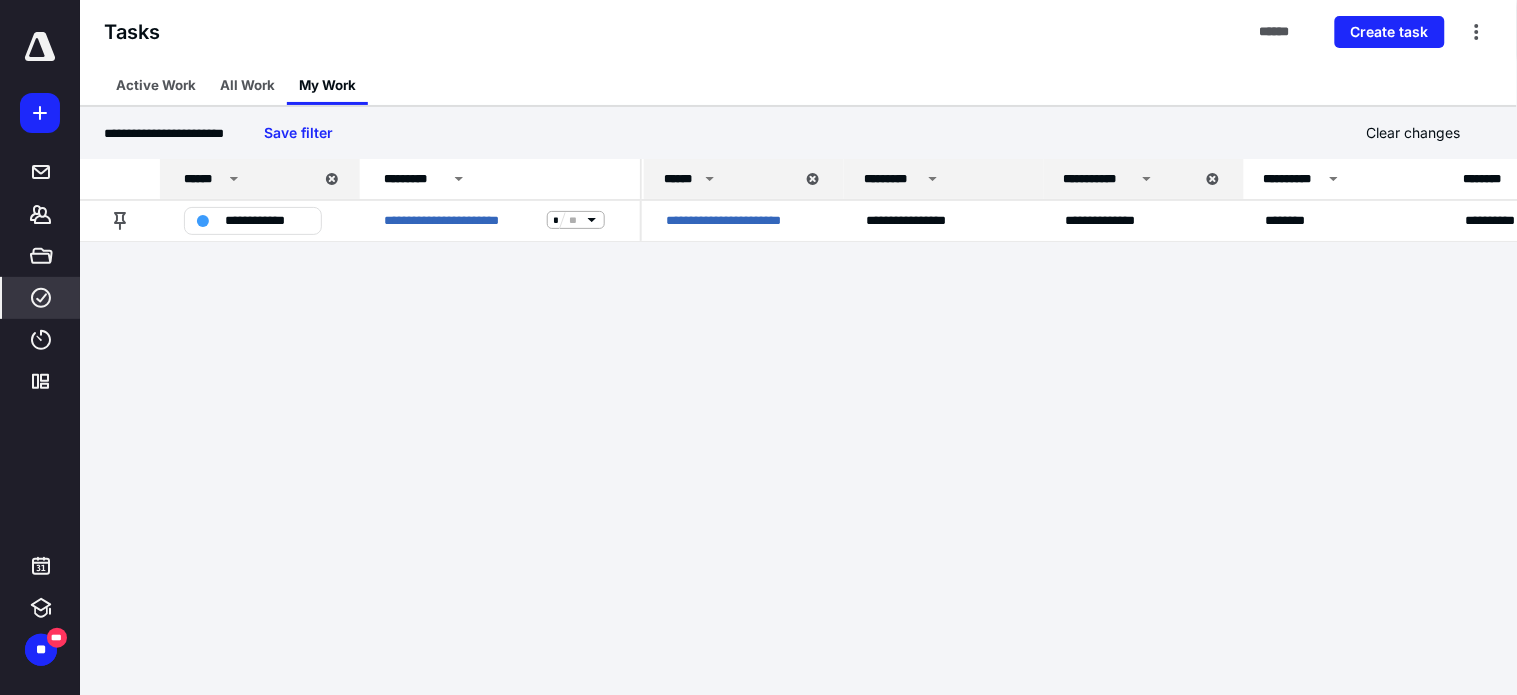 click 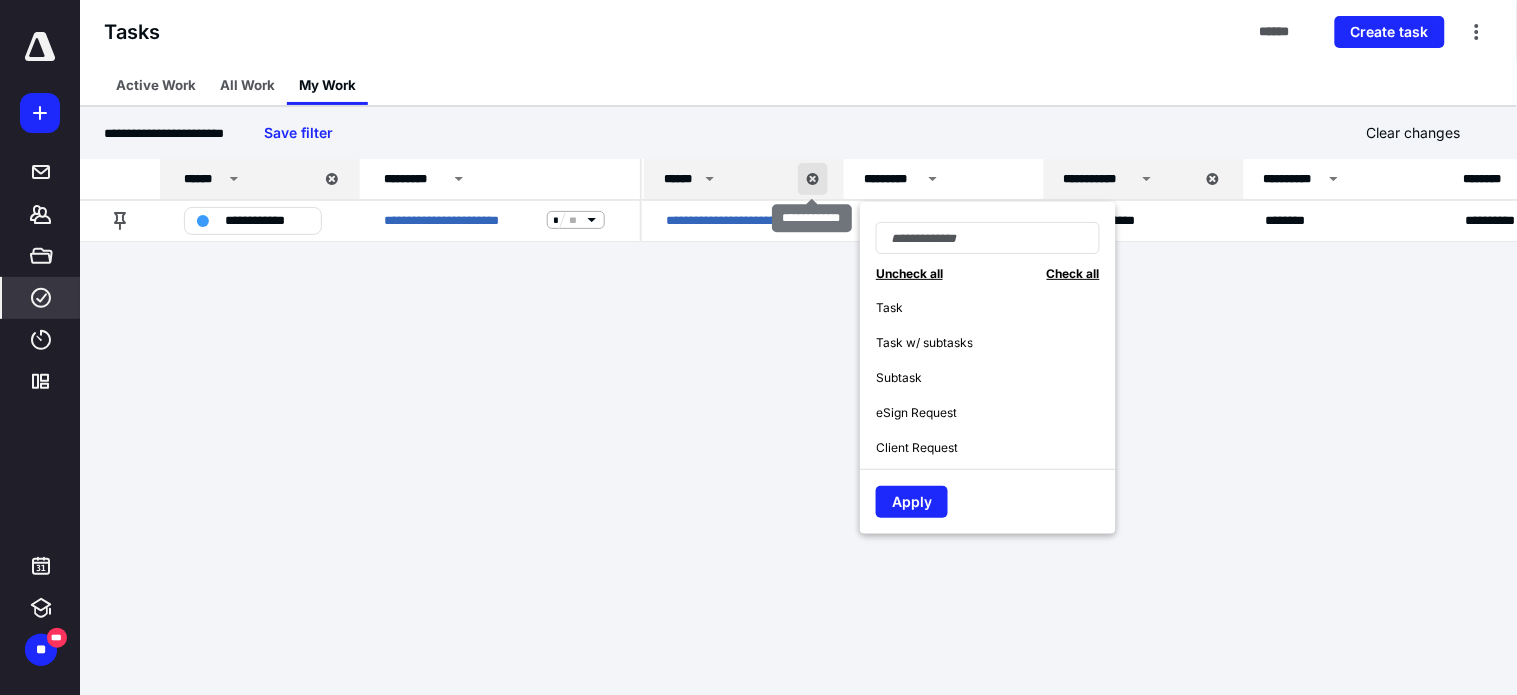 click at bounding box center (813, 179) 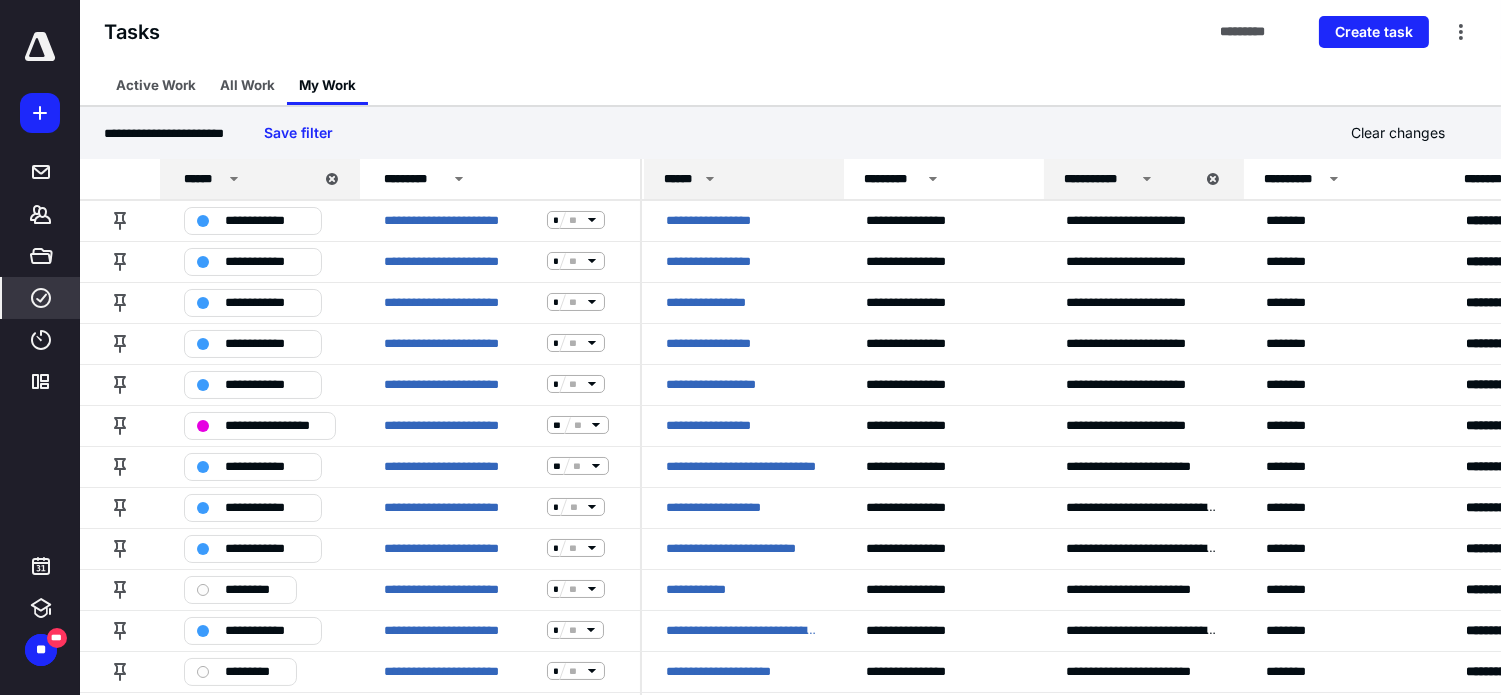 click on "******" at bounding box center [248, 179] 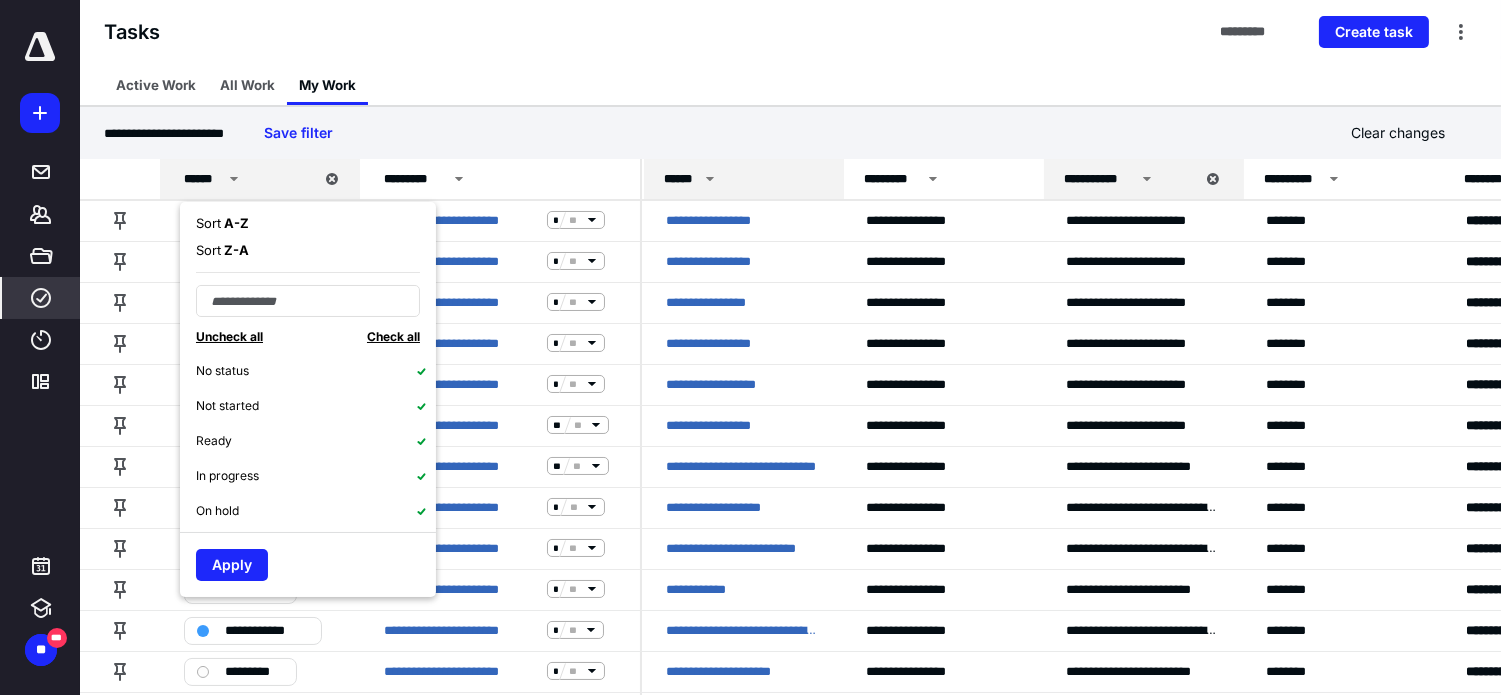 click on "Uncheck all" at bounding box center (229, 336) 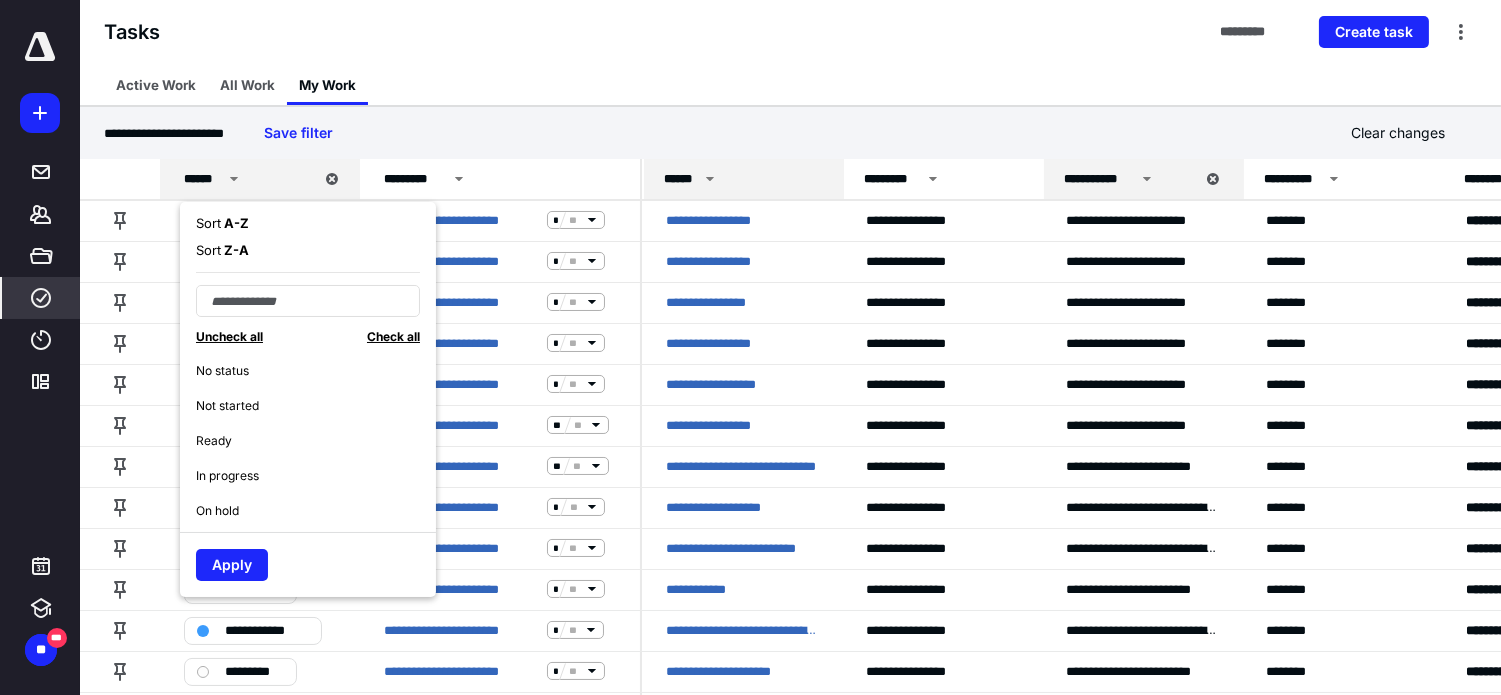 click on "Ready" at bounding box center [214, 441] 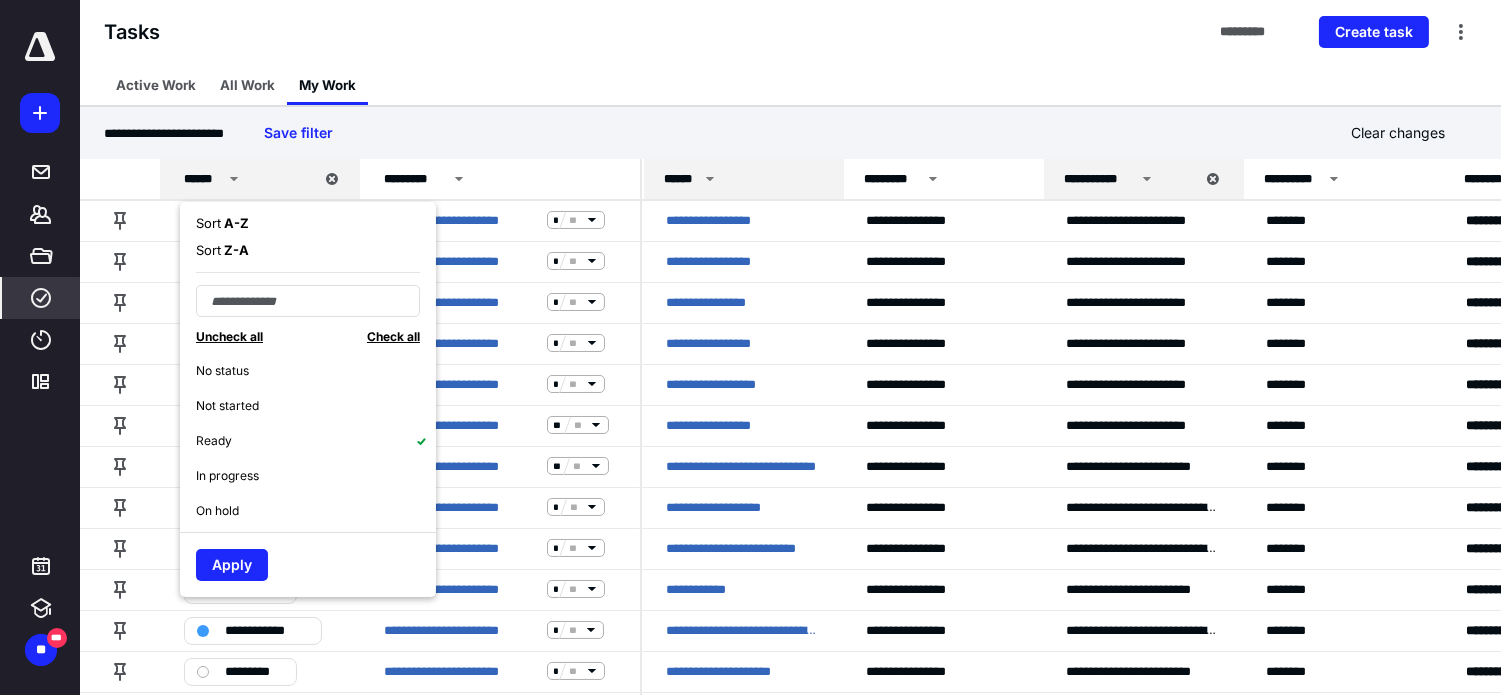 click on "In progress" at bounding box center (227, 476) 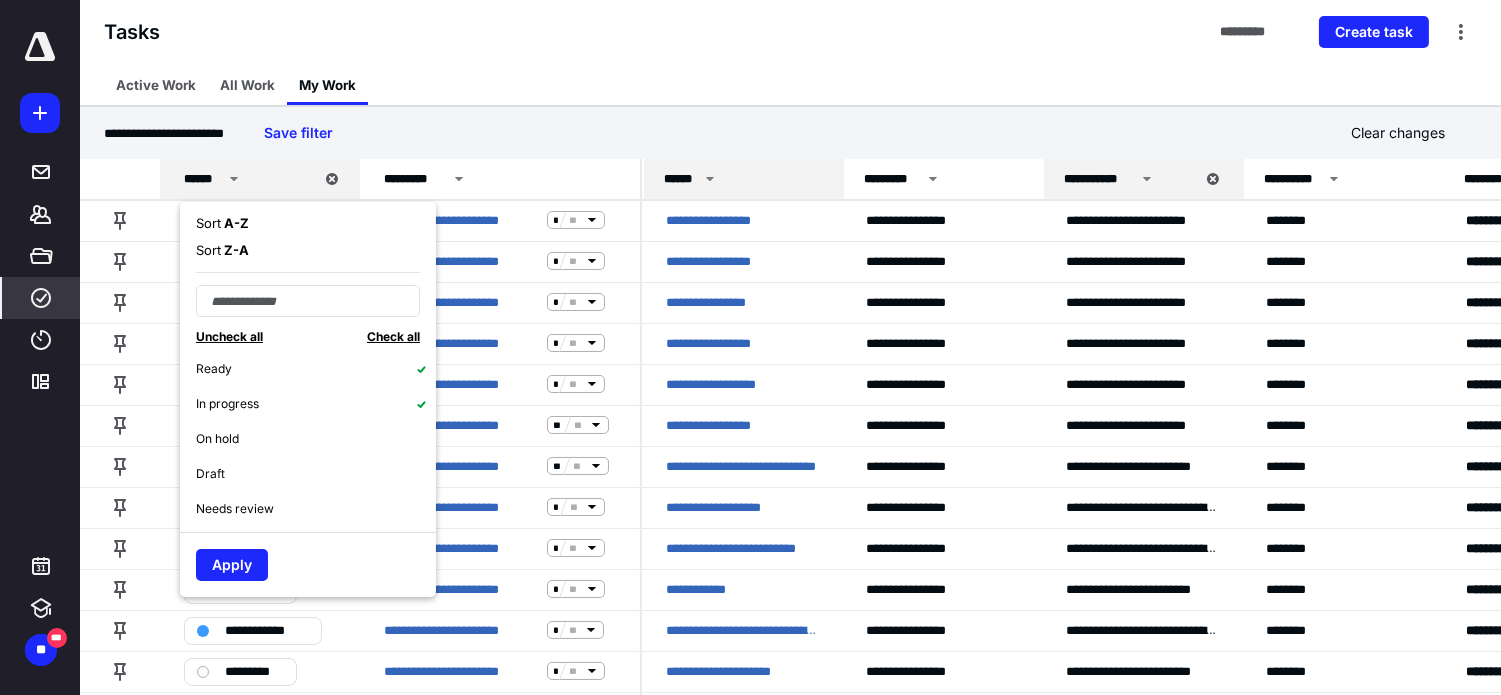 scroll, scrollTop: 111, scrollLeft: 0, axis: vertical 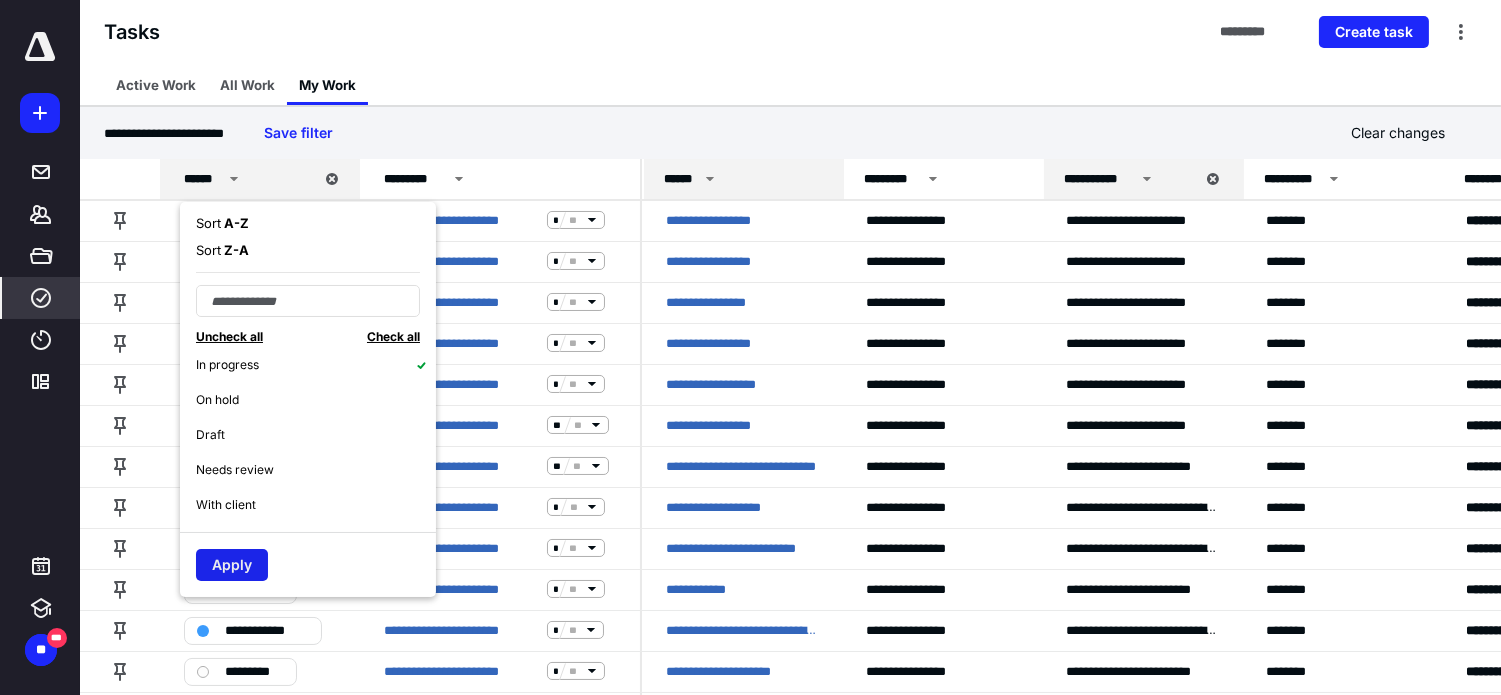 click on "Apply" at bounding box center (232, 565) 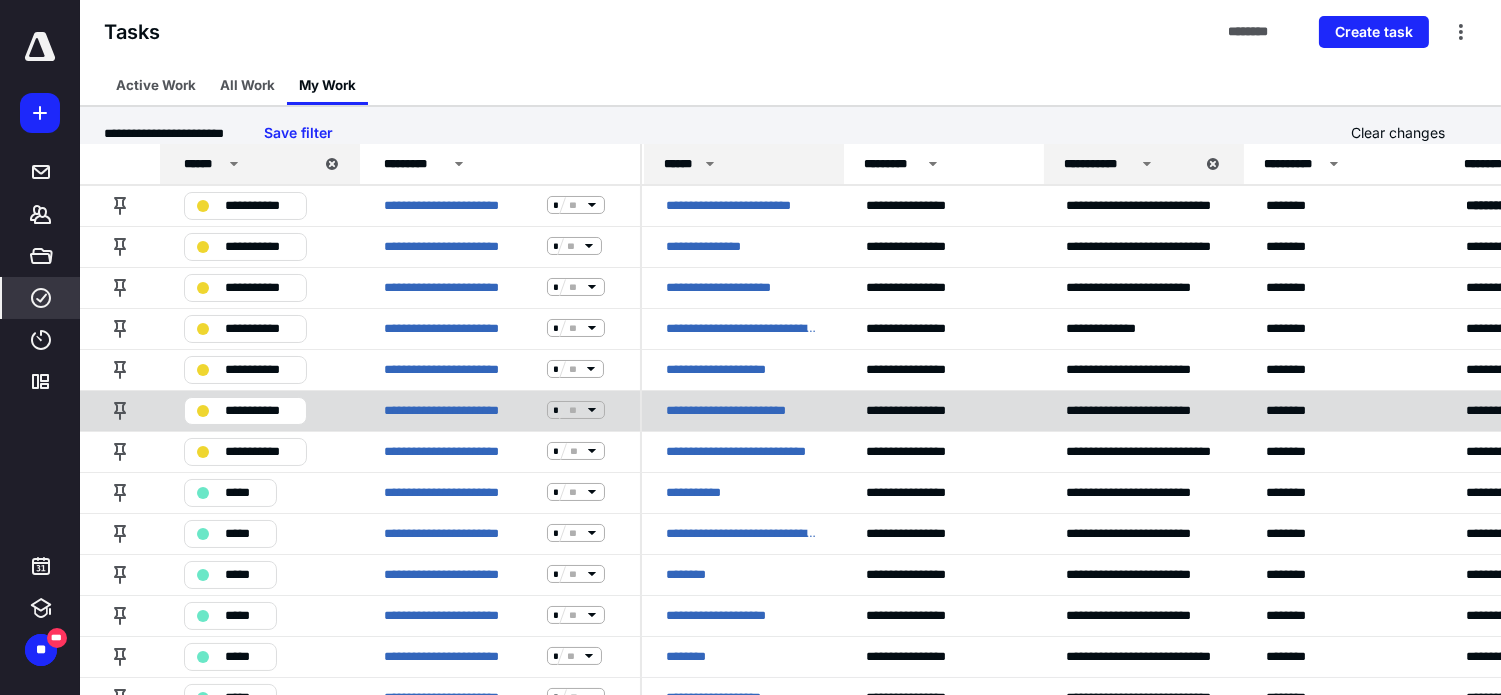 scroll, scrollTop: 0, scrollLeft: 0, axis: both 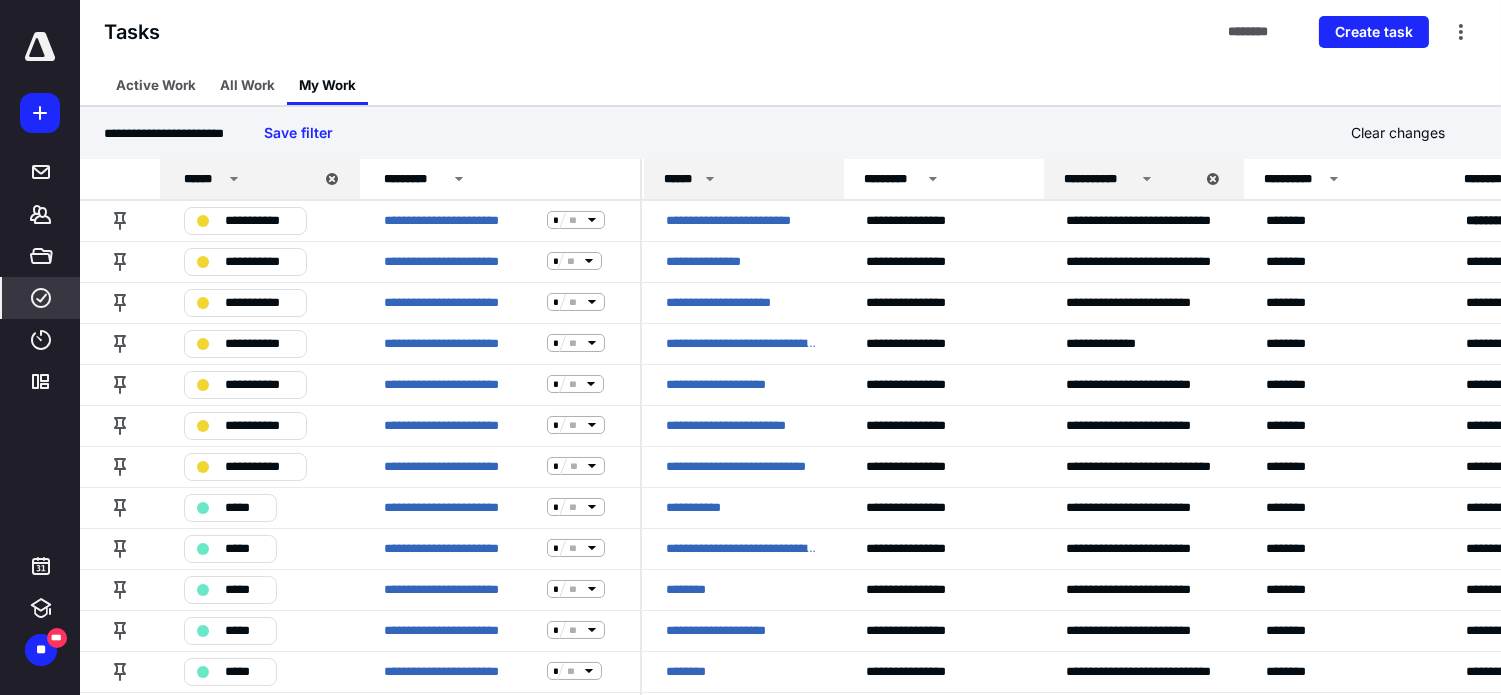 click 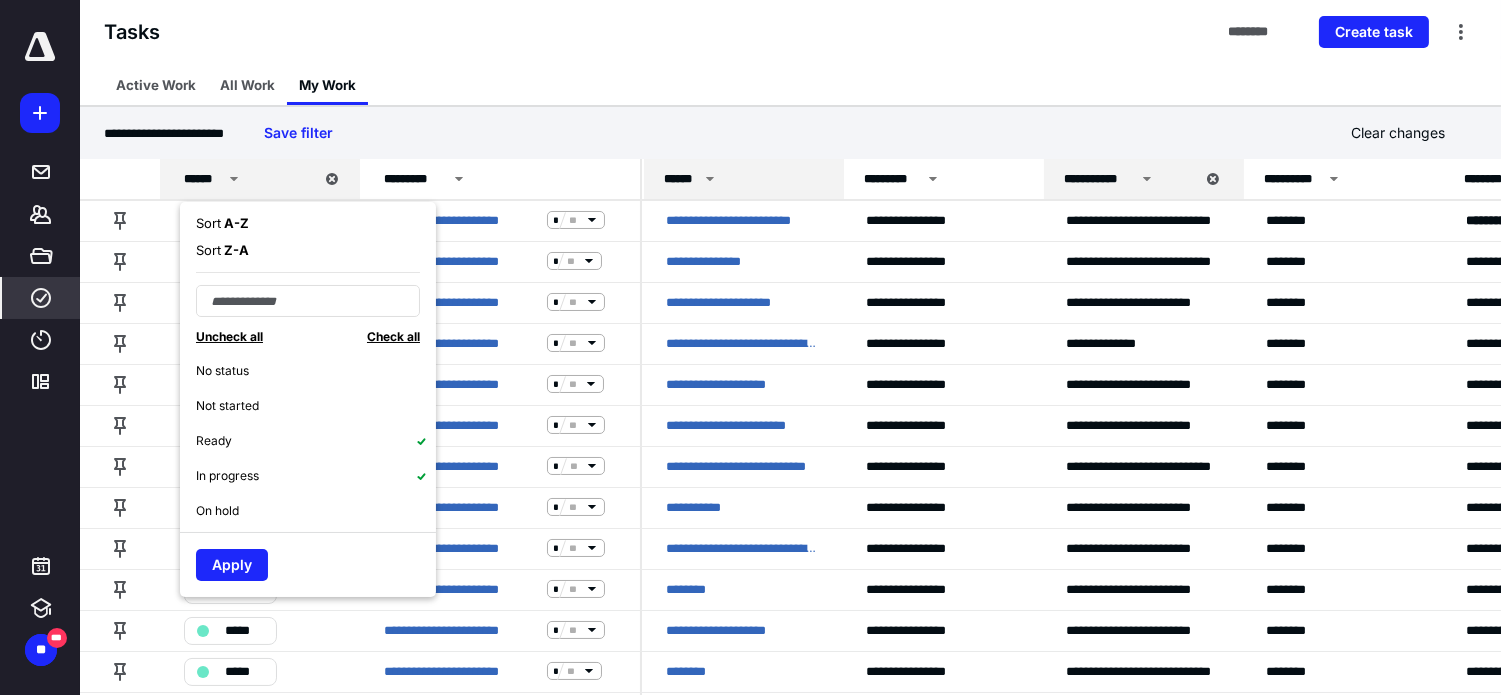 click on "No status" at bounding box center (316, 370) 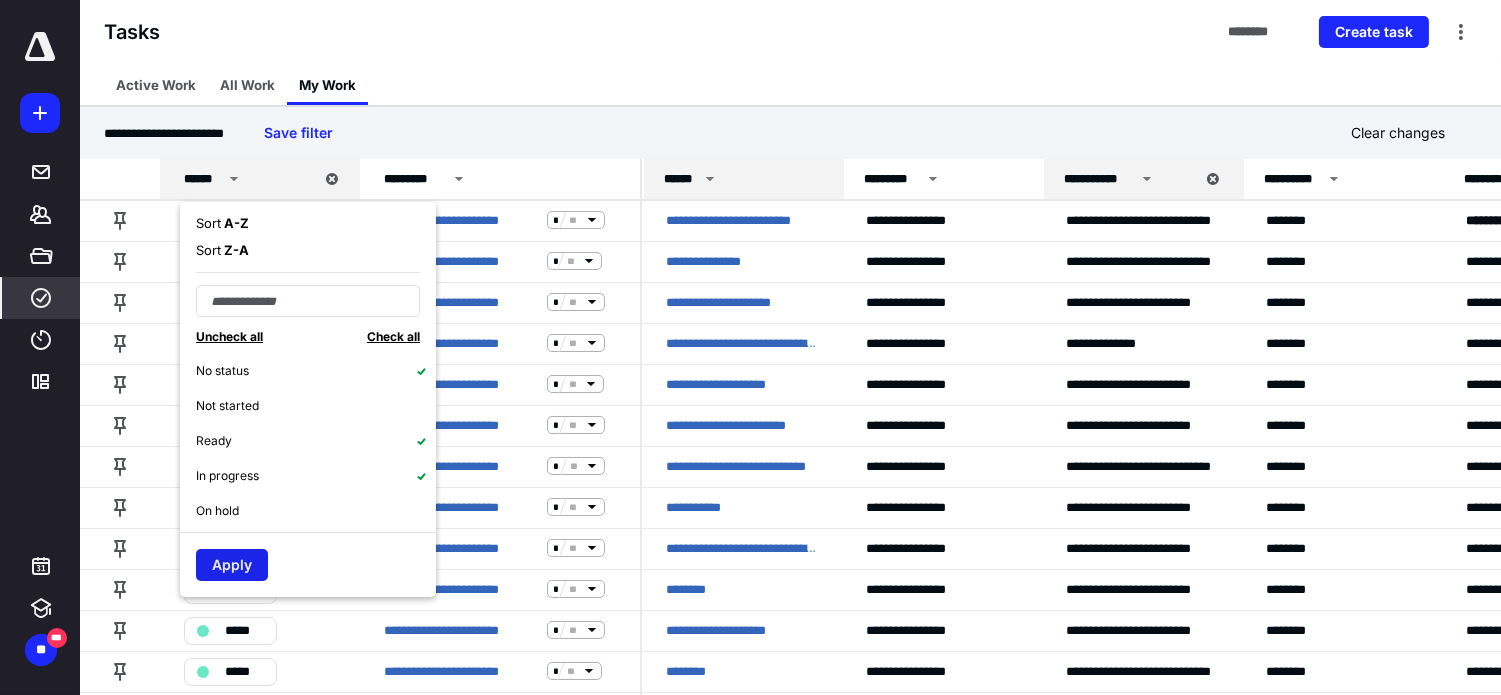click on "Apply" at bounding box center [232, 565] 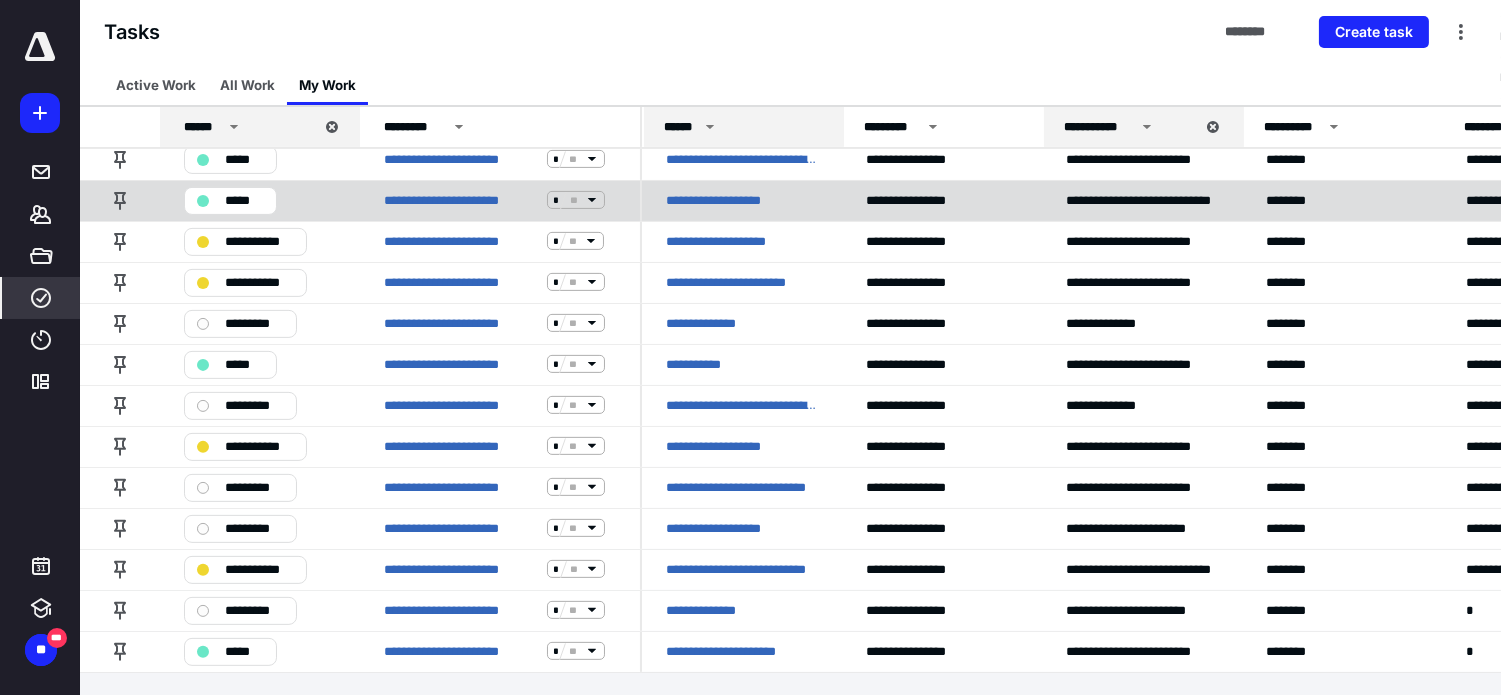 scroll, scrollTop: 1255, scrollLeft: 0, axis: vertical 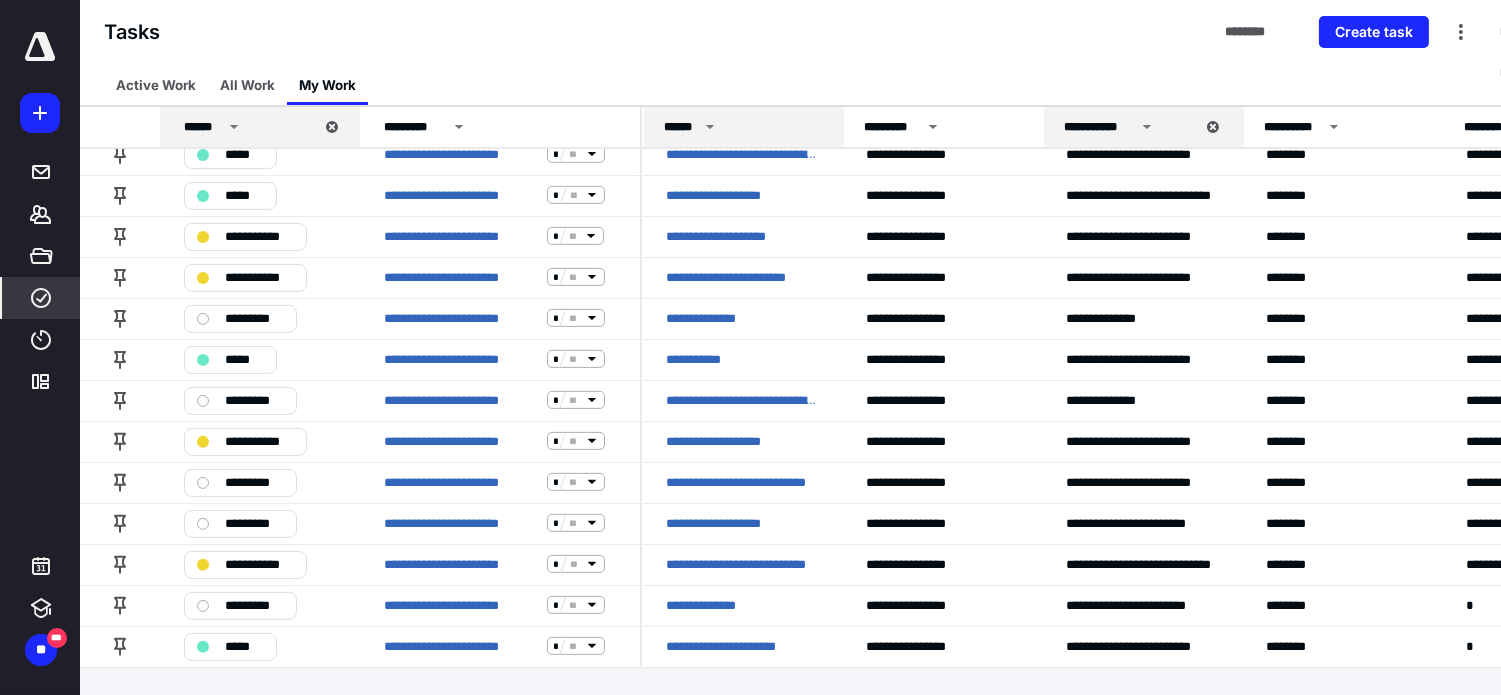 click on "Tasks ******** Create task" at bounding box center [790, 32] 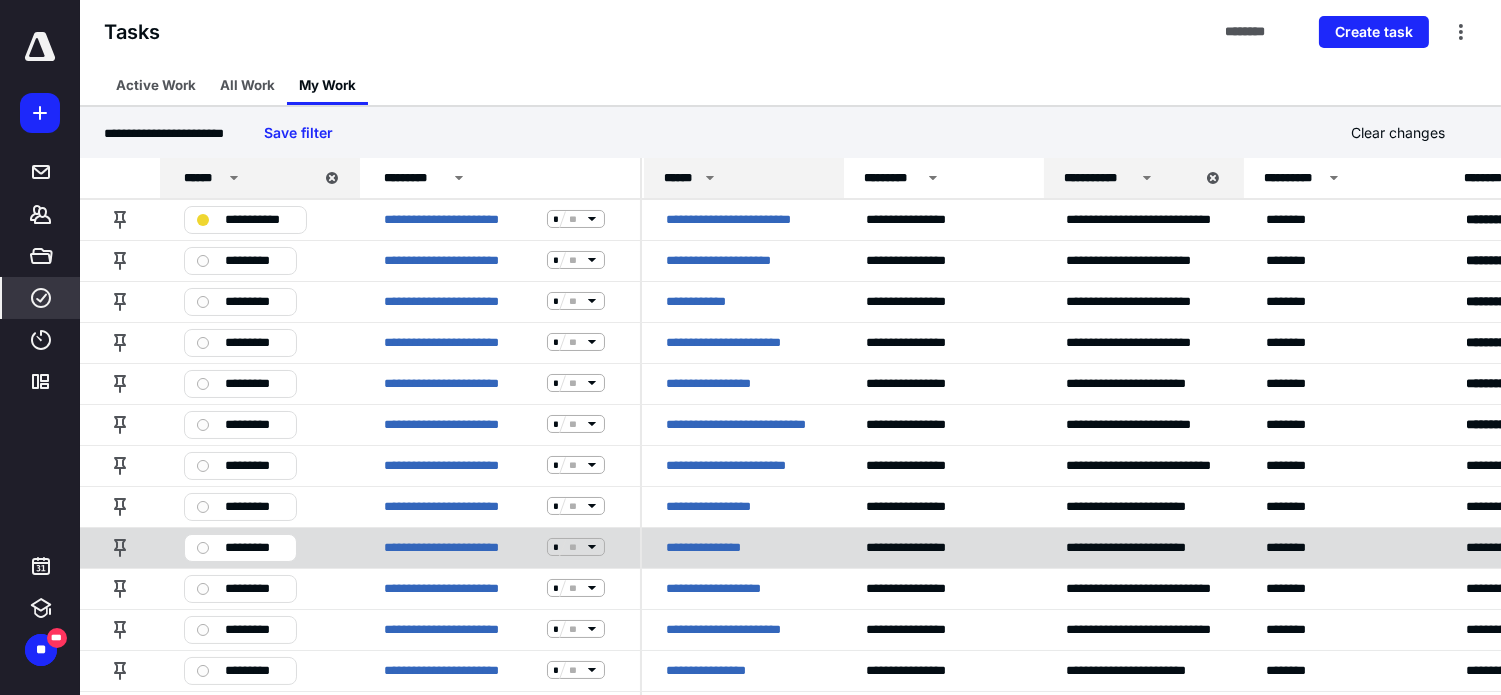 scroll, scrollTop: 0, scrollLeft: 0, axis: both 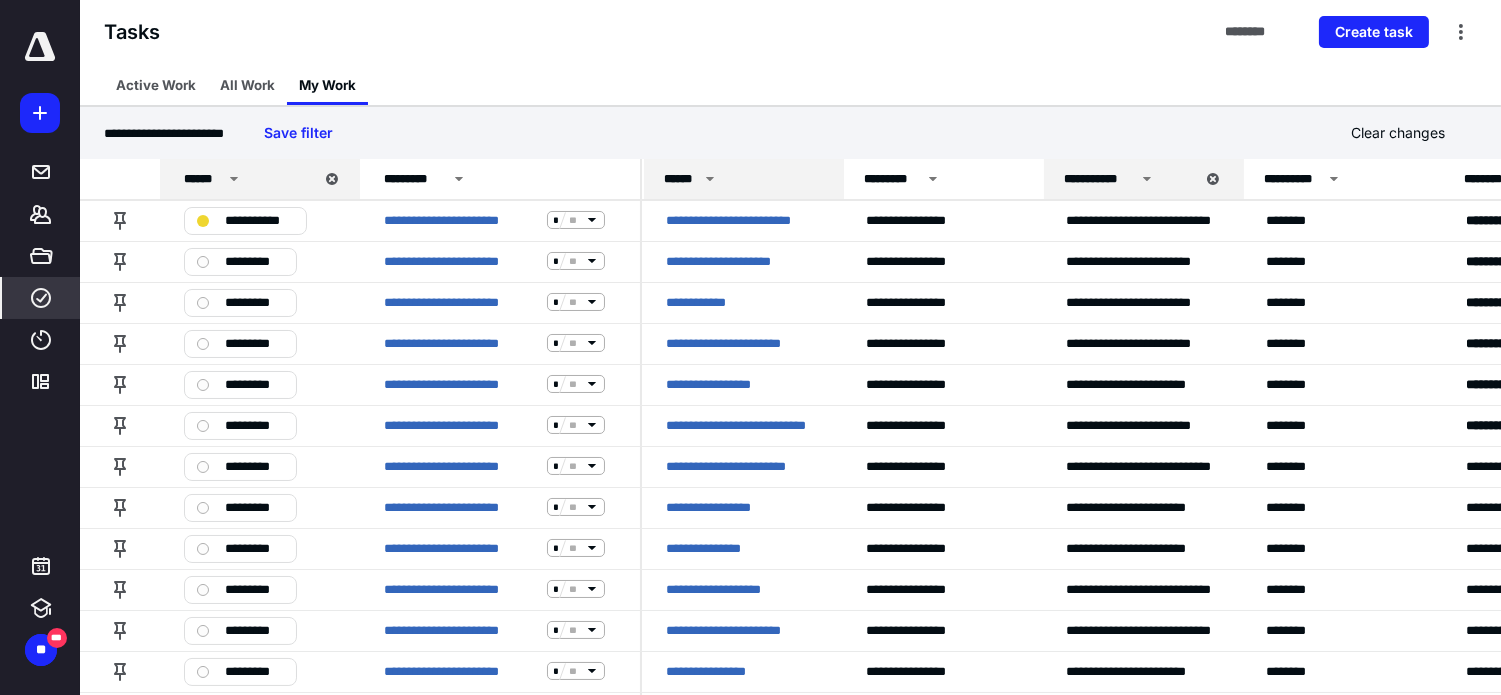 click 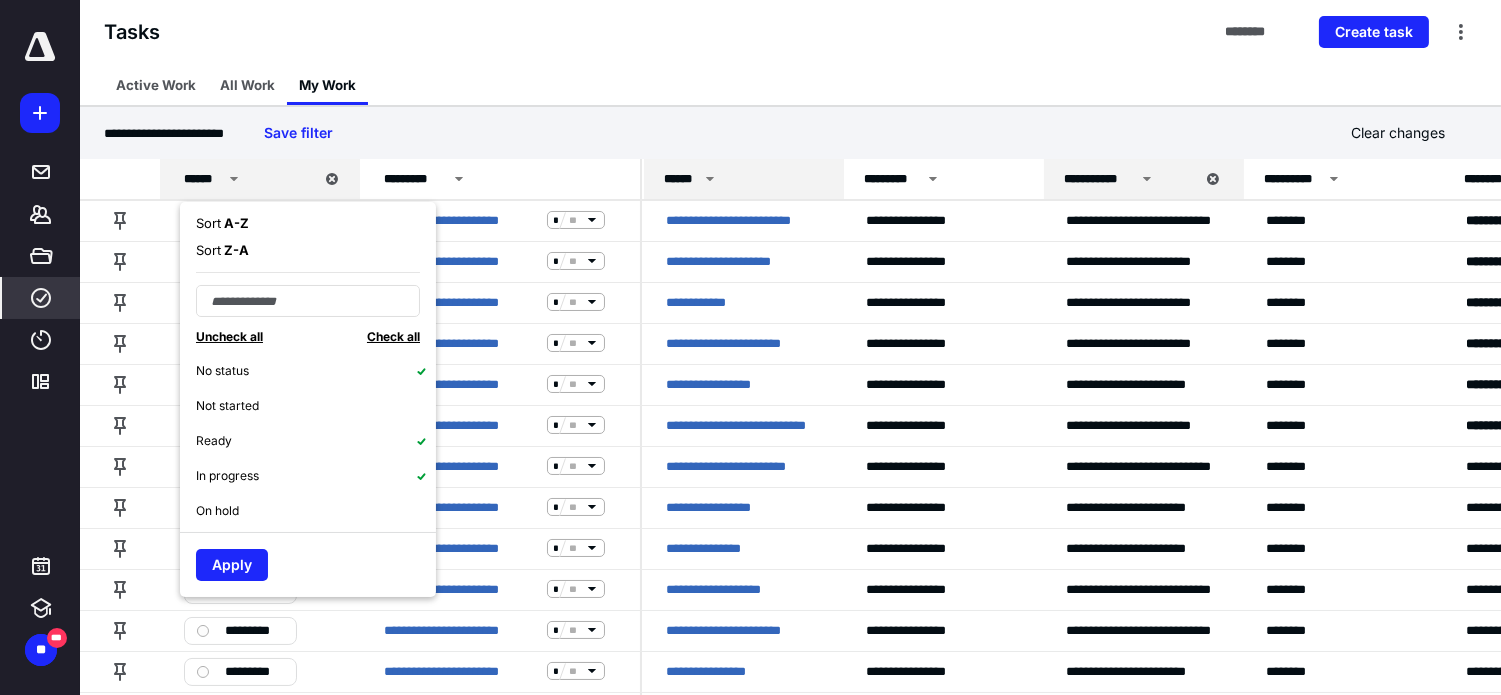 click on "Check all" at bounding box center (393, 336) 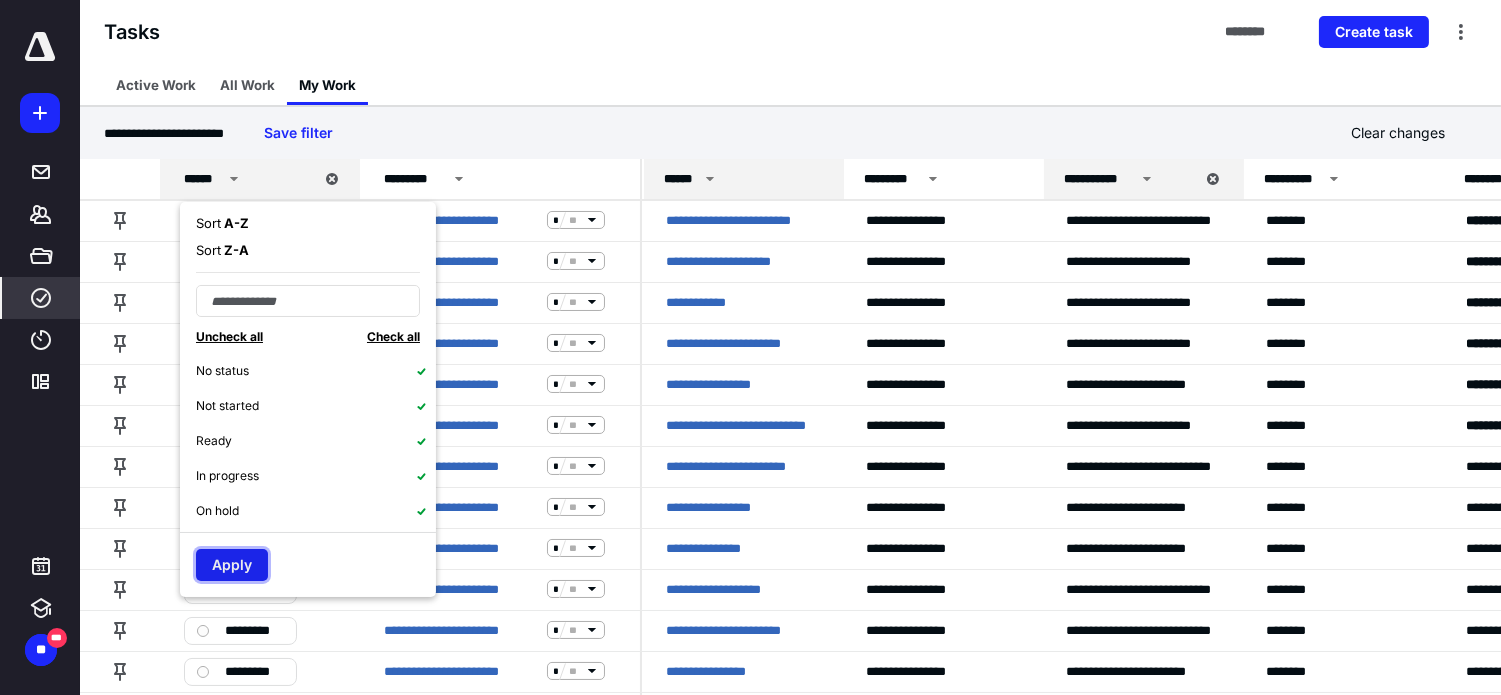 click on "Apply" at bounding box center (232, 565) 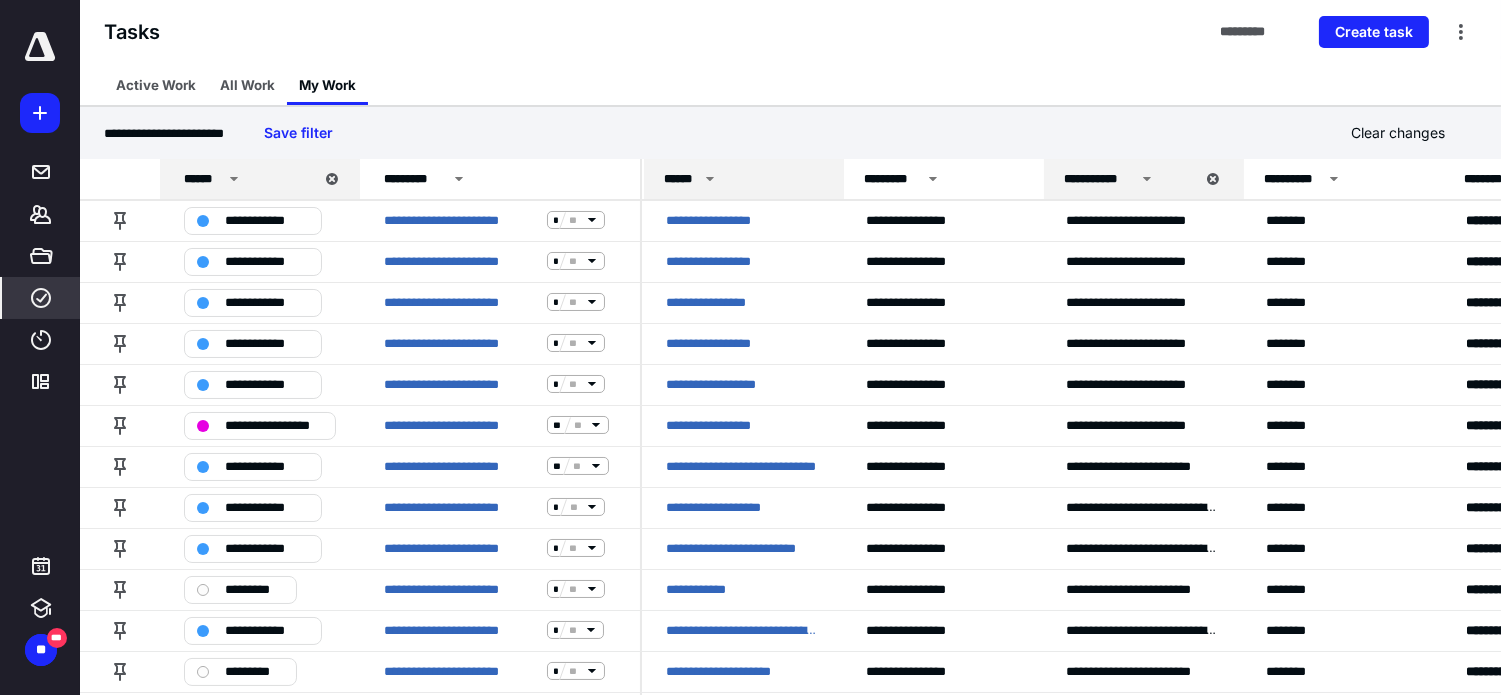 scroll, scrollTop: 2378, scrollLeft: 0, axis: vertical 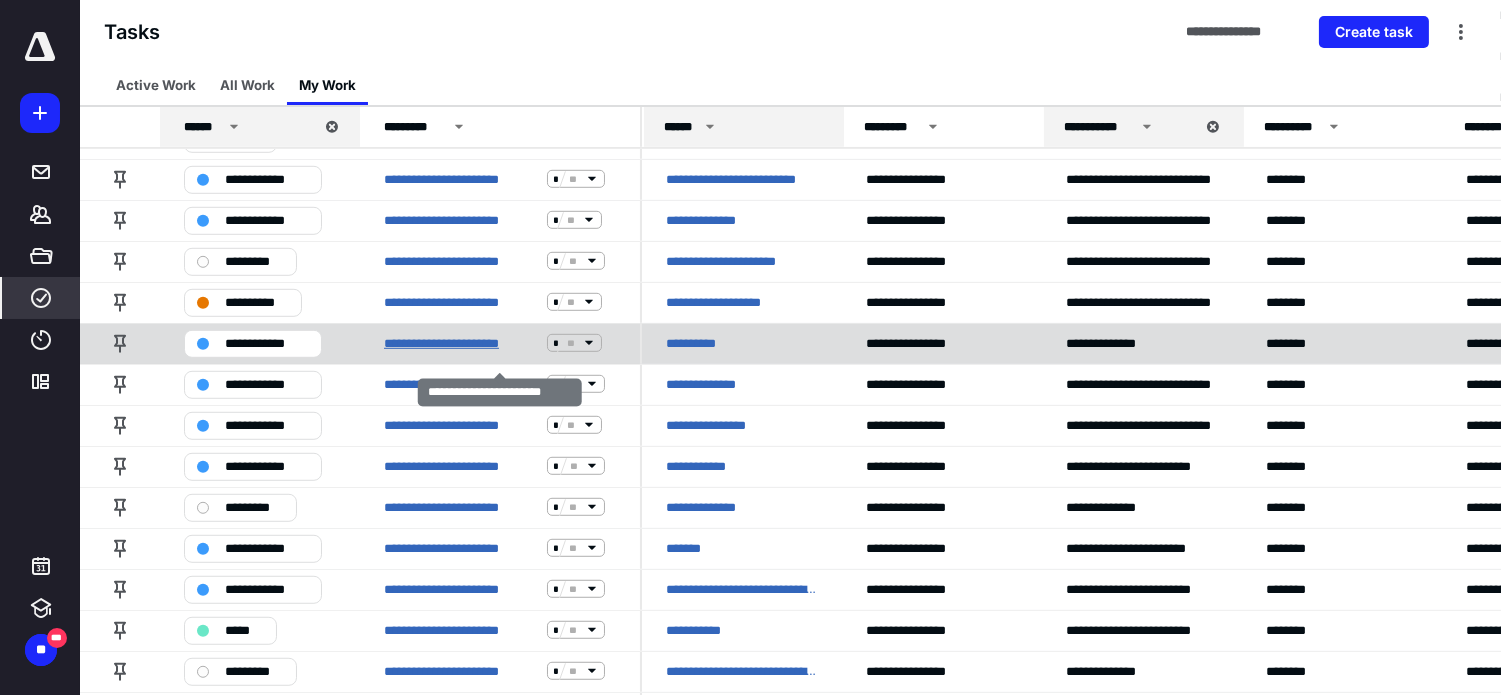 click on "**********" at bounding box center (461, 343) 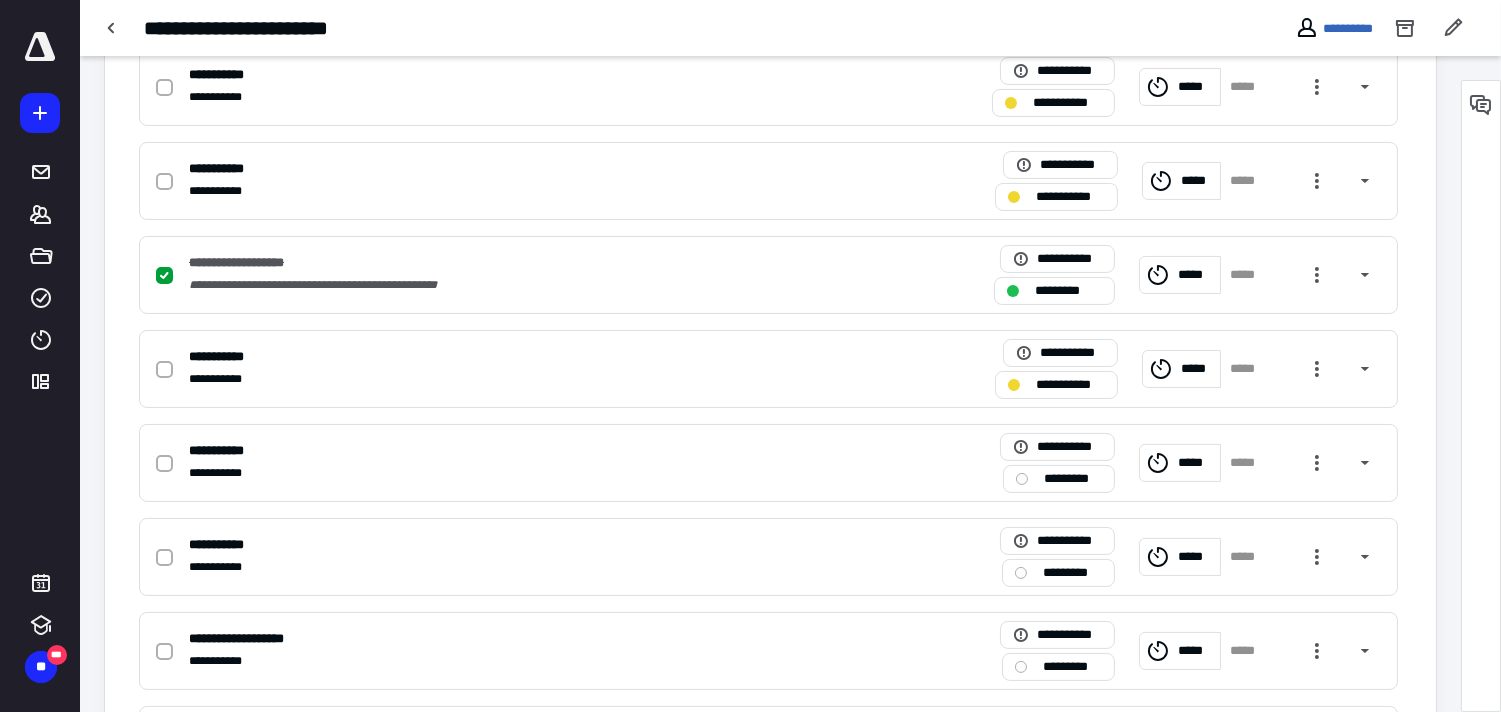 scroll, scrollTop: 666, scrollLeft: 0, axis: vertical 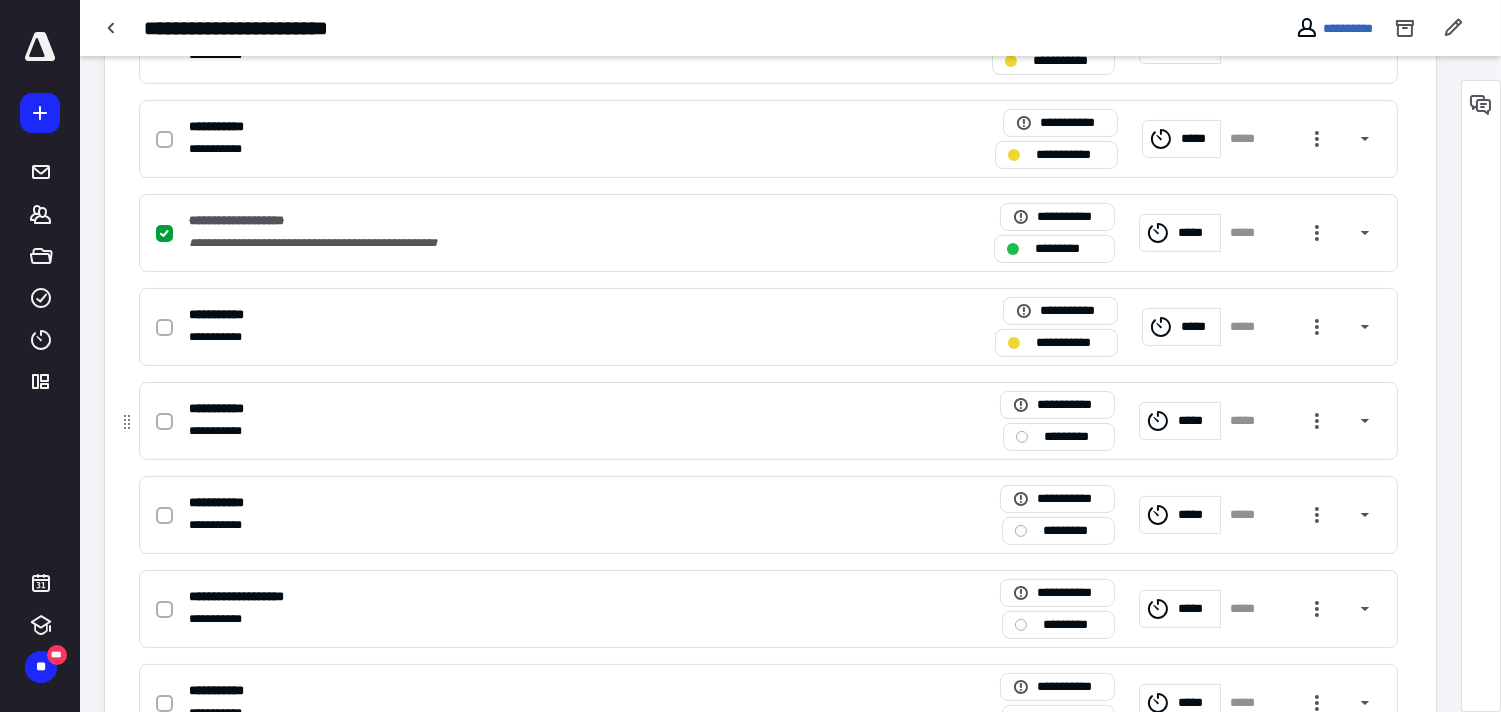 click on "*********" at bounding box center [1059, 437] 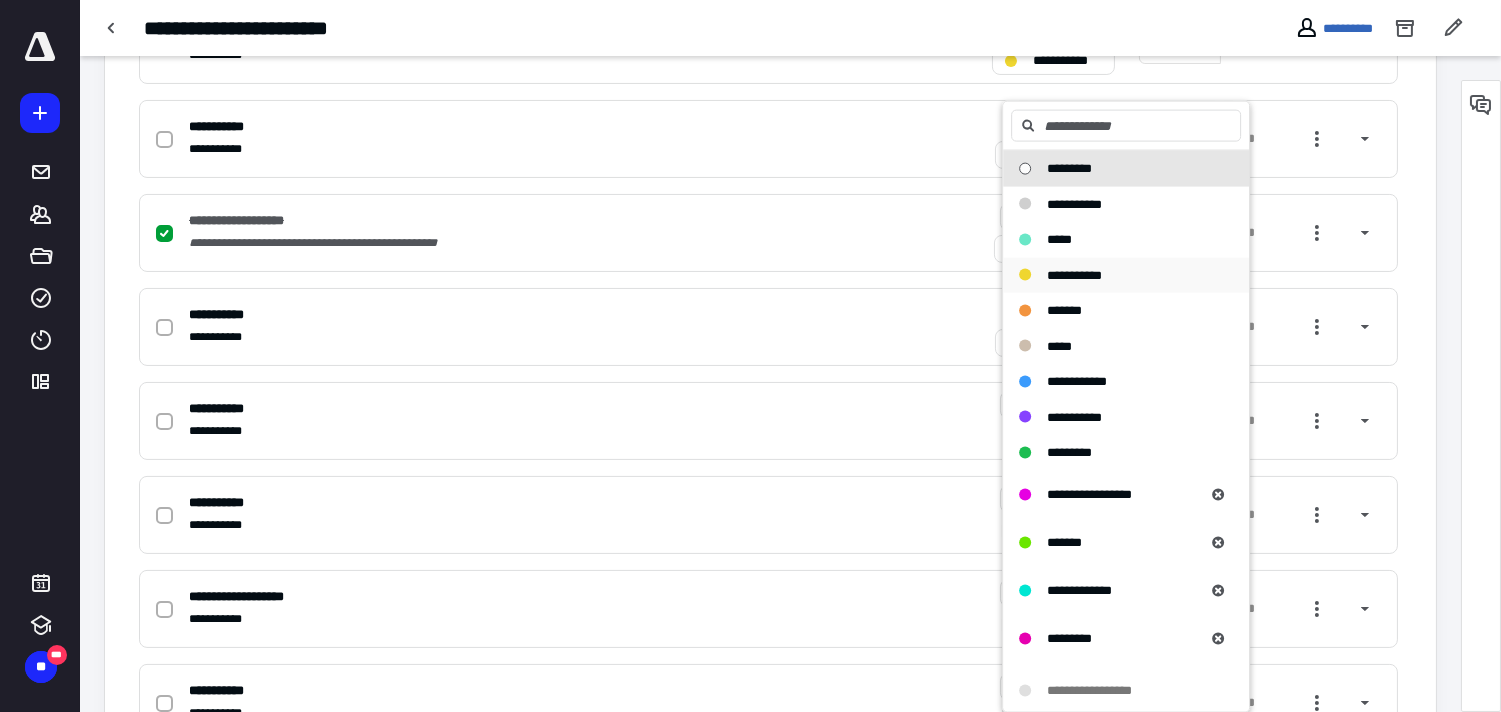 click on "**********" at bounding box center [1074, 274] 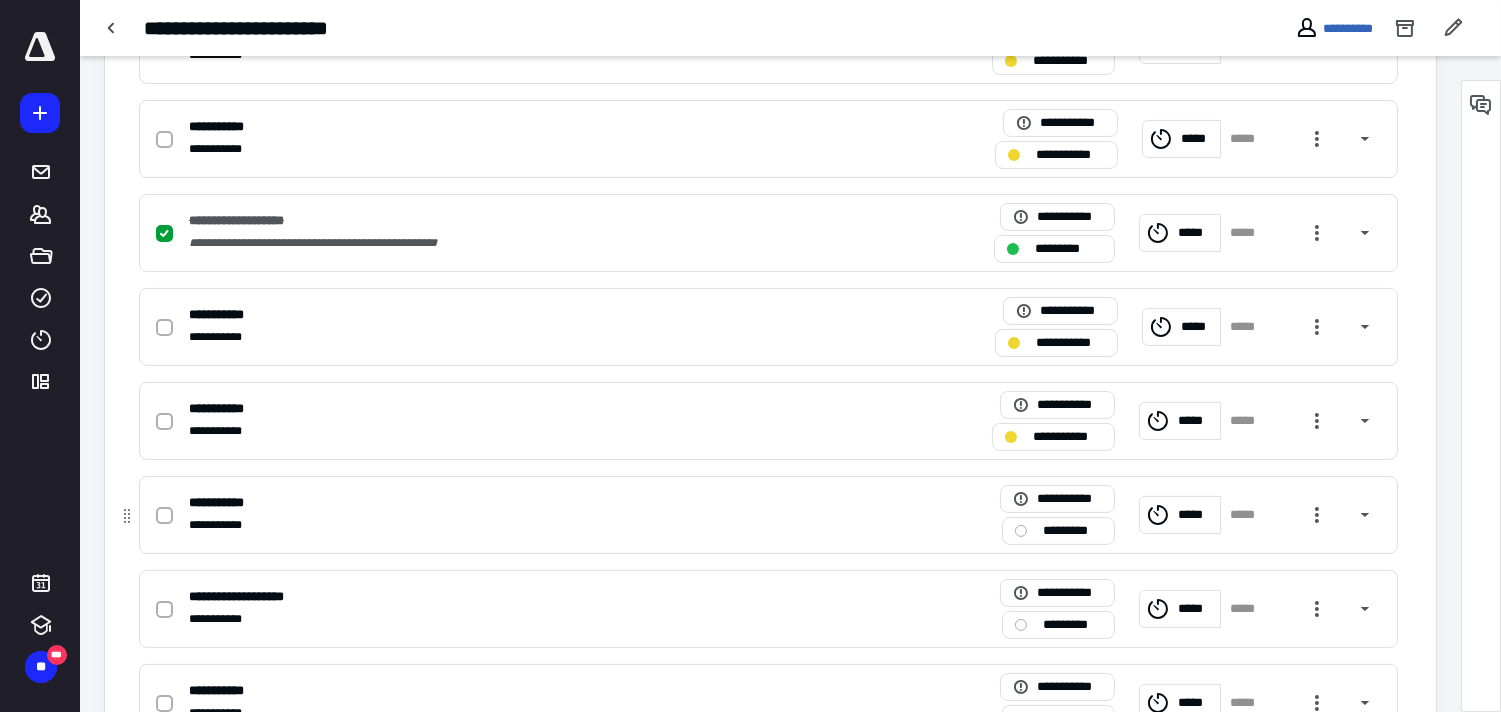 click on "*********" at bounding box center [1072, 530] 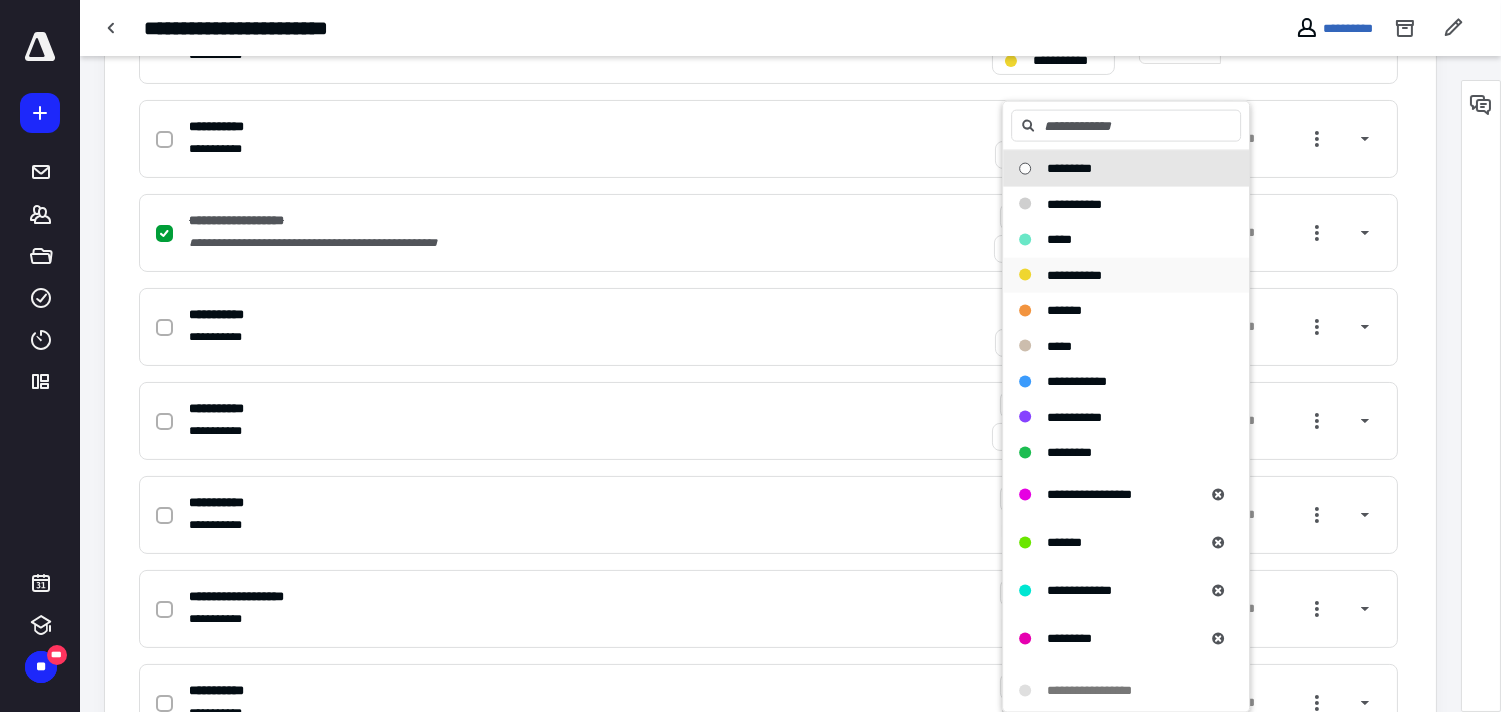 click on "**********" at bounding box center [1074, 274] 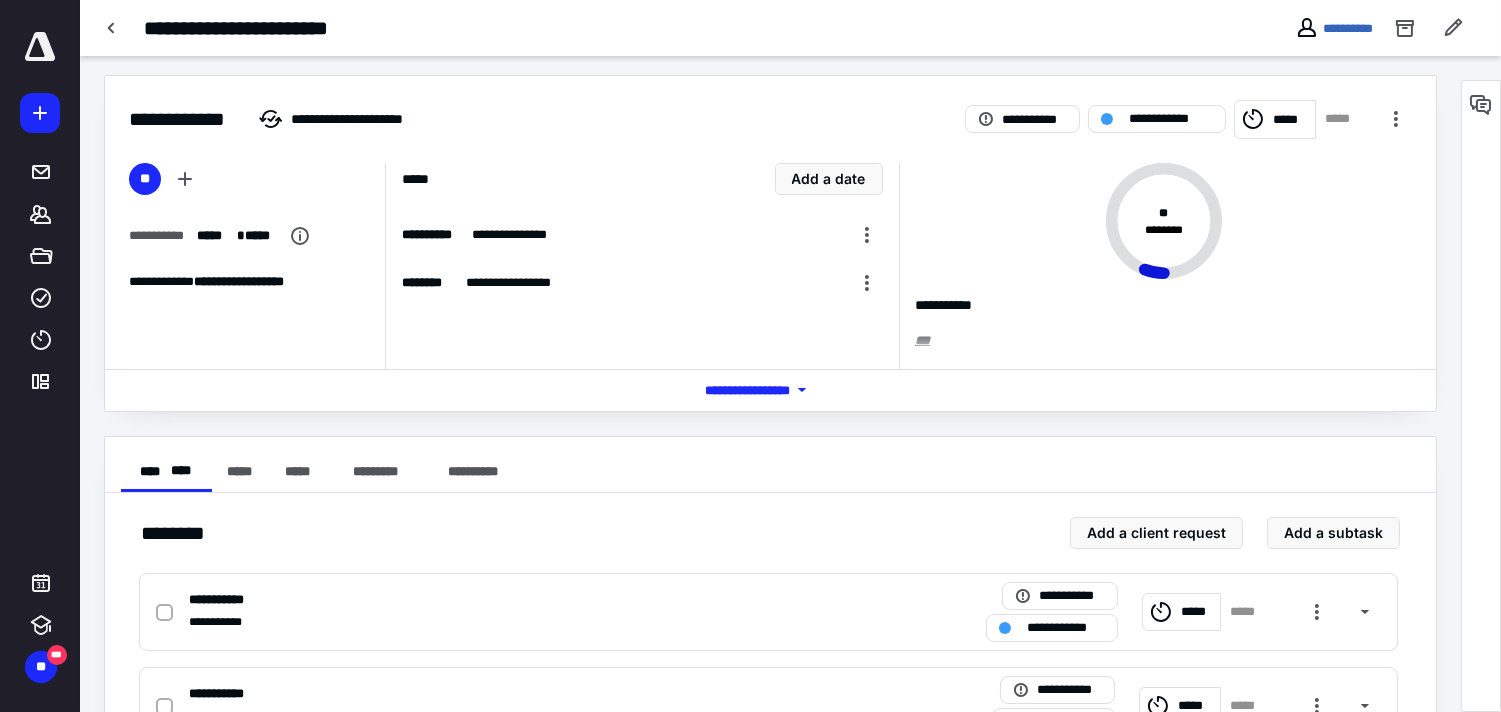 scroll, scrollTop: 0, scrollLeft: 0, axis: both 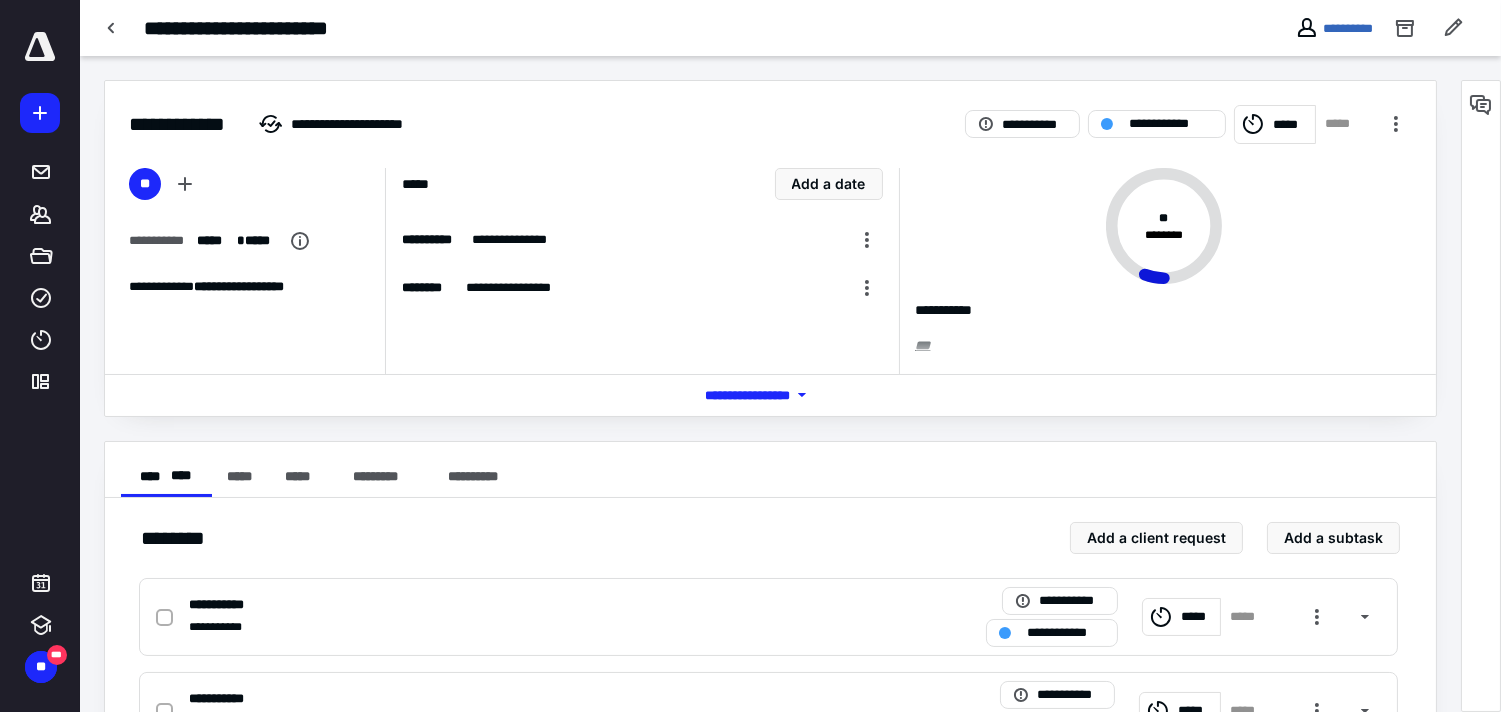 click 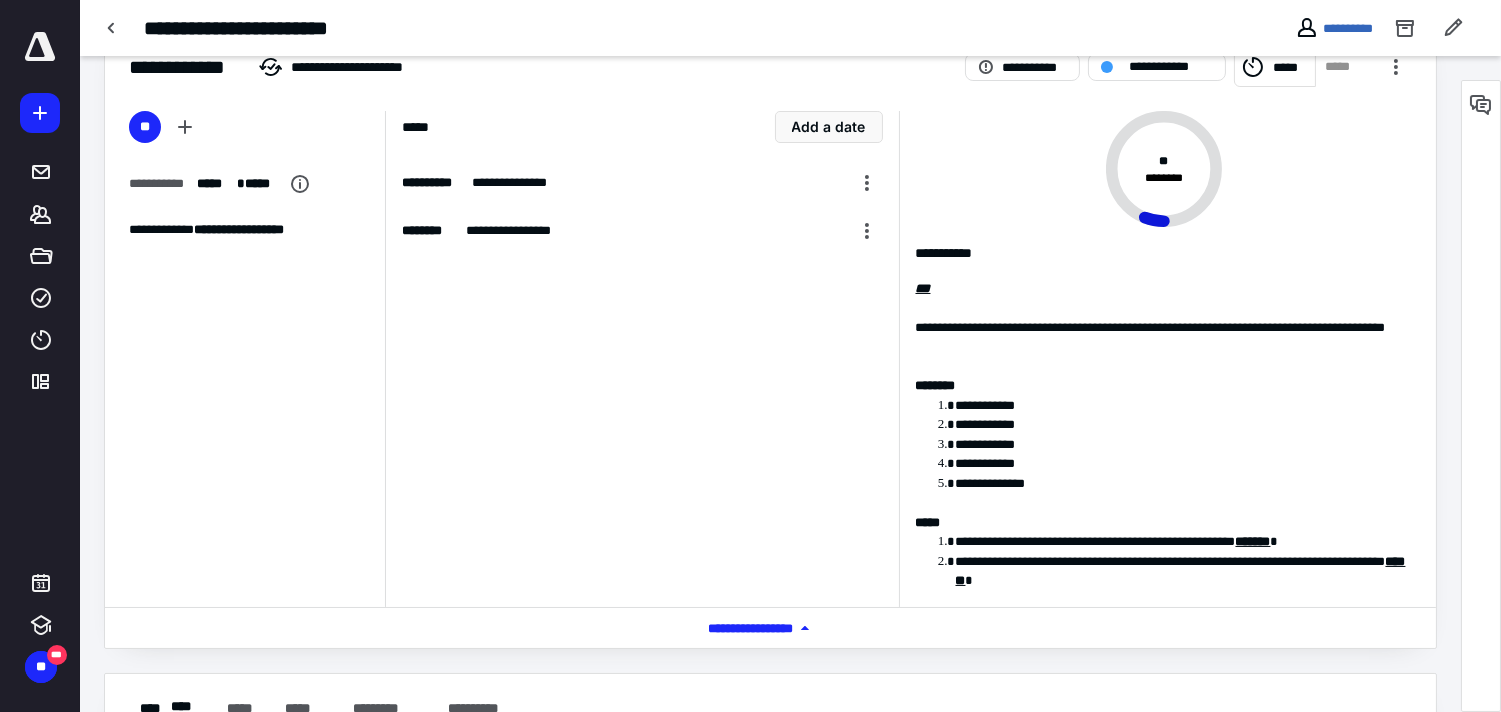 scroll, scrollTop: 111, scrollLeft: 0, axis: vertical 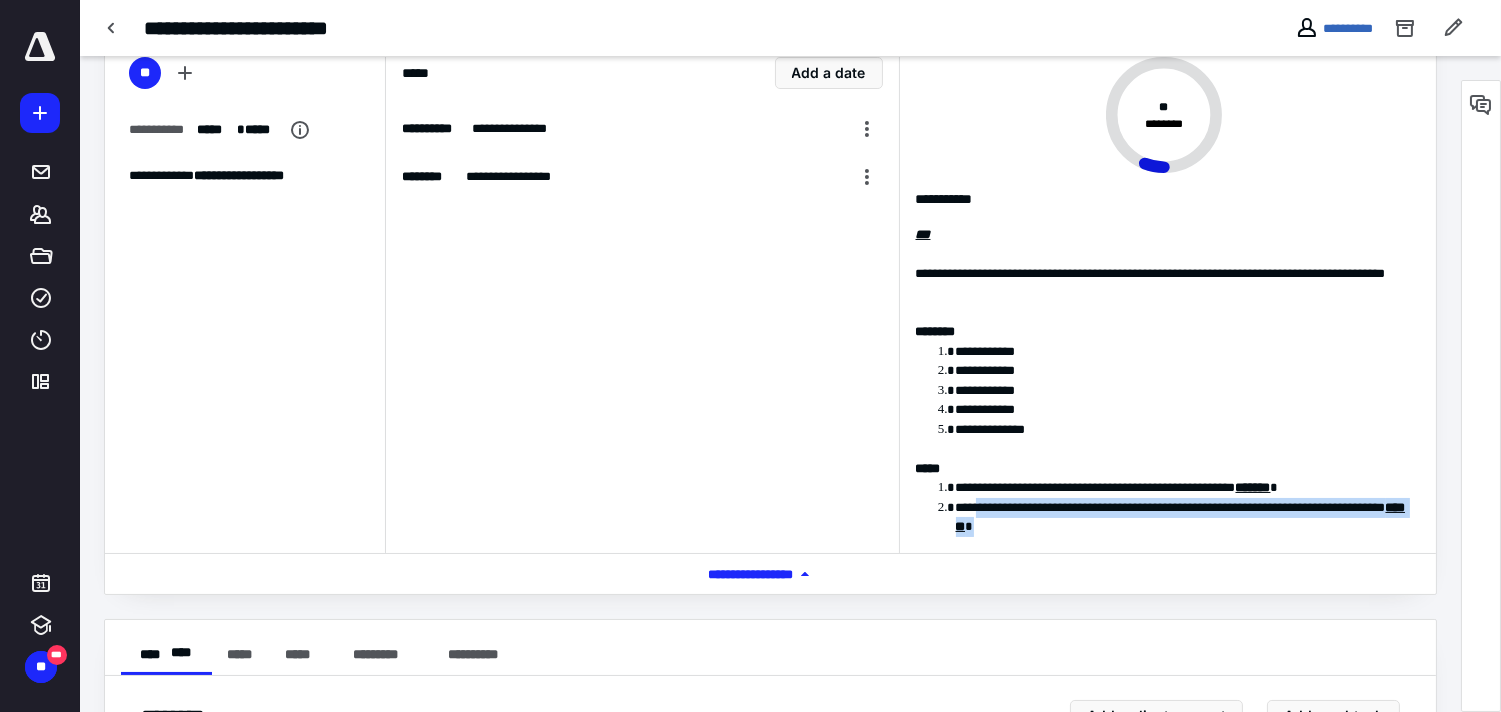 drag, startPoint x: 991, startPoint y: 504, endPoint x: 1292, endPoint y: 523, distance: 301.59906 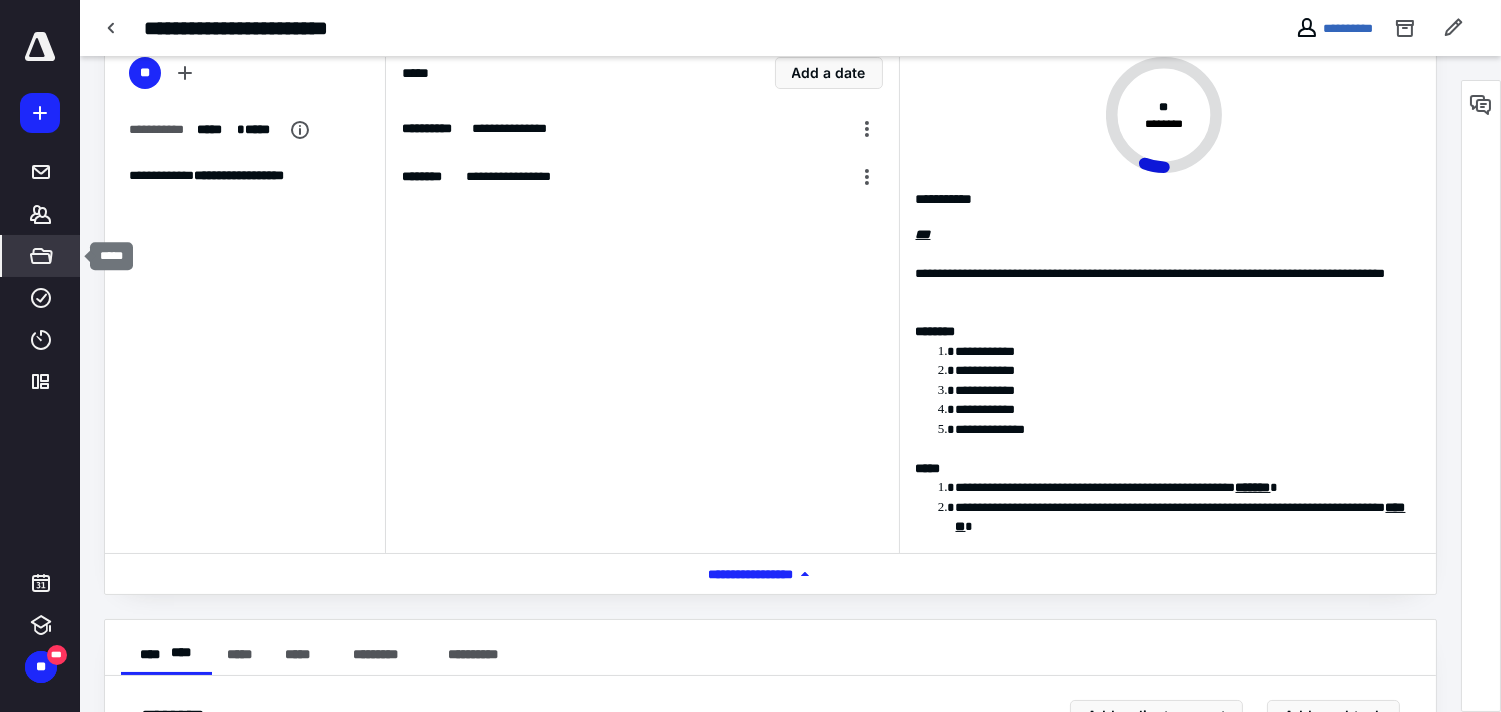 click 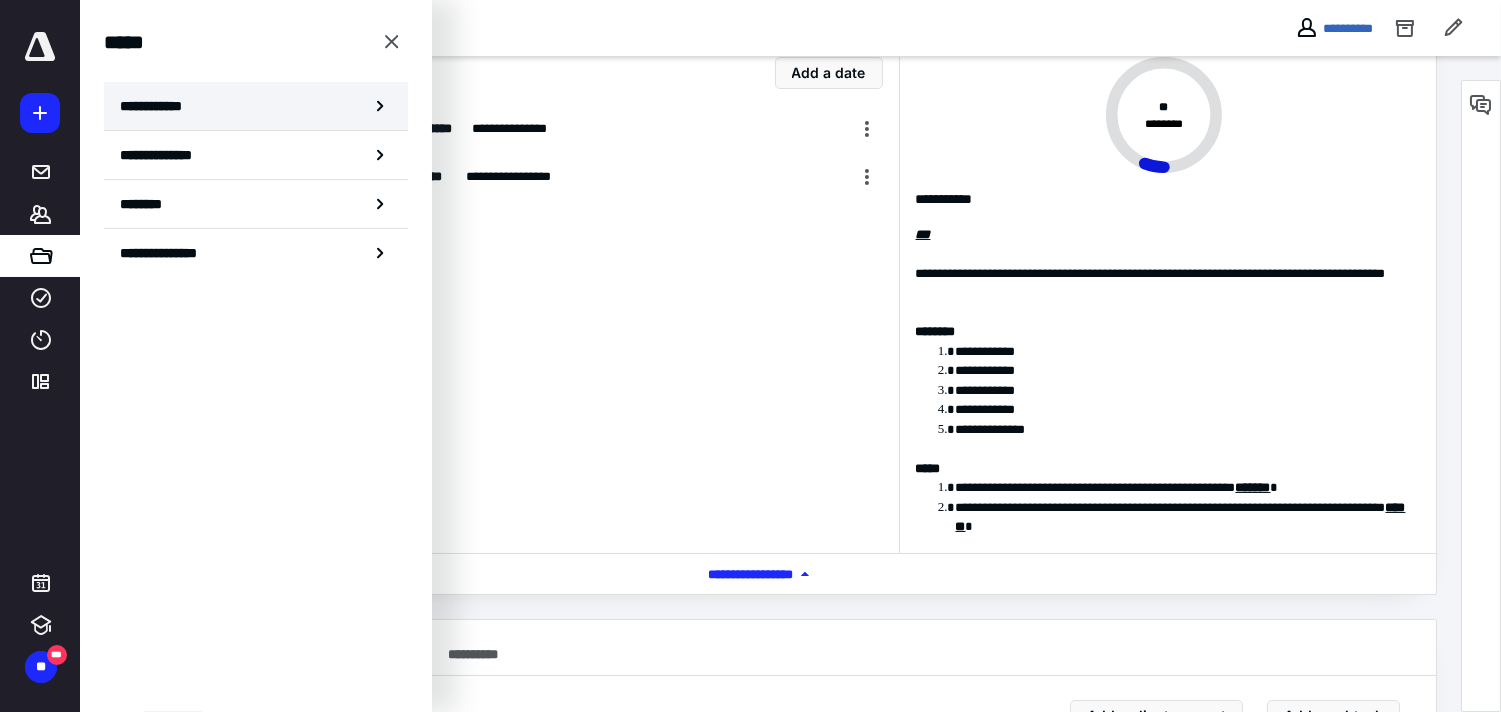 click on "**********" at bounding box center (157, 106) 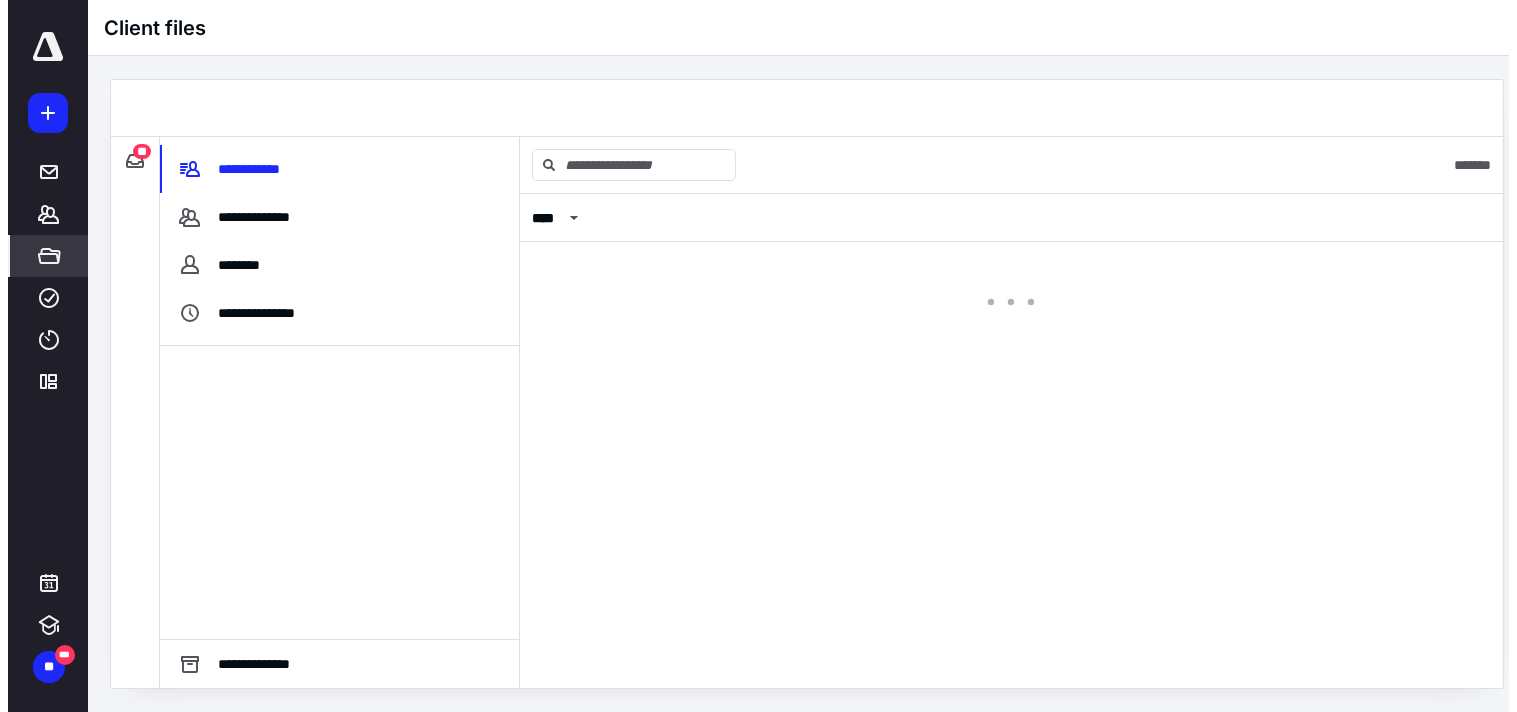 scroll, scrollTop: 0, scrollLeft: 0, axis: both 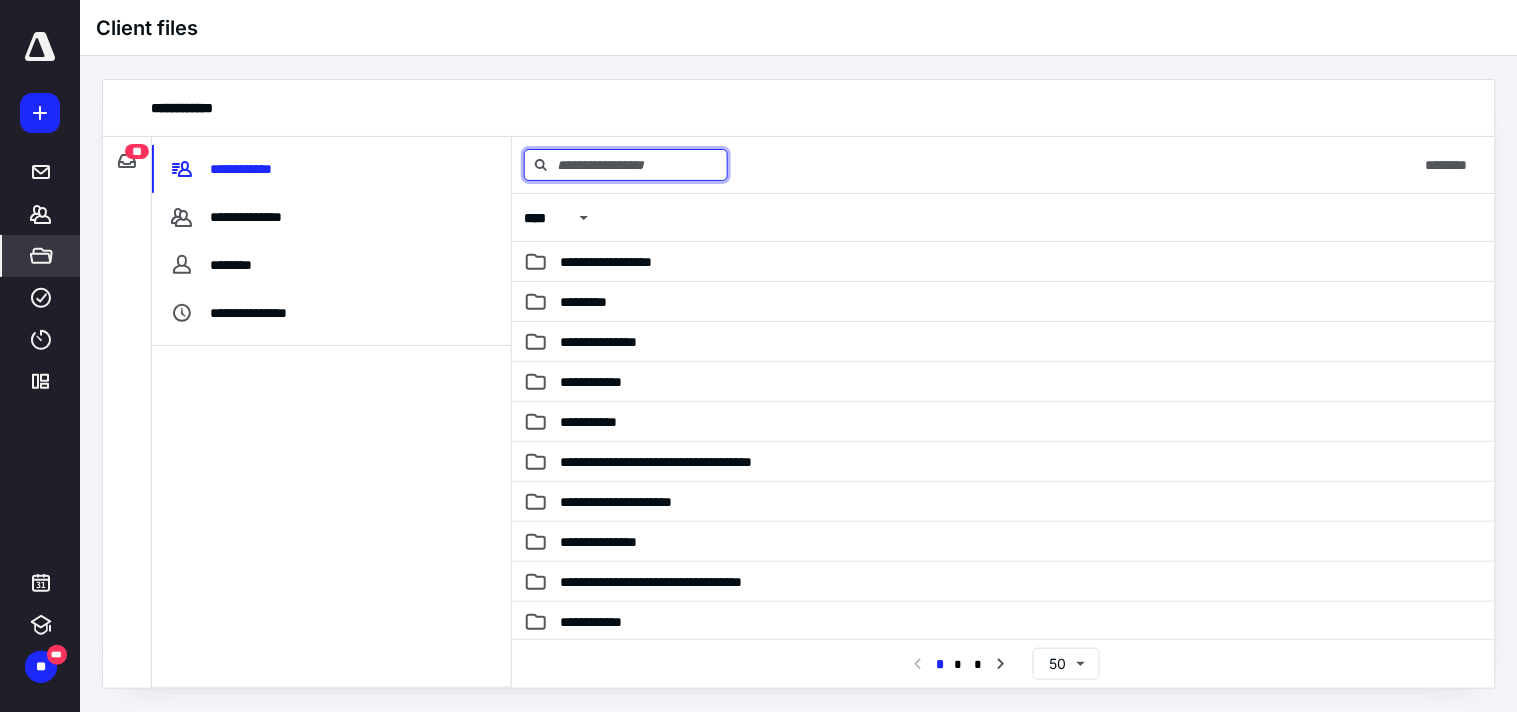 click at bounding box center (626, 165) 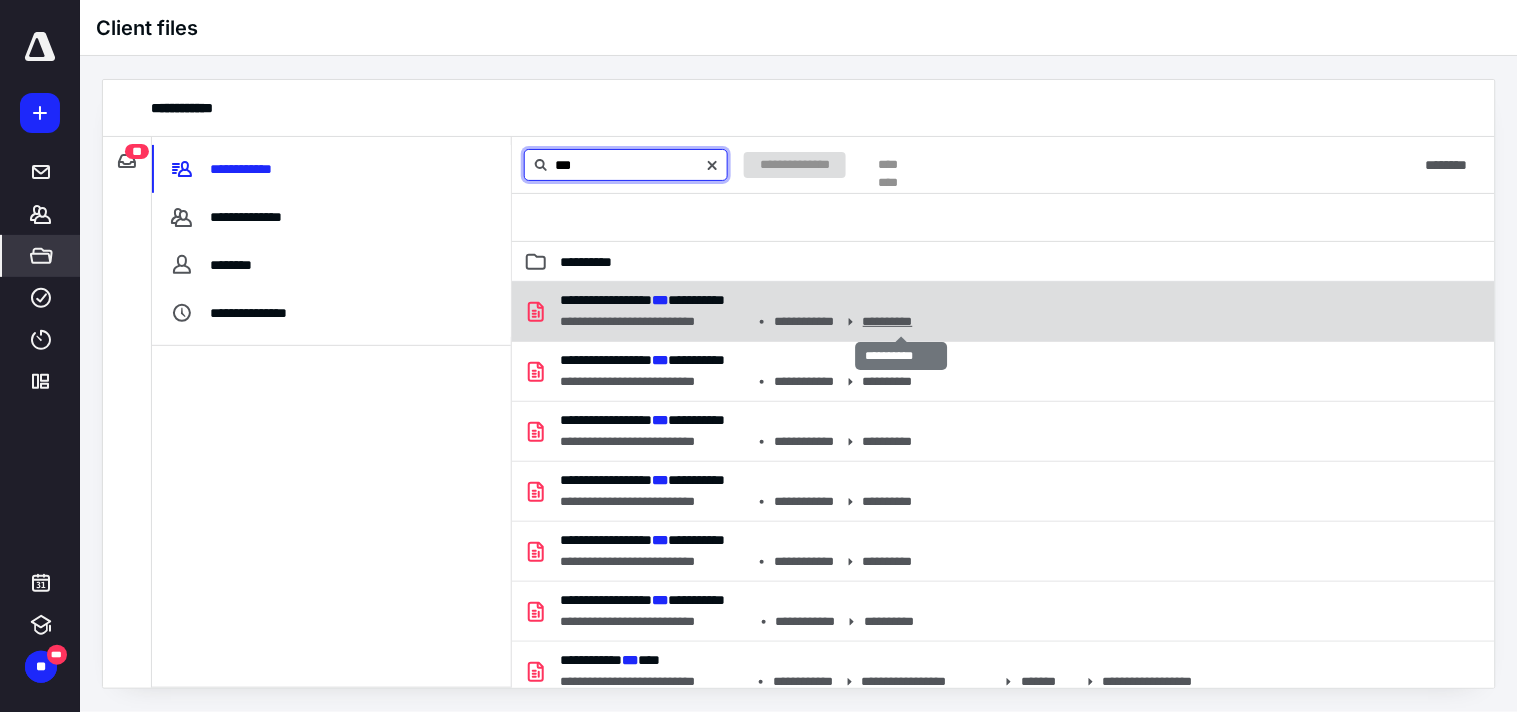 type on "***" 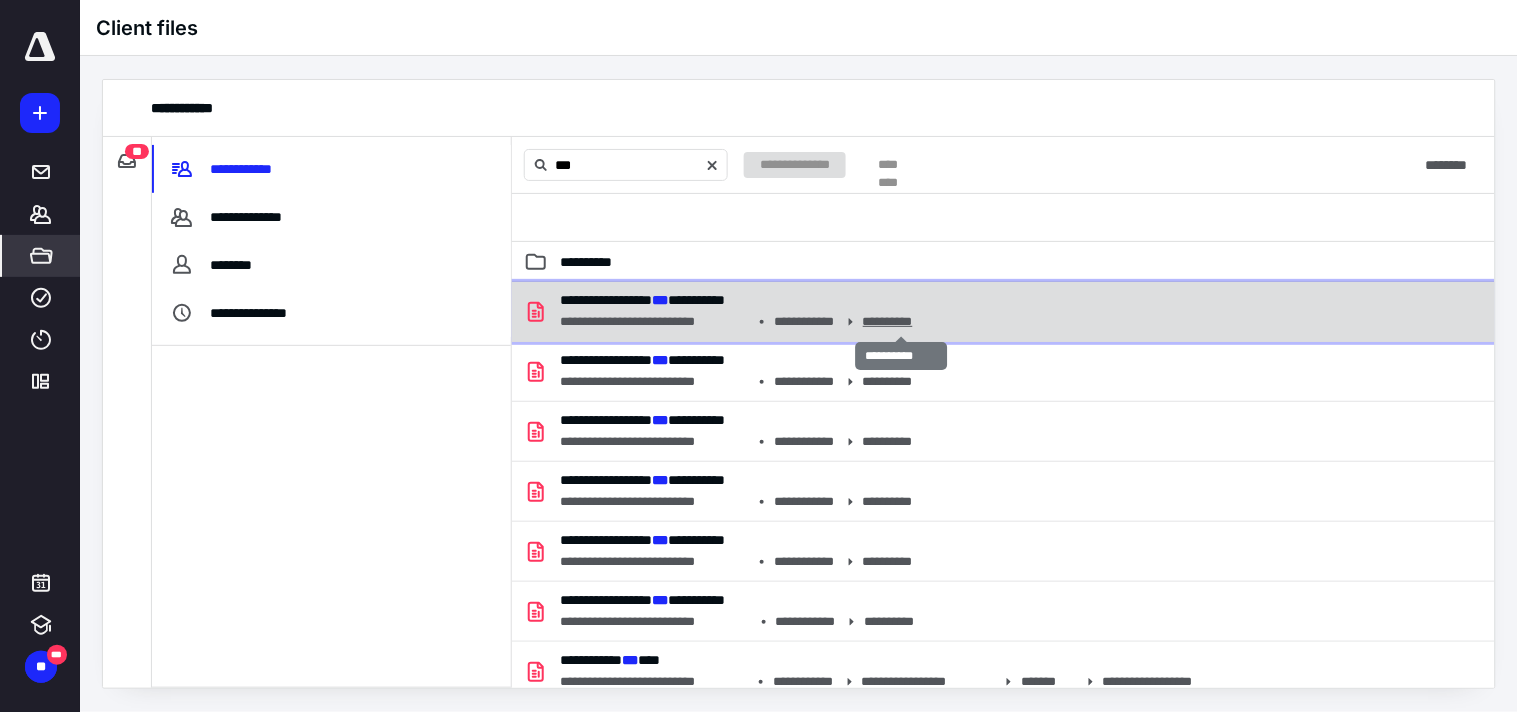 click on "**********" at bounding box center [901, 321] 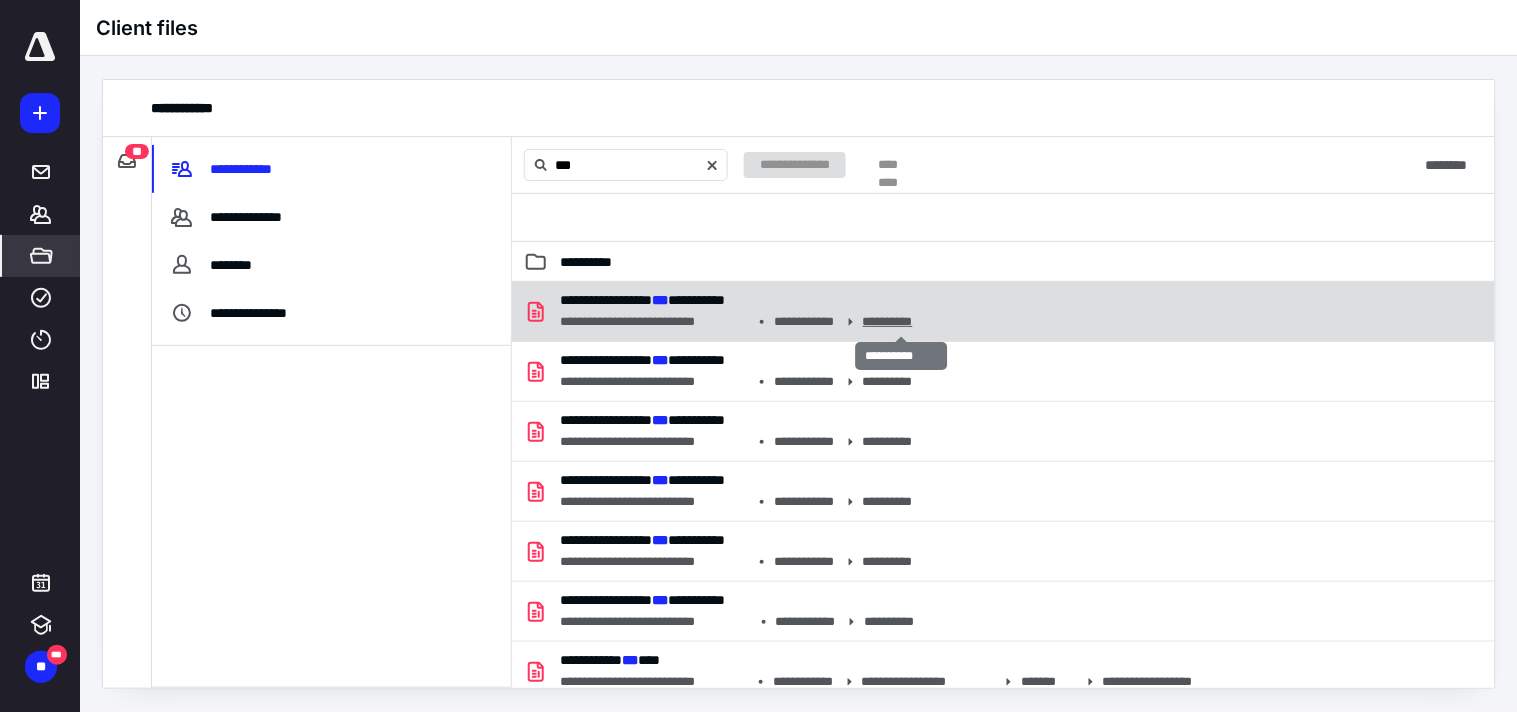 type 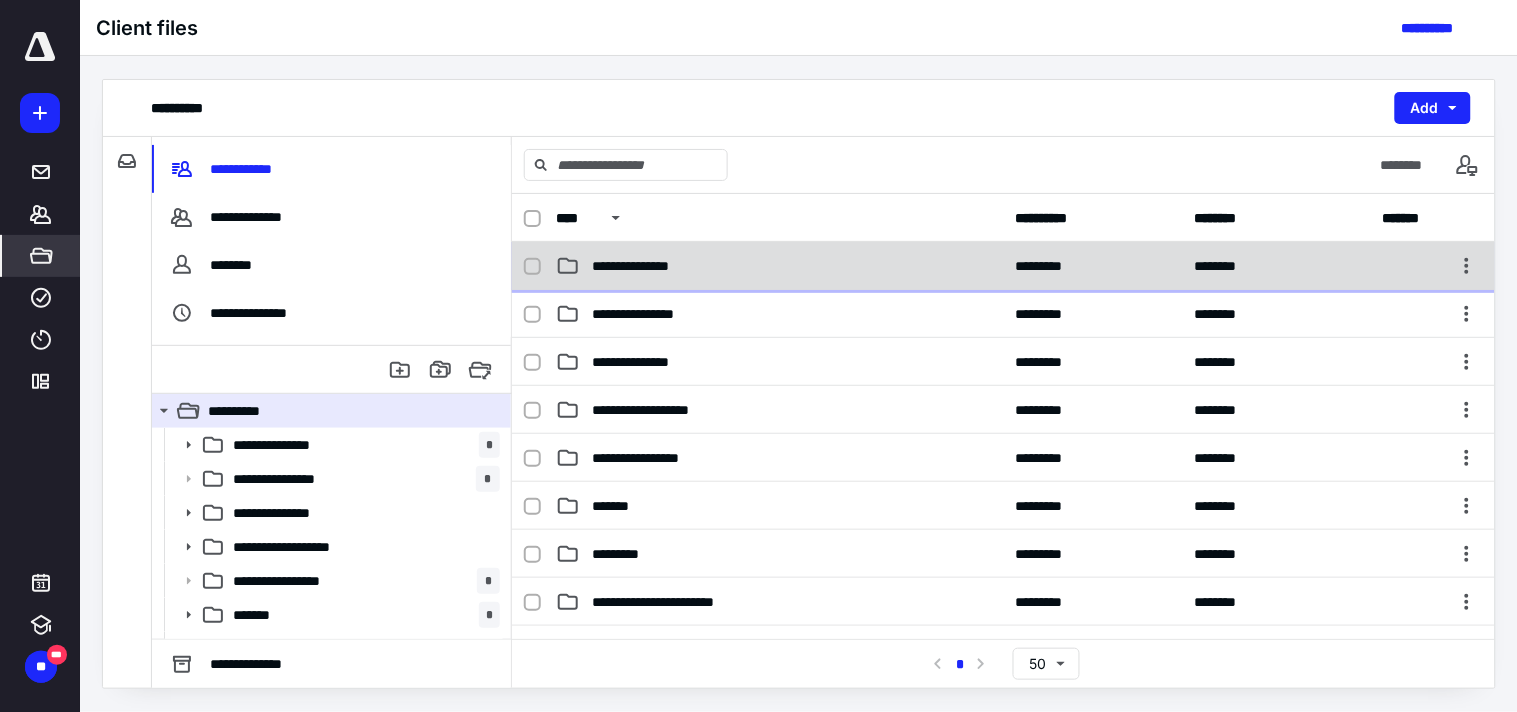 click on "**********" at bounding box center [779, 266] 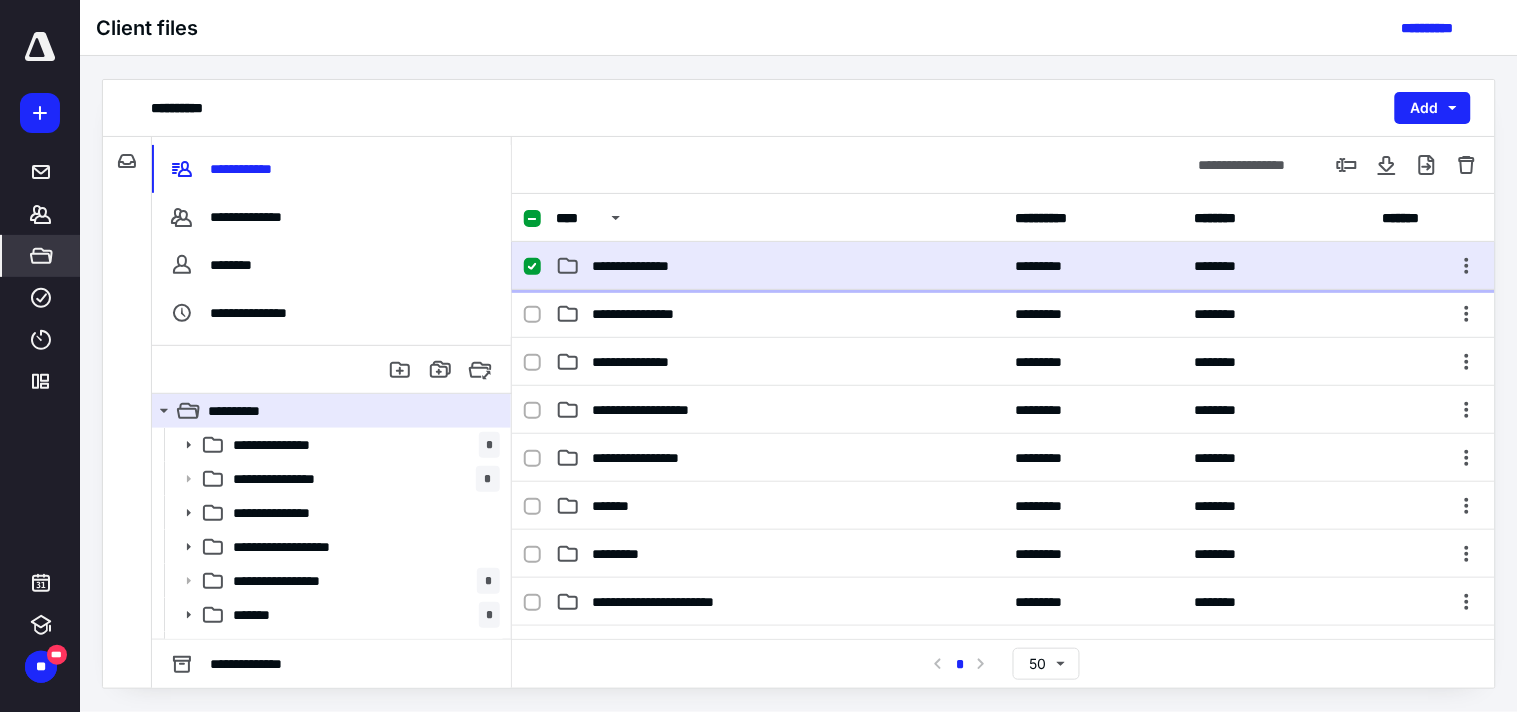 click on "**********" at bounding box center (779, 266) 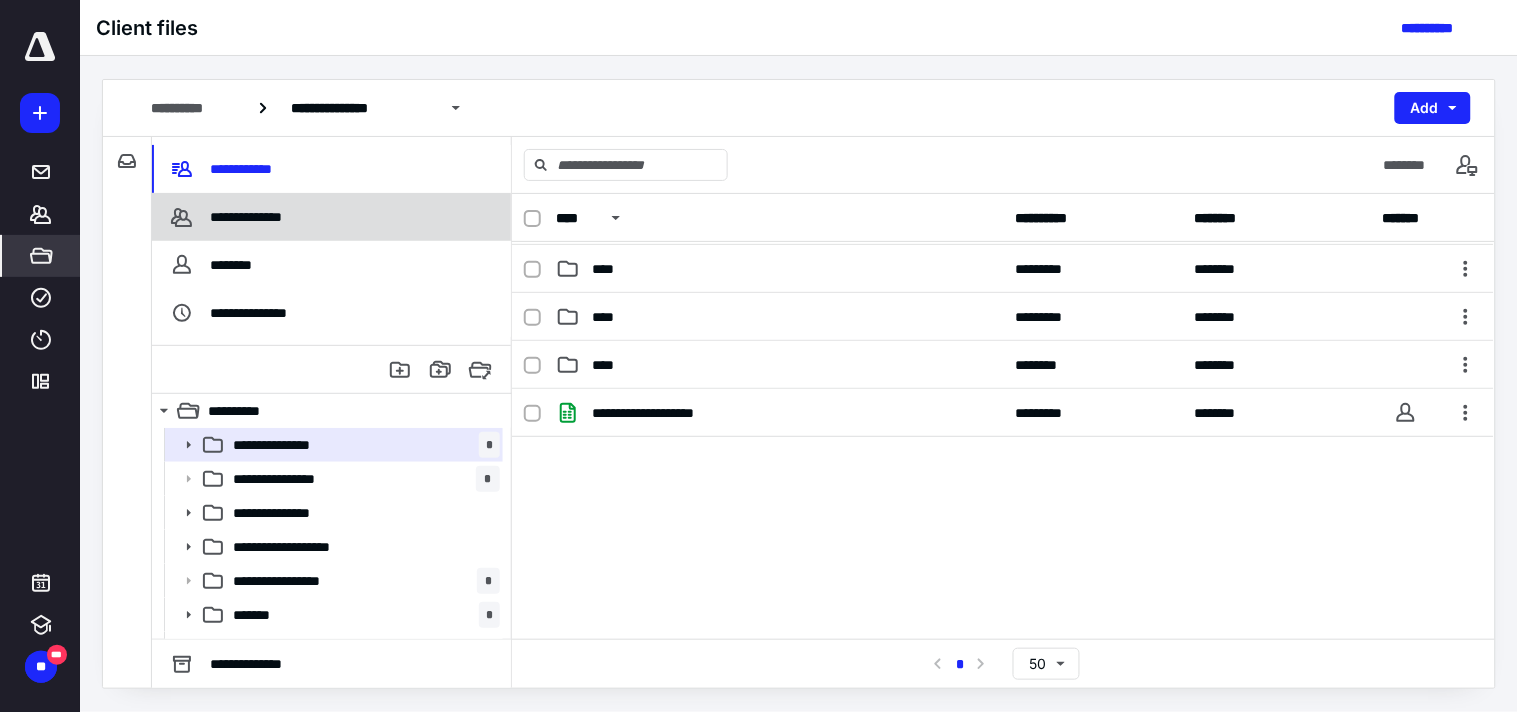 scroll, scrollTop: 384, scrollLeft: 0, axis: vertical 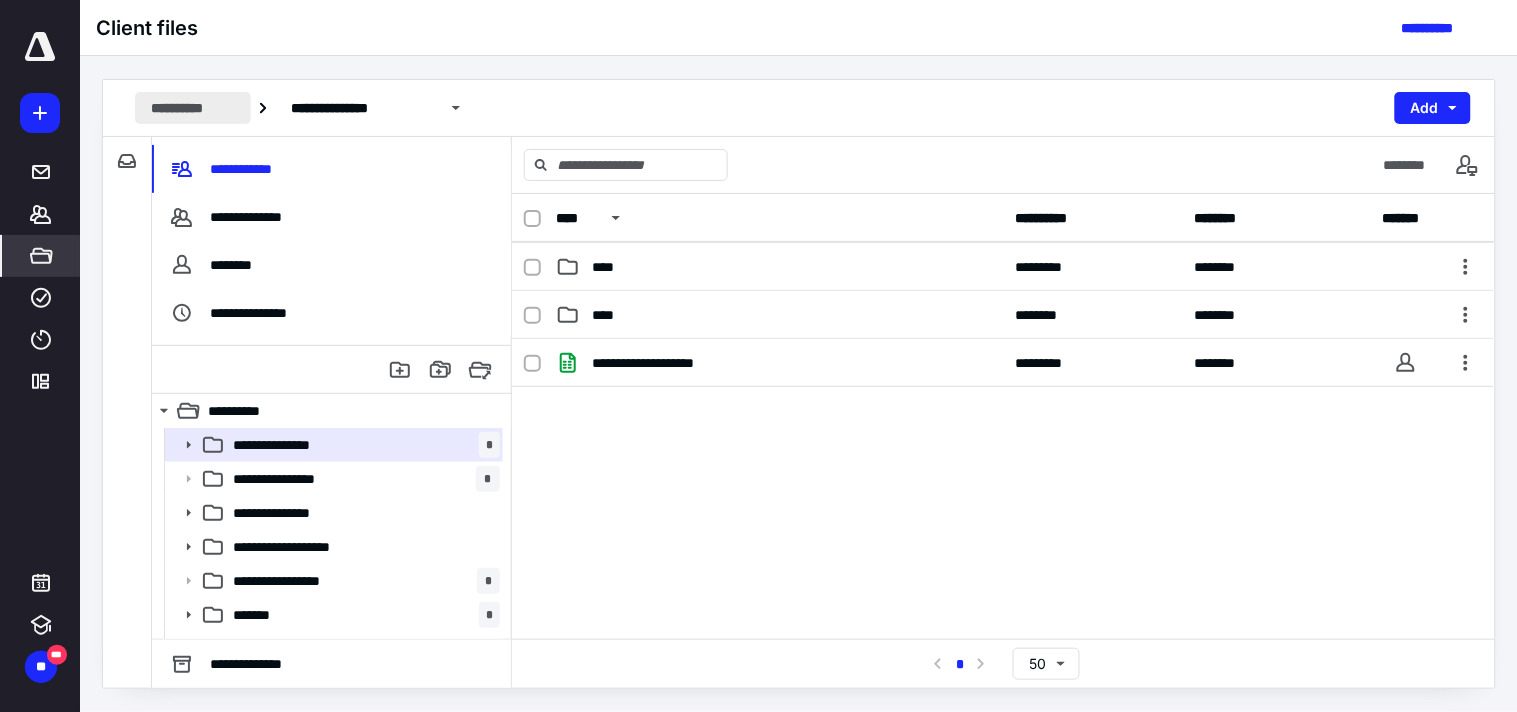 click on "**********" at bounding box center [193, 108] 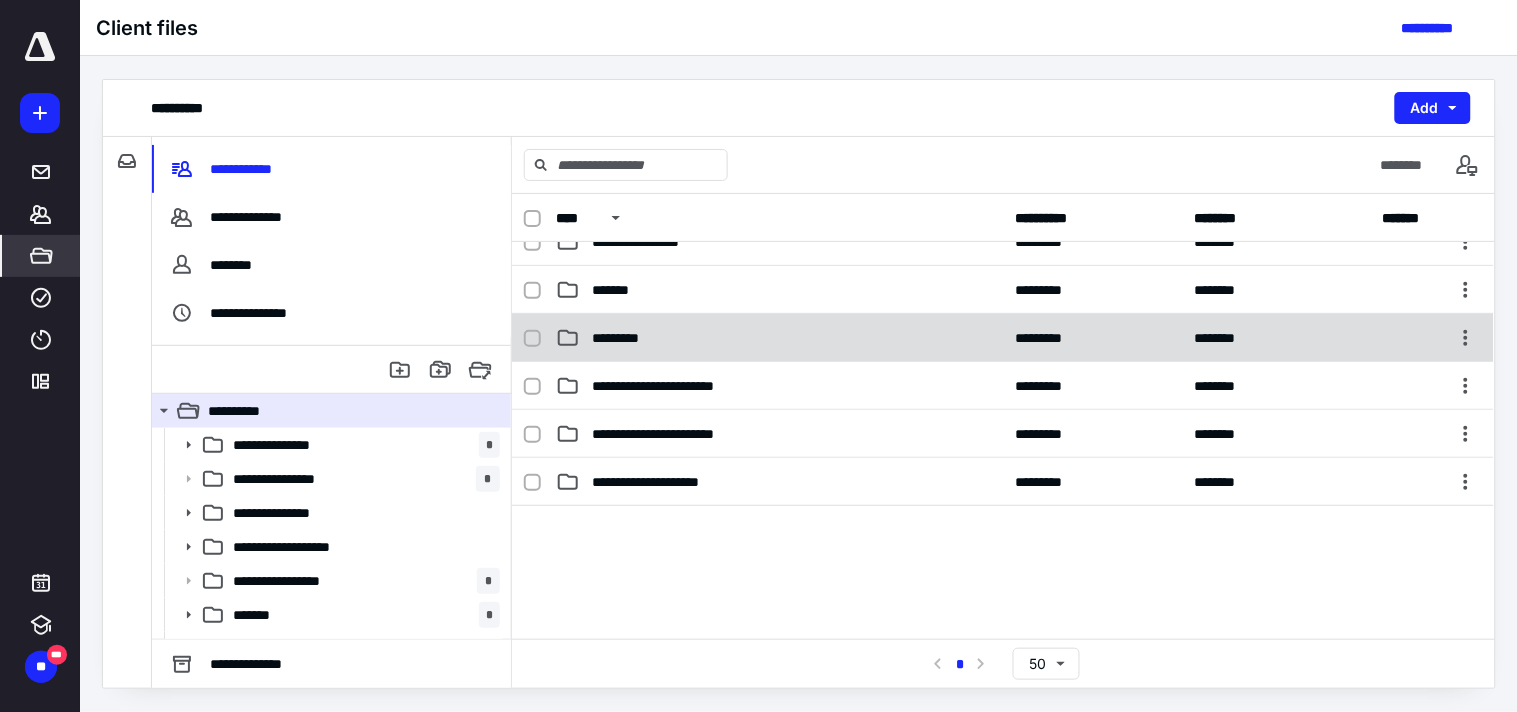 scroll, scrollTop: 222, scrollLeft: 0, axis: vertical 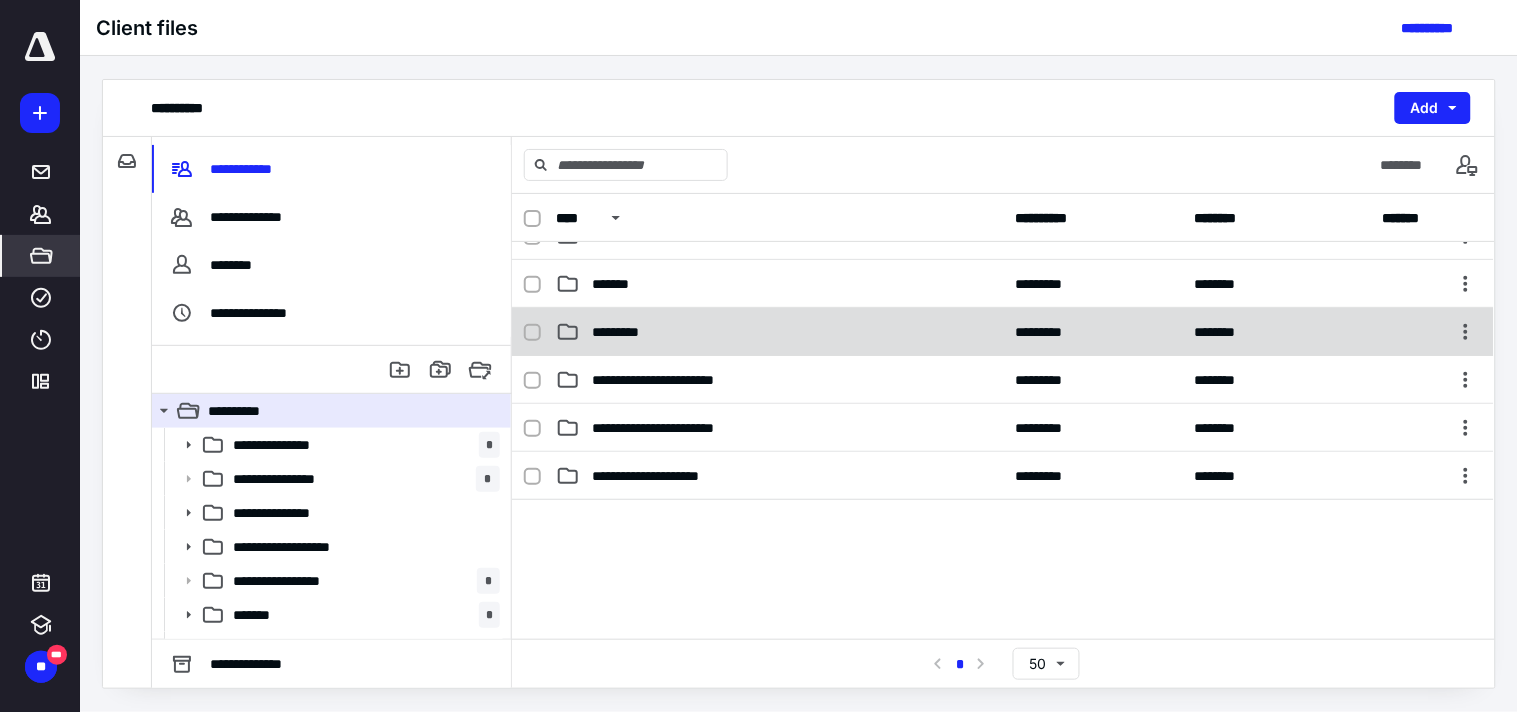 click on "*********" at bounding box center (779, 332) 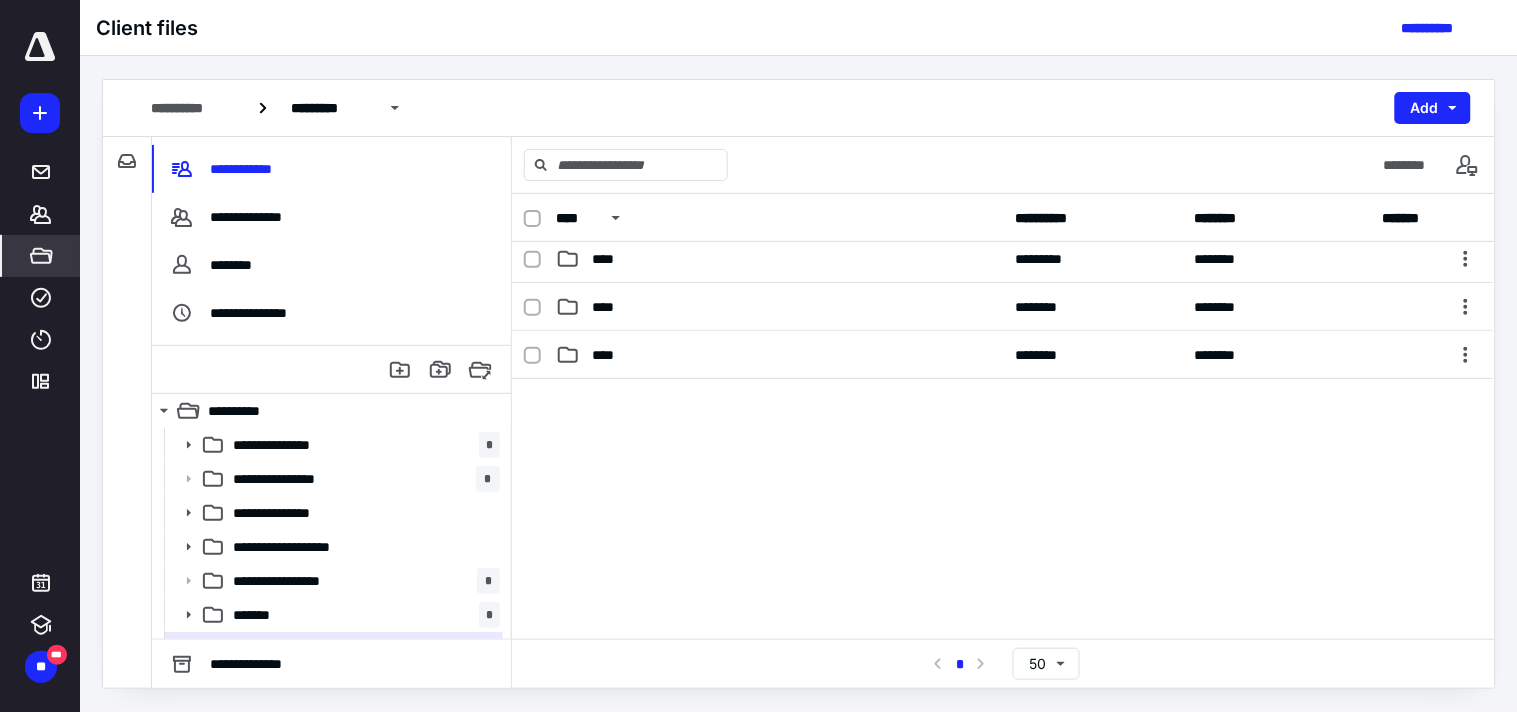 scroll, scrollTop: 432, scrollLeft: 0, axis: vertical 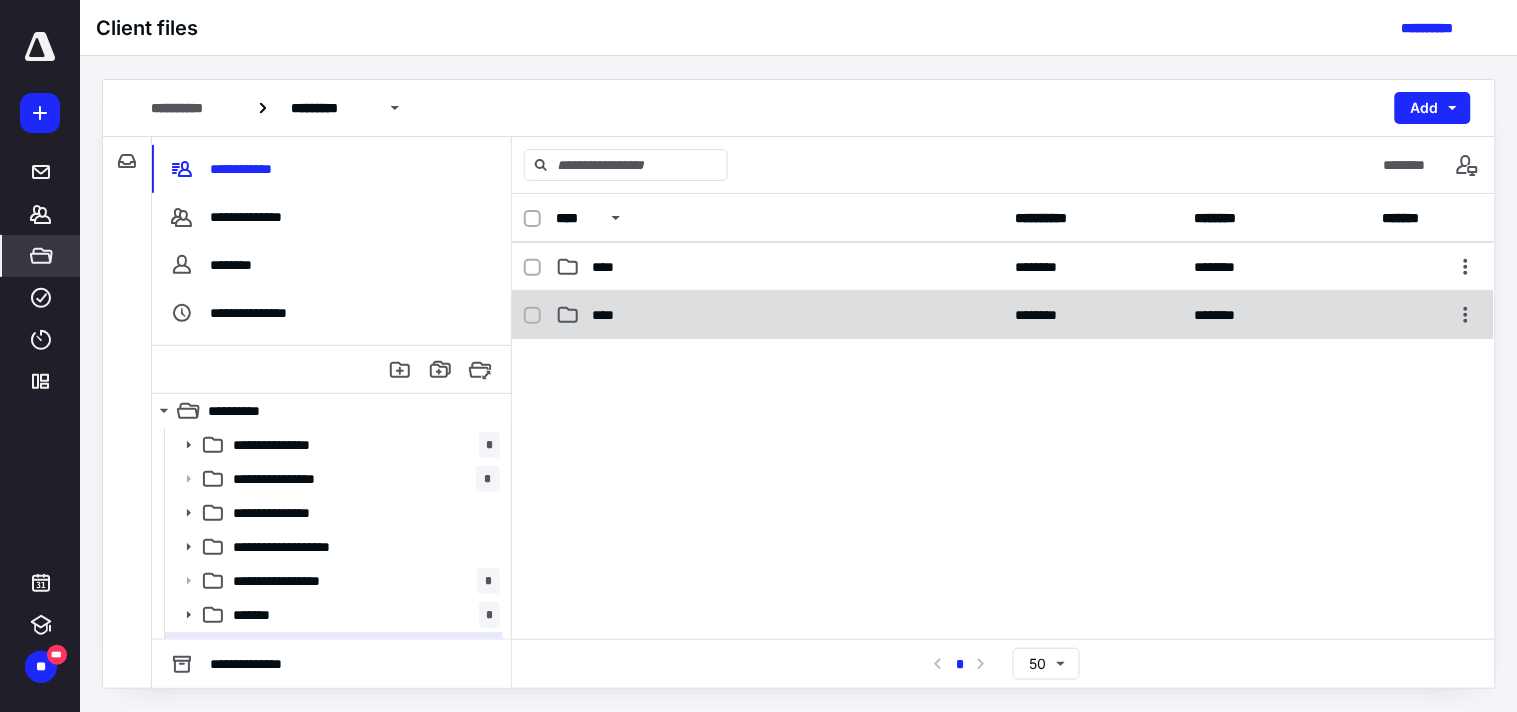 click on "**** ******** ********" at bounding box center [1003, 315] 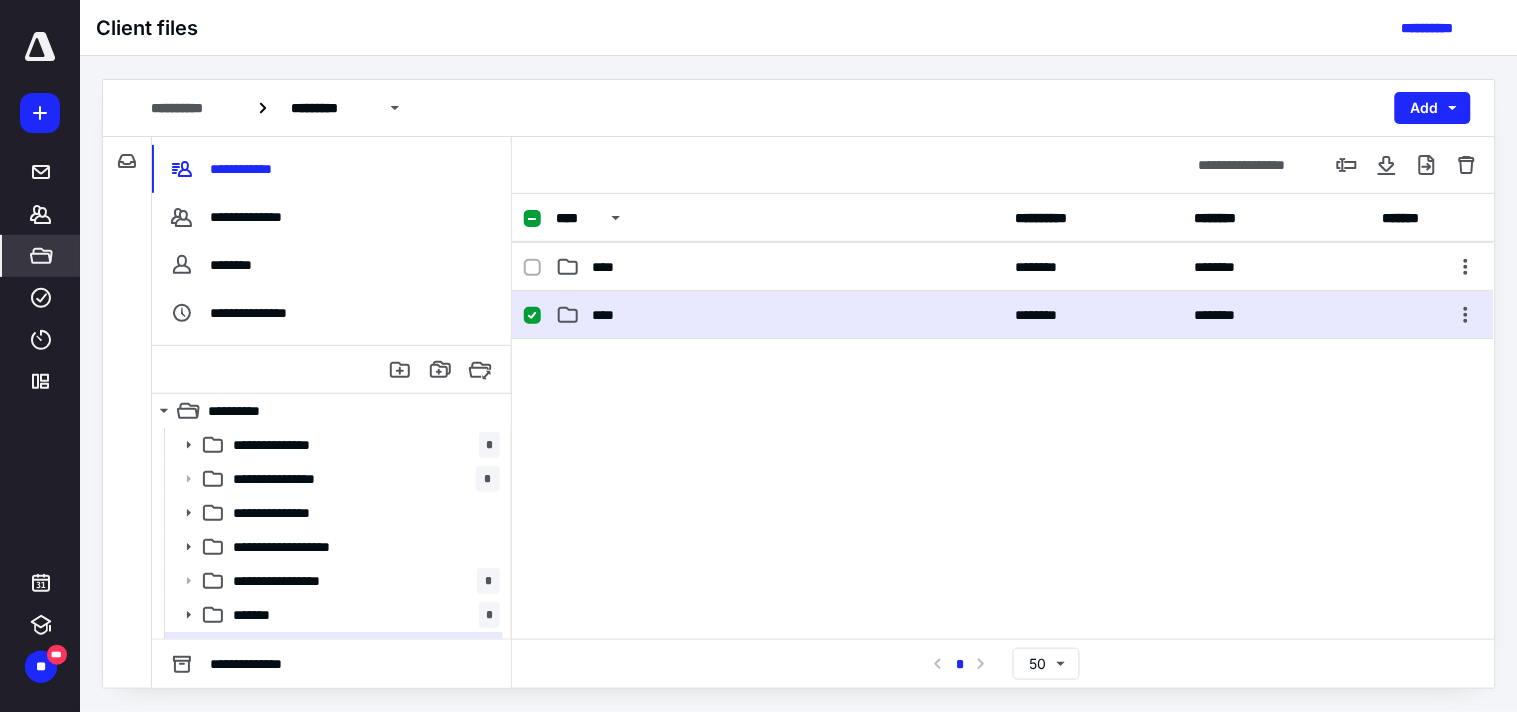 click on "**** ******** ********" at bounding box center [1003, 315] 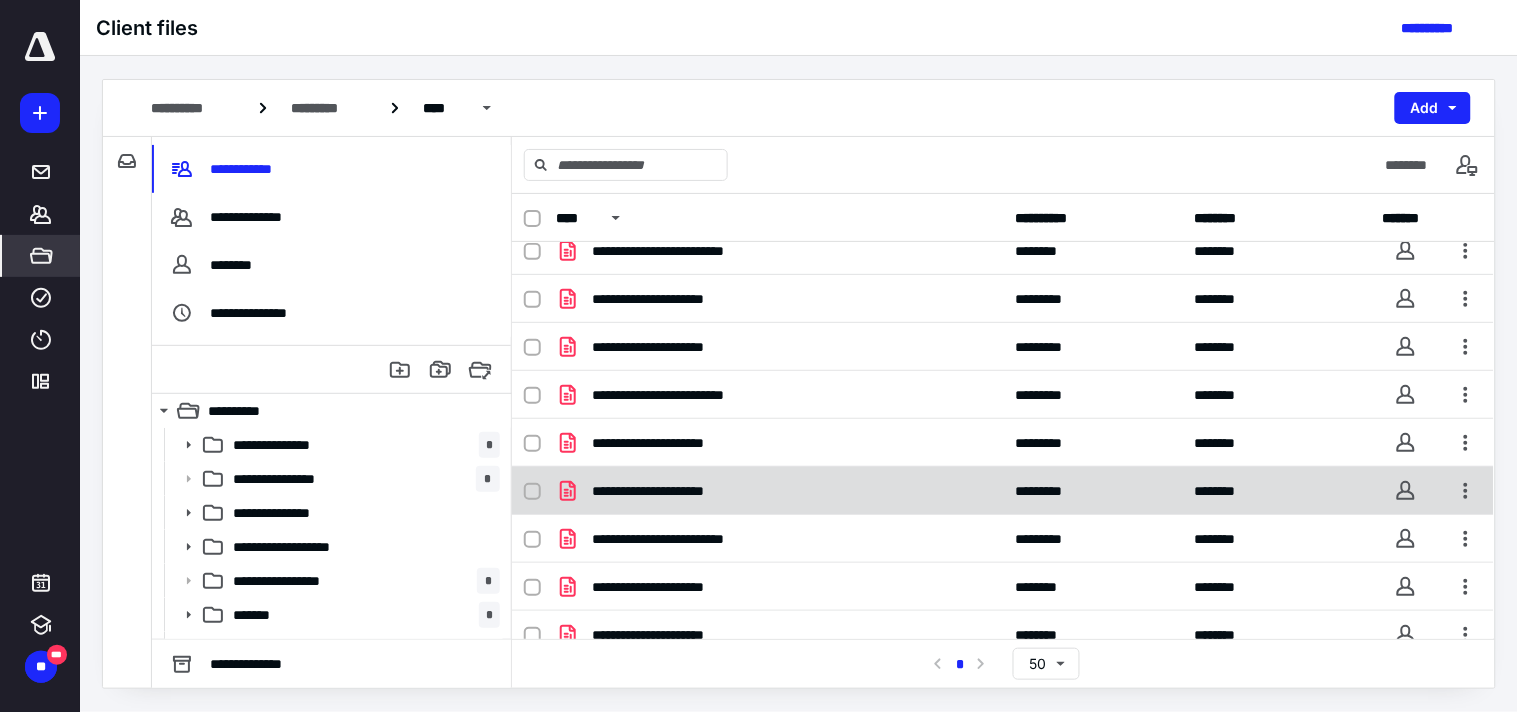 scroll, scrollTop: 0, scrollLeft: 0, axis: both 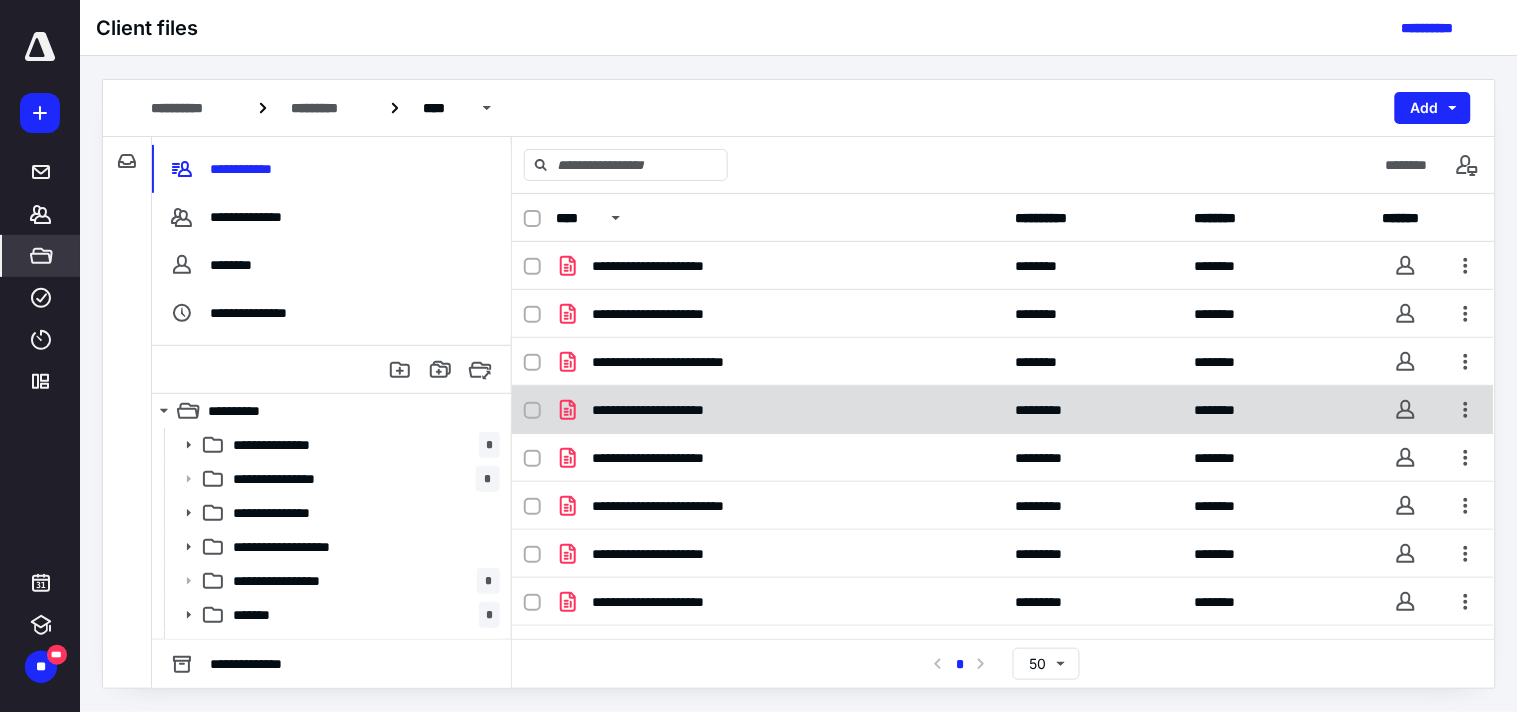 click on "**********" at bounding box center (779, 410) 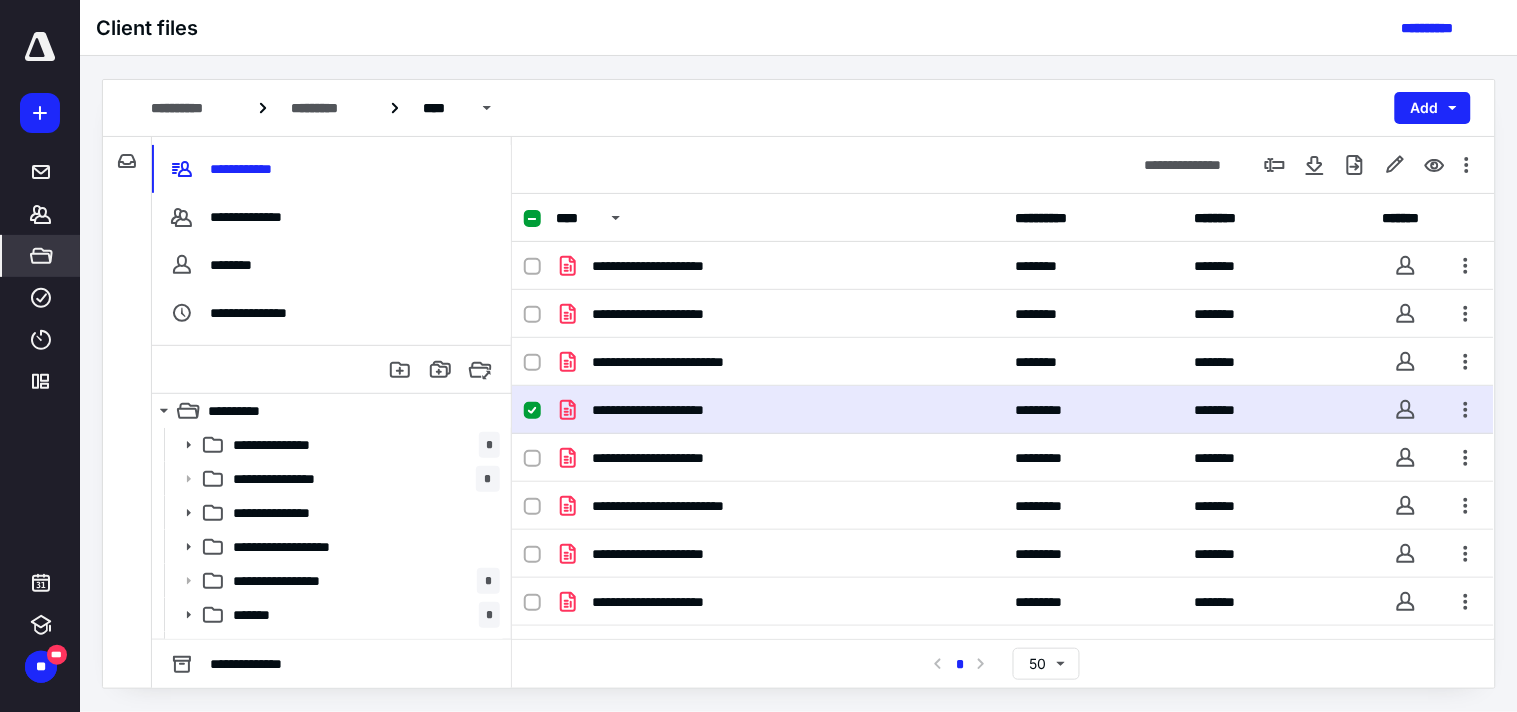 click on "**********" at bounding box center (779, 410) 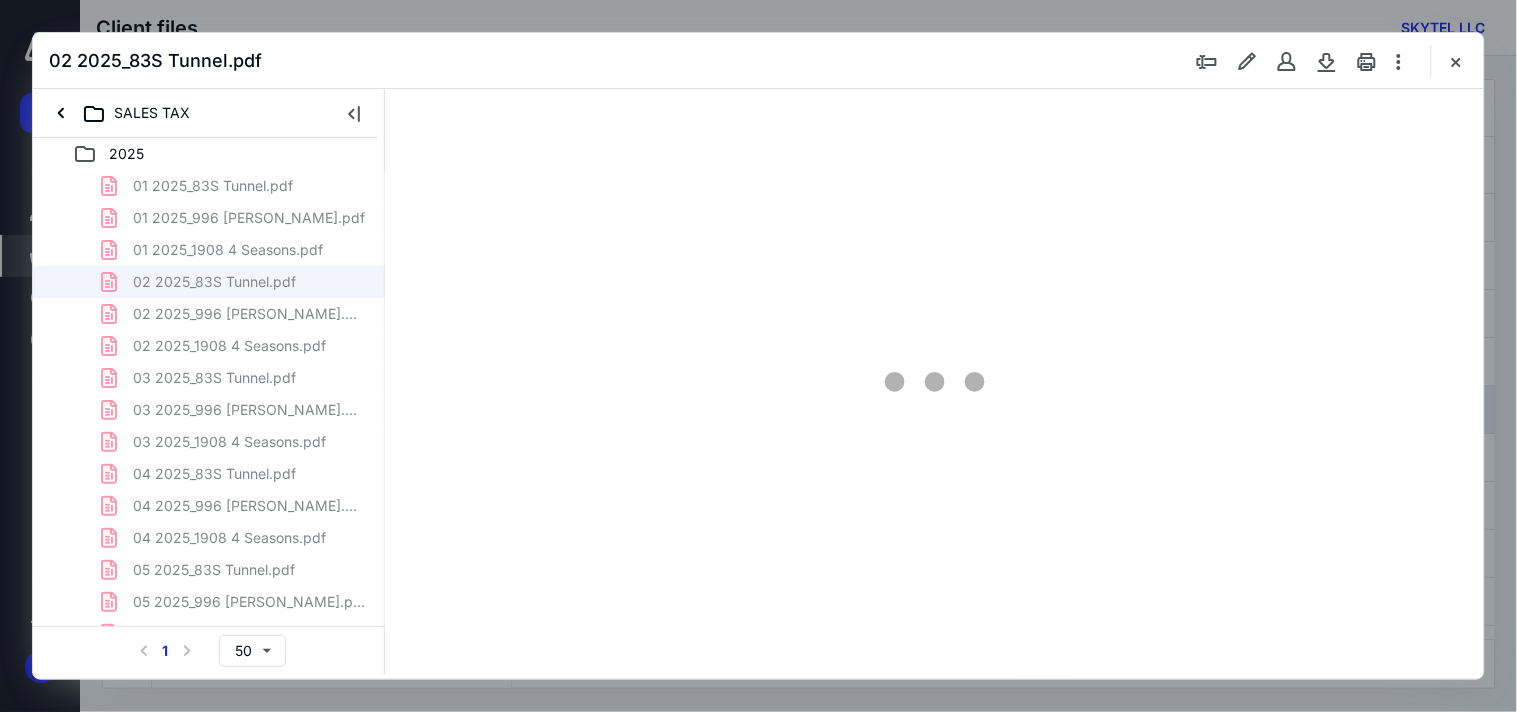 scroll, scrollTop: 0, scrollLeft: 0, axis: both 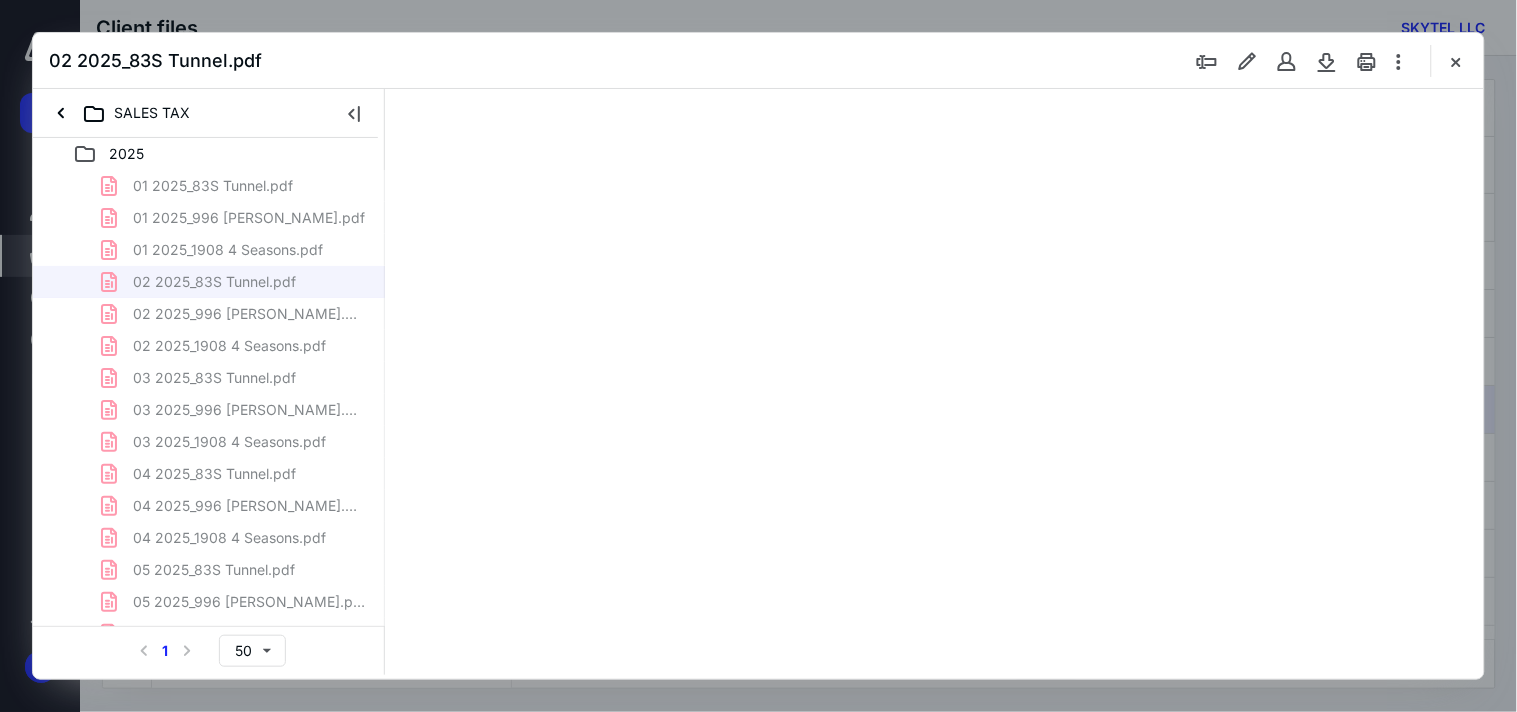 type on "64" 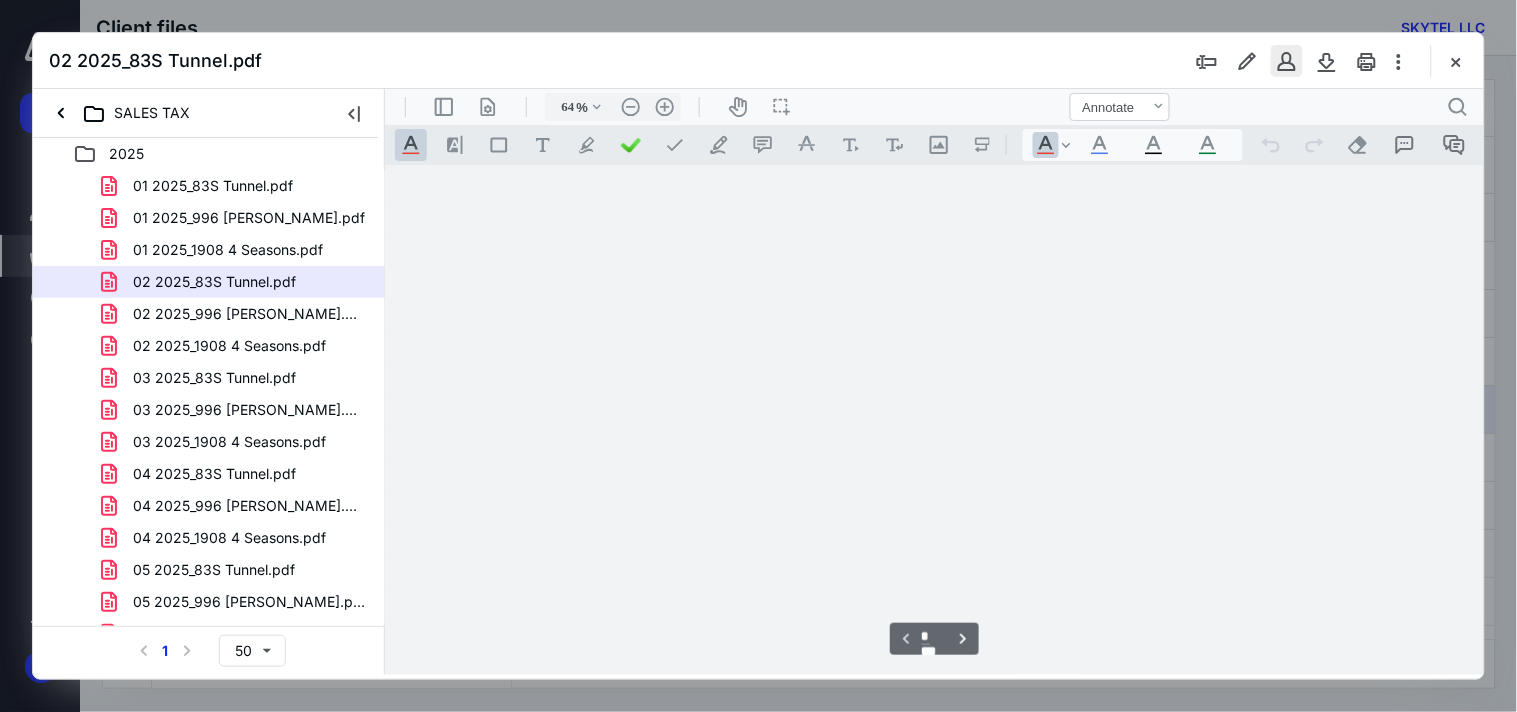 scroll, scrollTop: 78, scrollLeft: 0, axis: vertical 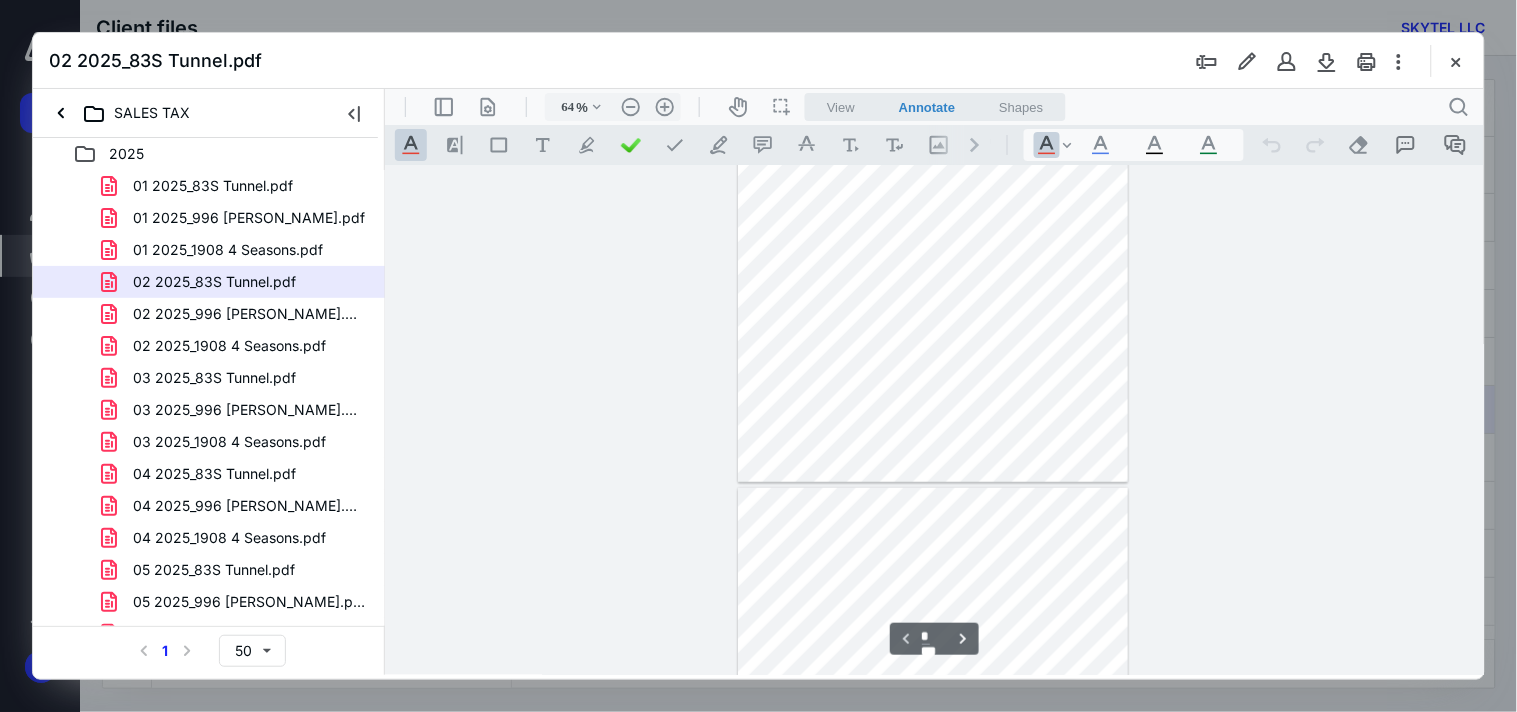 type on "*" 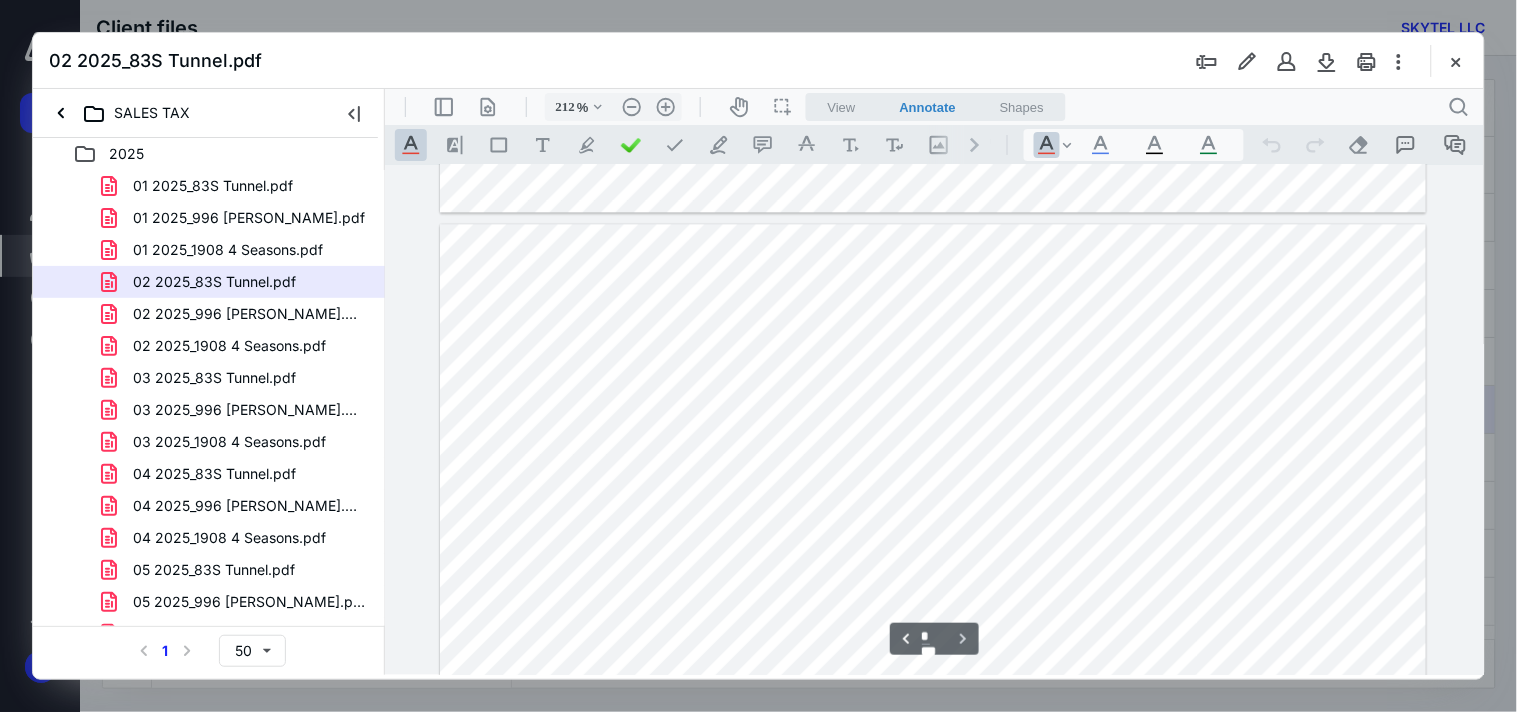 scroll, scrollTop: 1717, scrollLeft: 108, axis: both 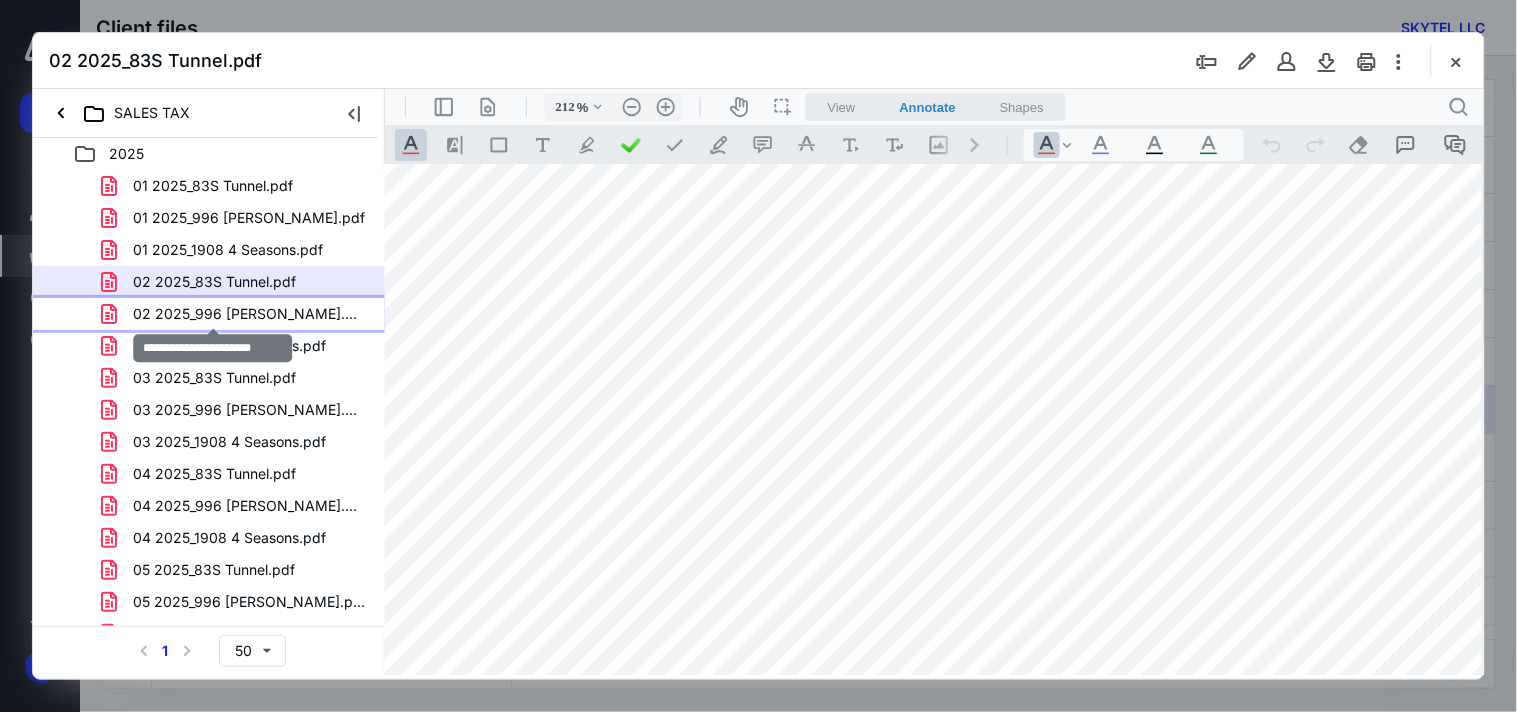 drag, startPoint x: 190, startPoint y: 318, endPoint x: 442, endPoint y: 328, distance: 252.19833 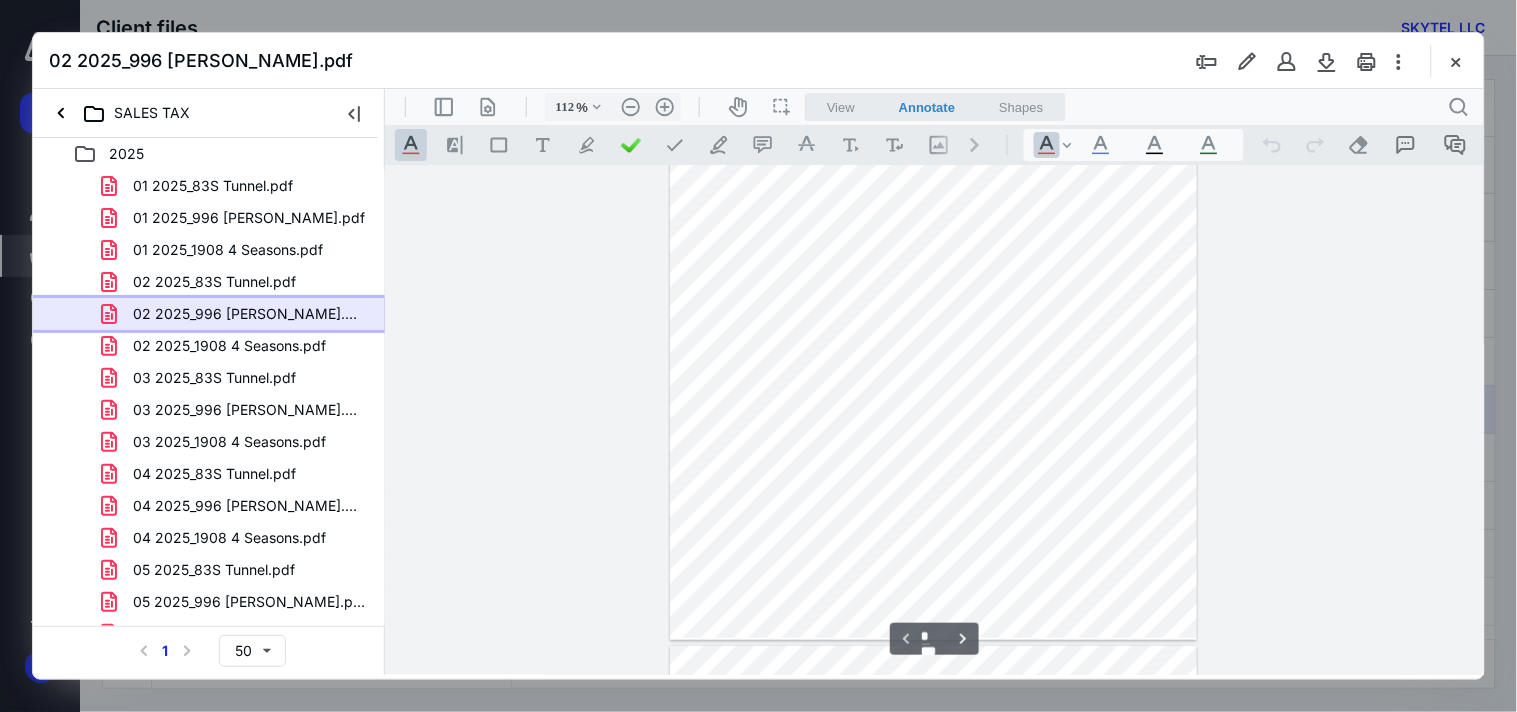type on "137" 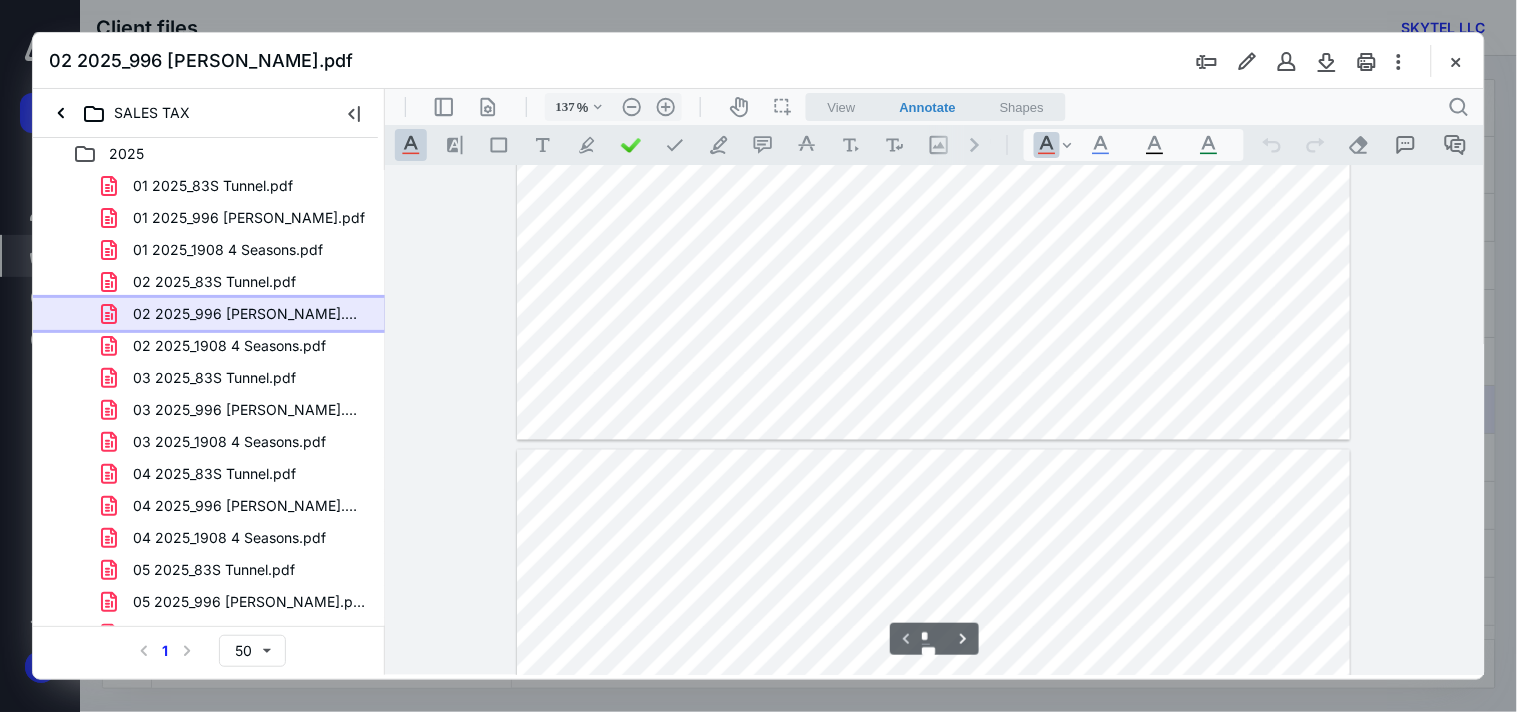 type on "*" 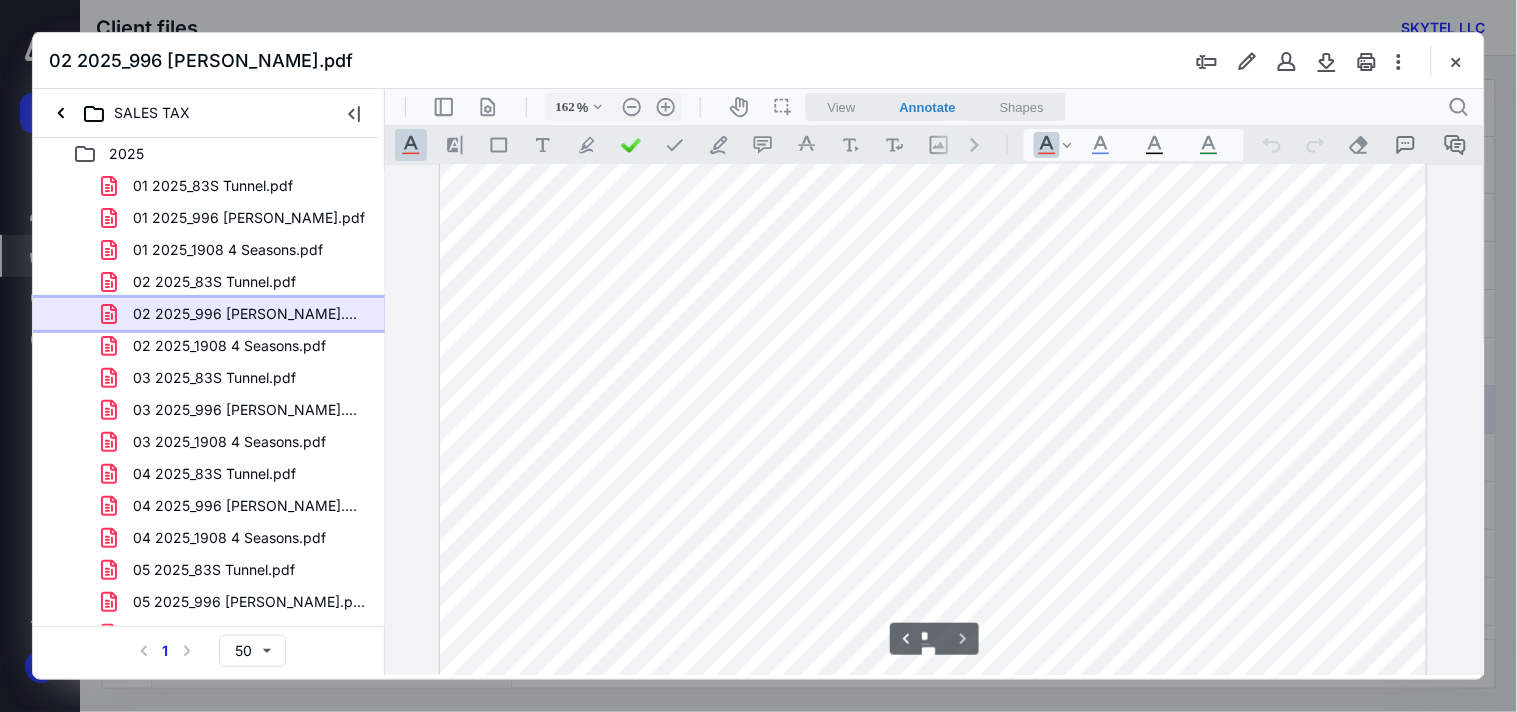 scroll, scrollTop: 1383, scrollLeft: 0, axis: vertical 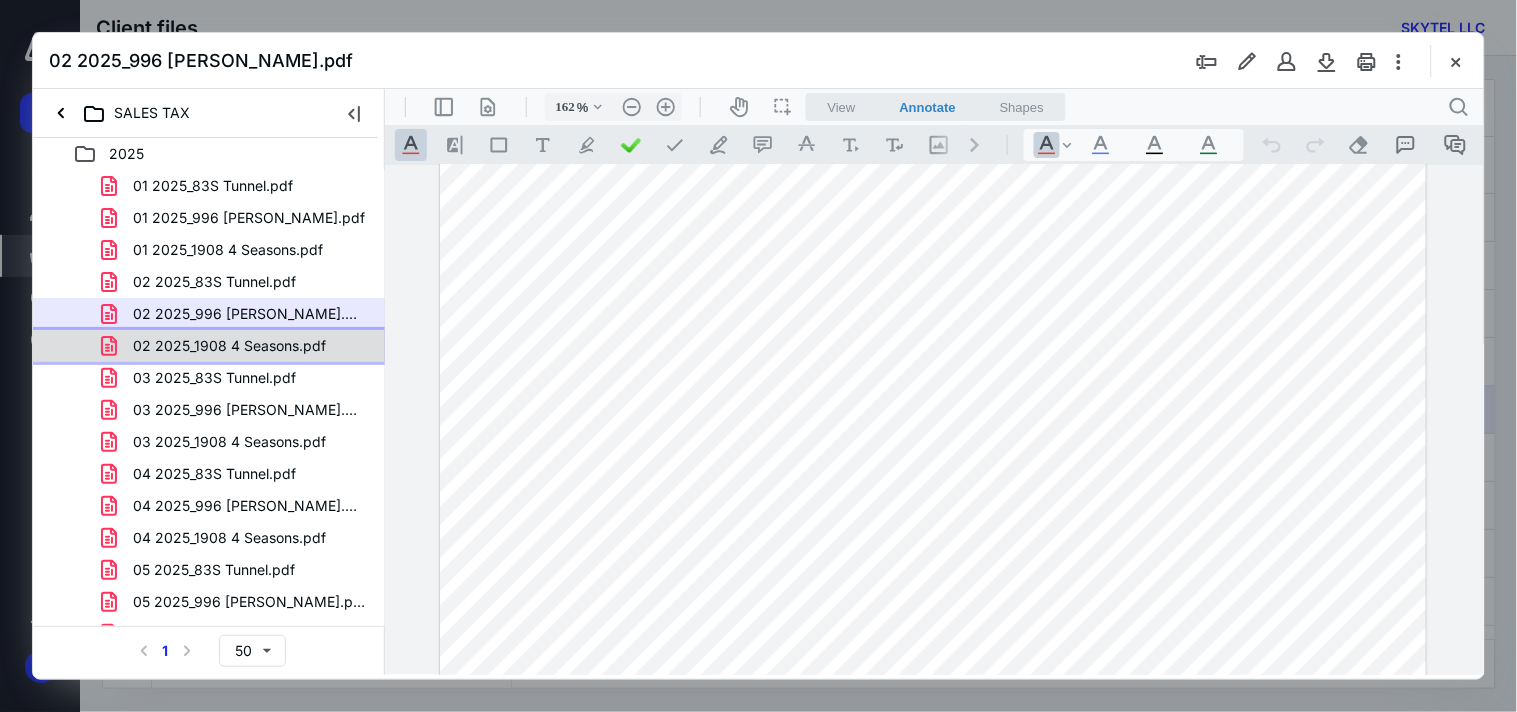 click on "02 2025_1908 4 Seasons.pdf" at bounding box center [229, 346] 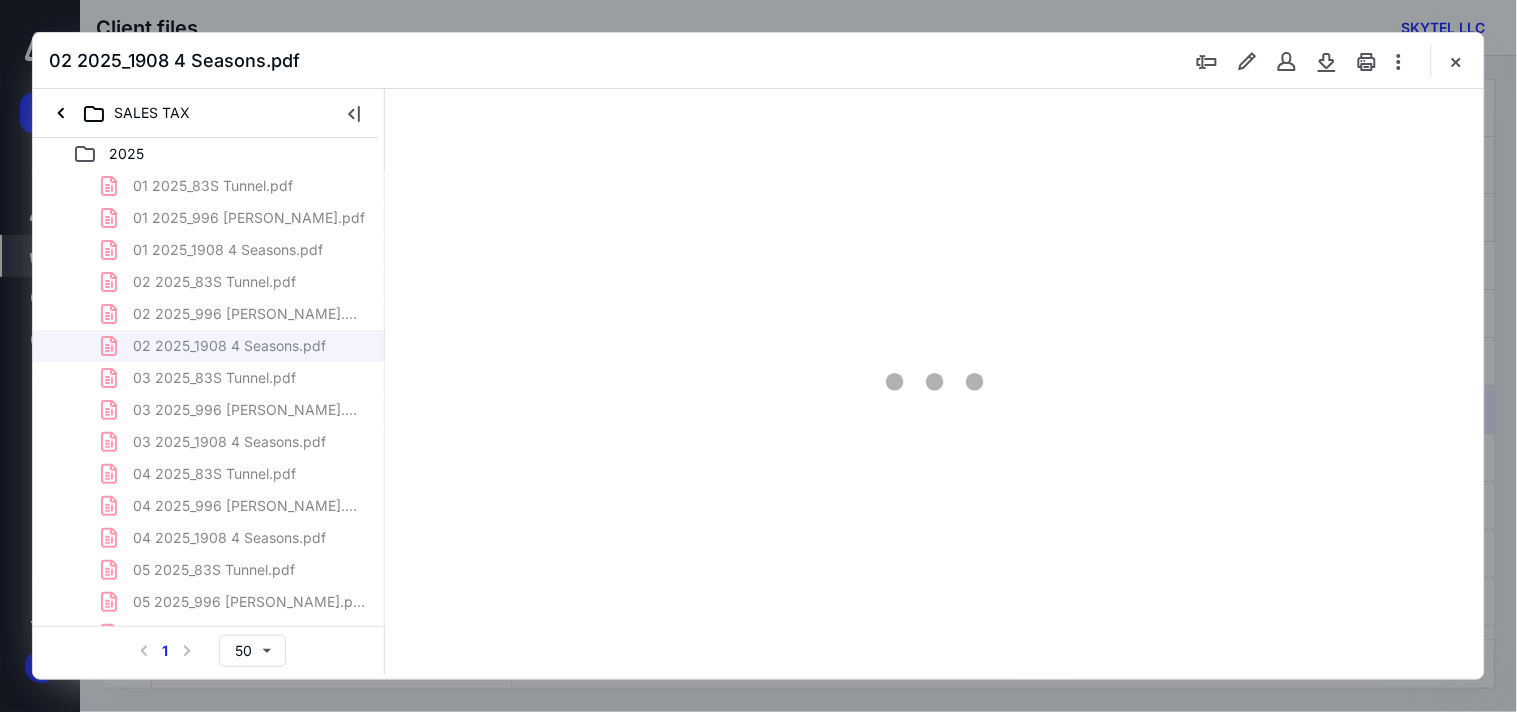 scroll, scrollTop: 78, scrollLeft: 0, axis: vertical 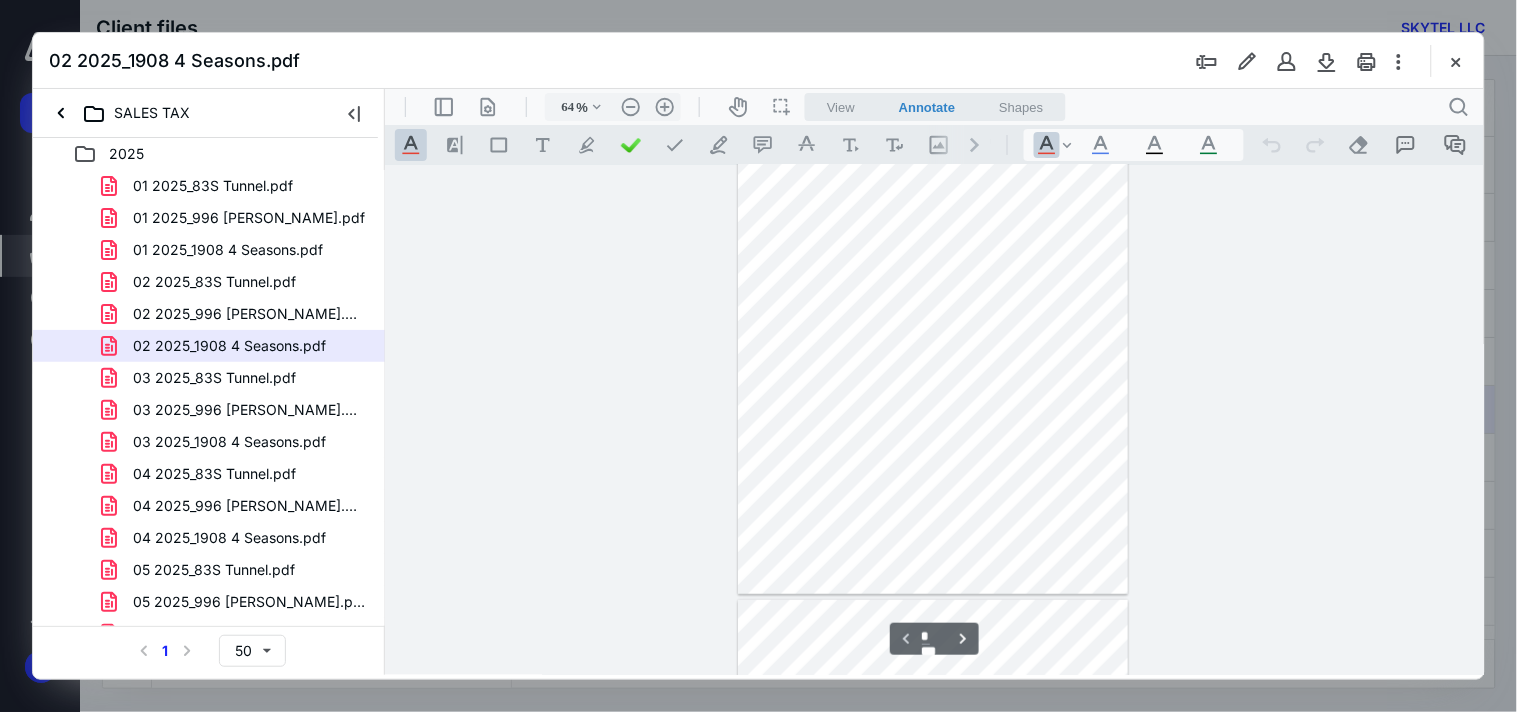 click at bounding box center [932, 341] 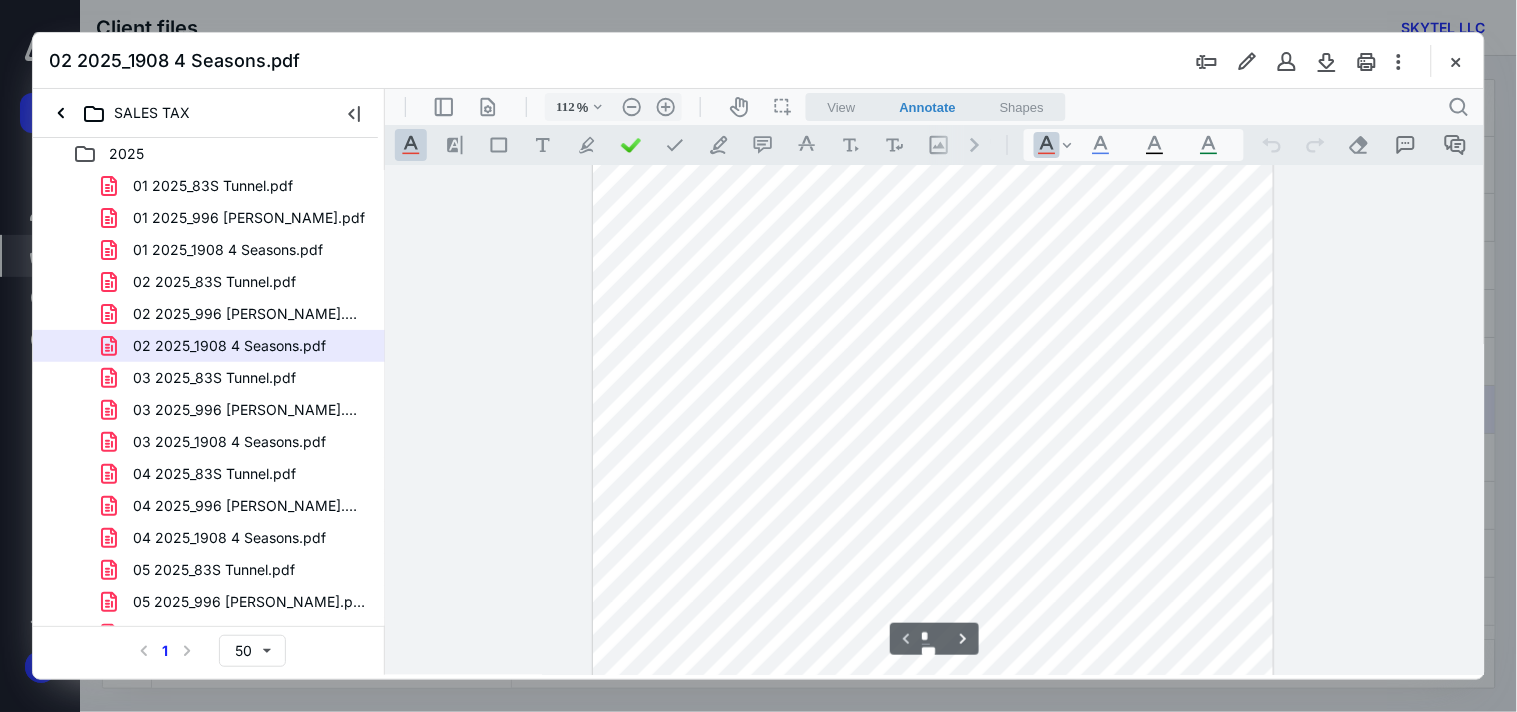 type on "162" 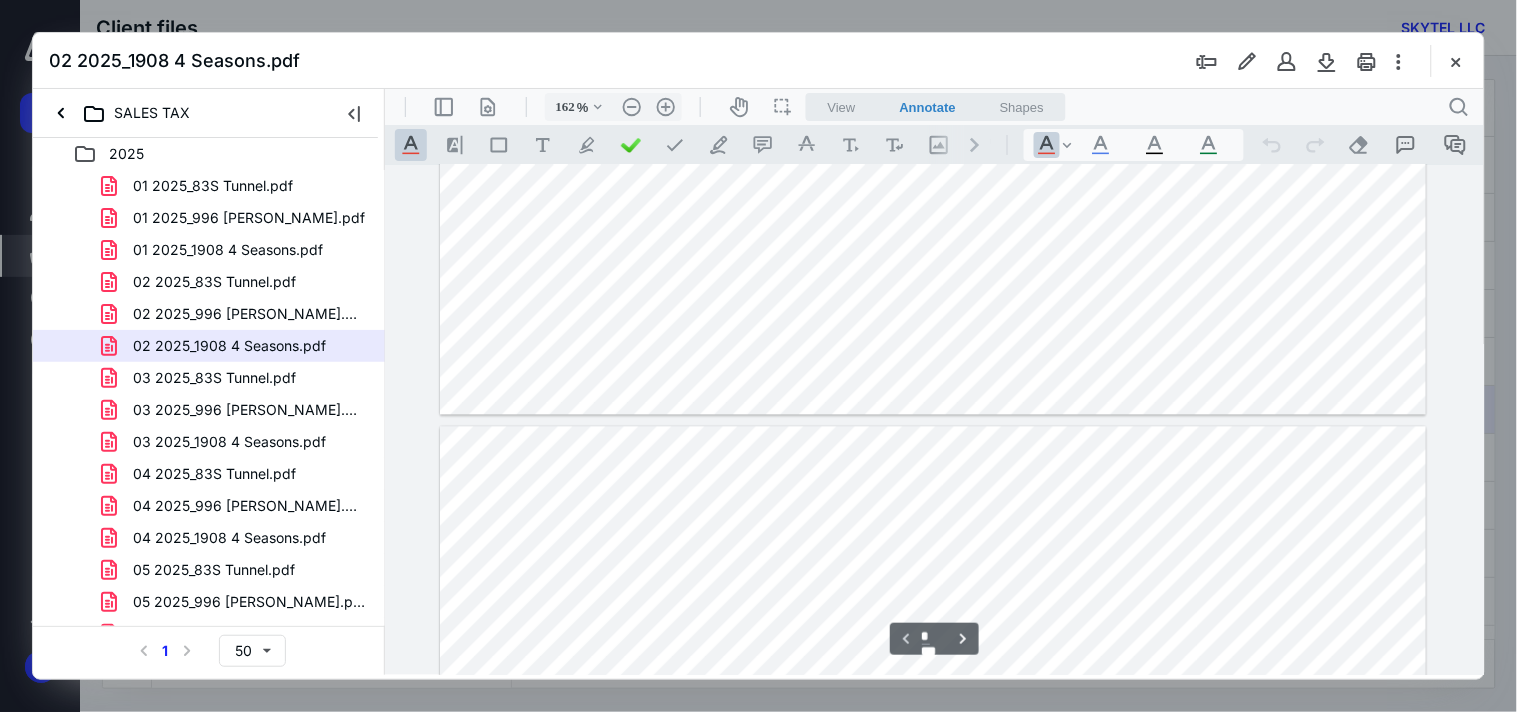 type on "*" 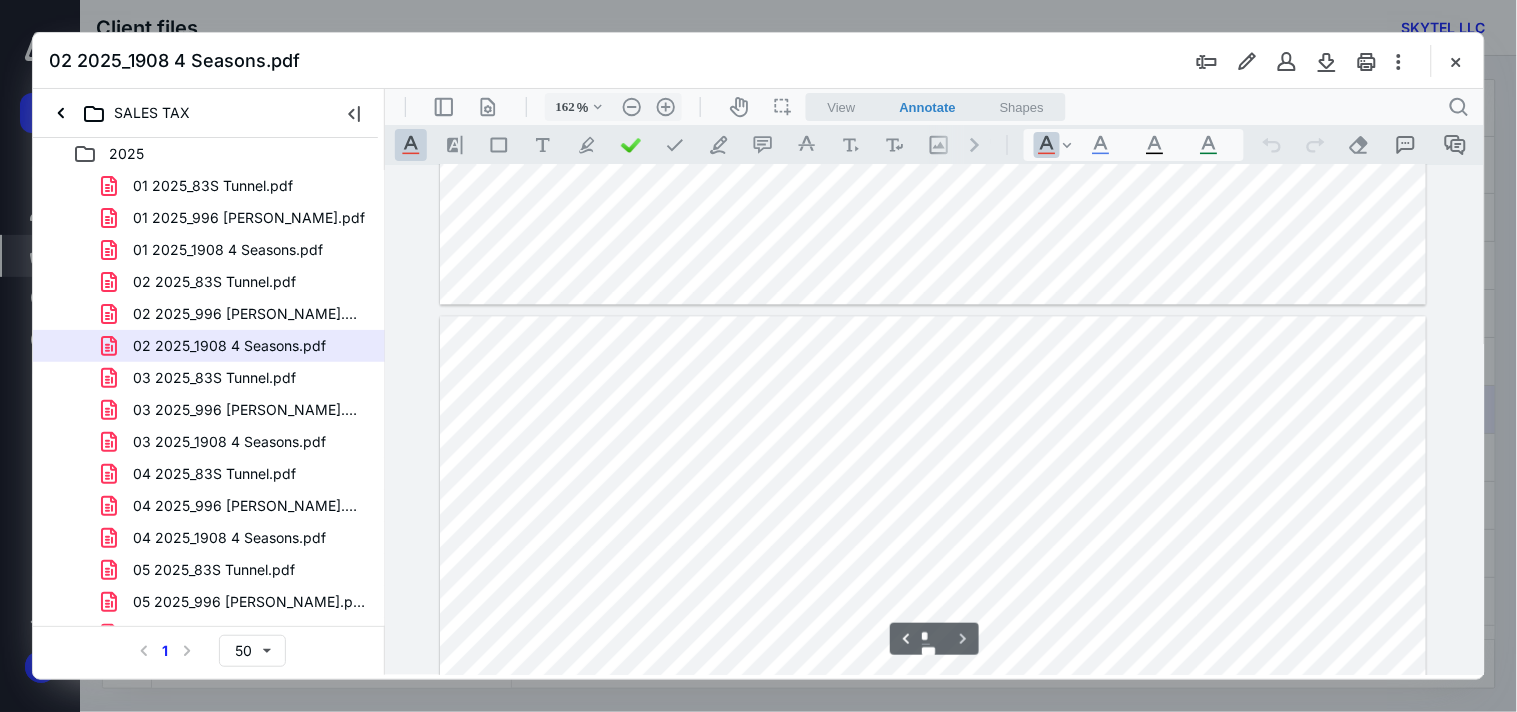 scroll, scrollTop: 1255, scrollLeft: 0, axis: vertical 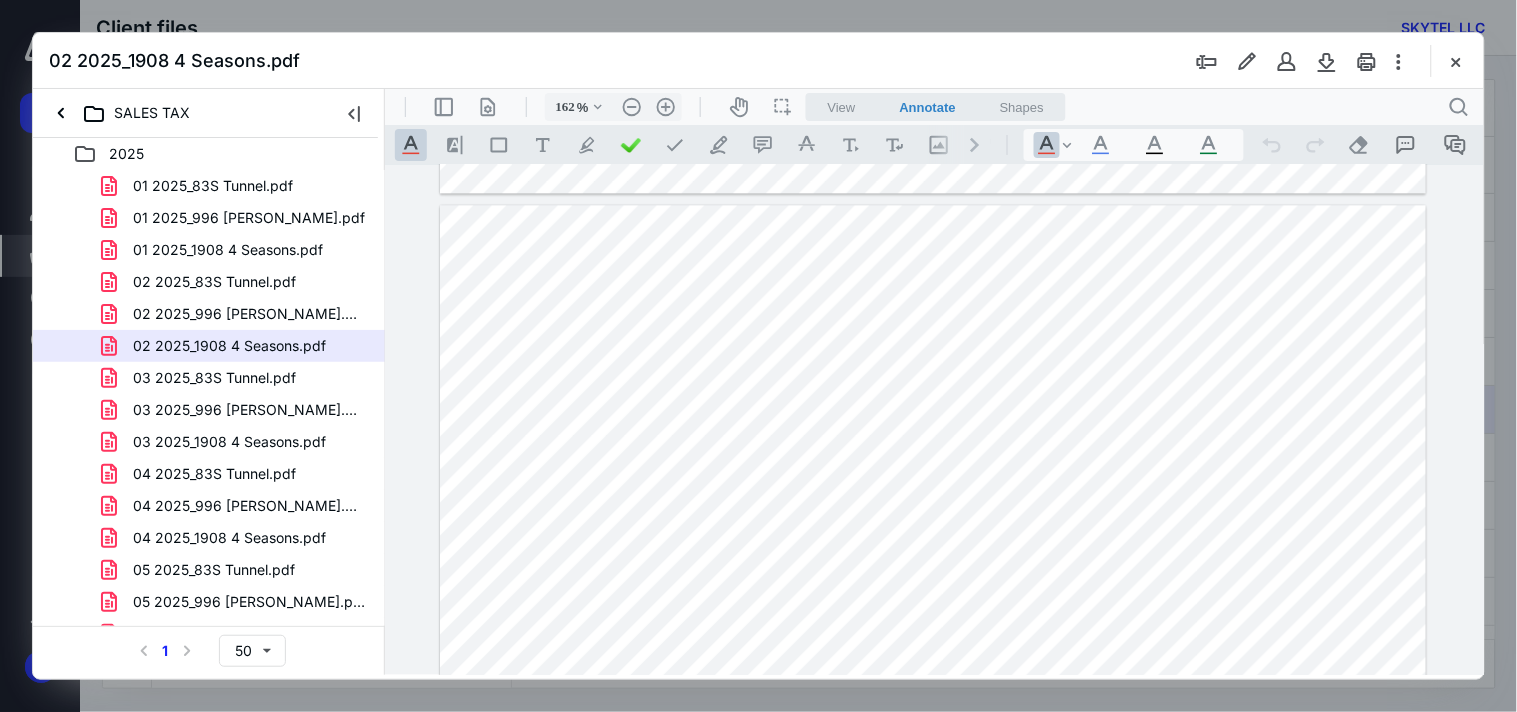 click on "03 2025_83S Tunnel.pdf" at bounding box center [214, 378] 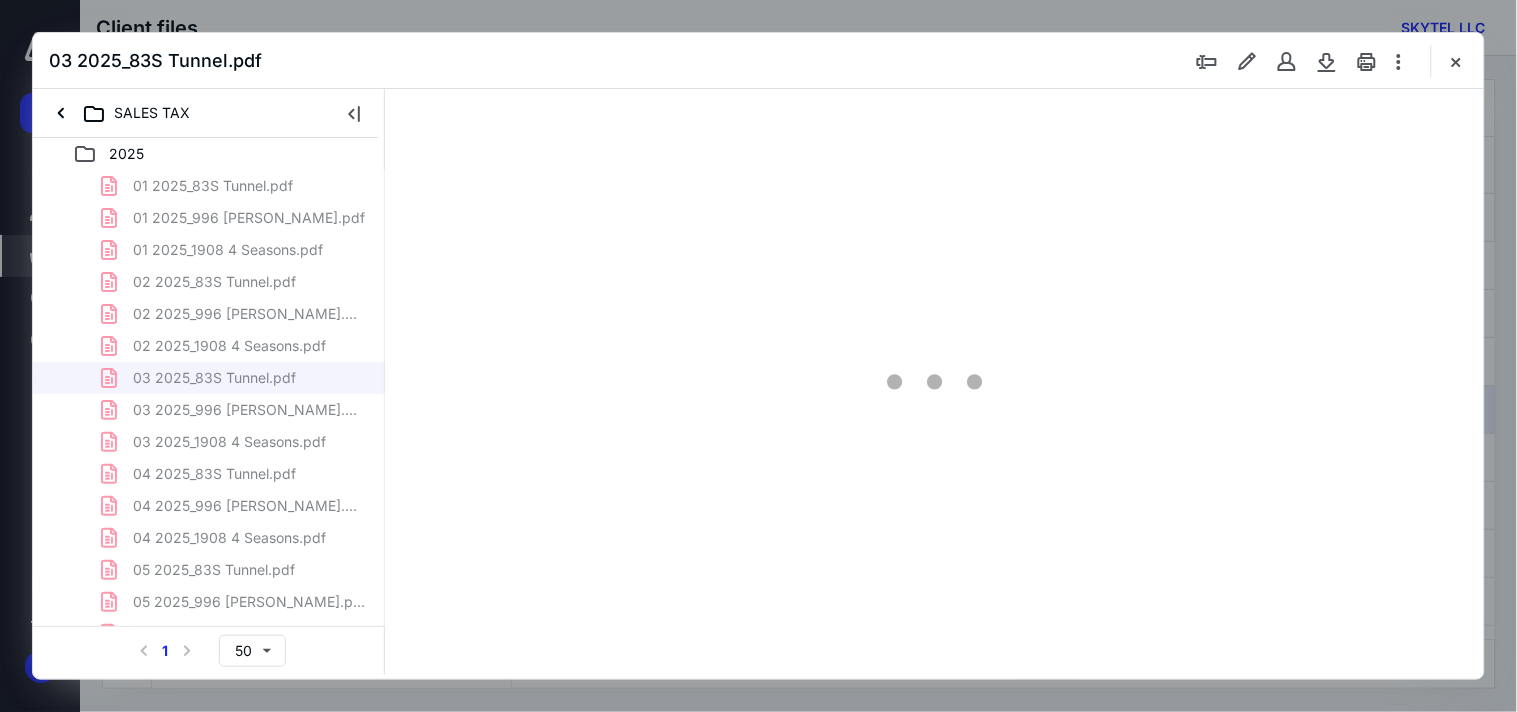 type on "64" 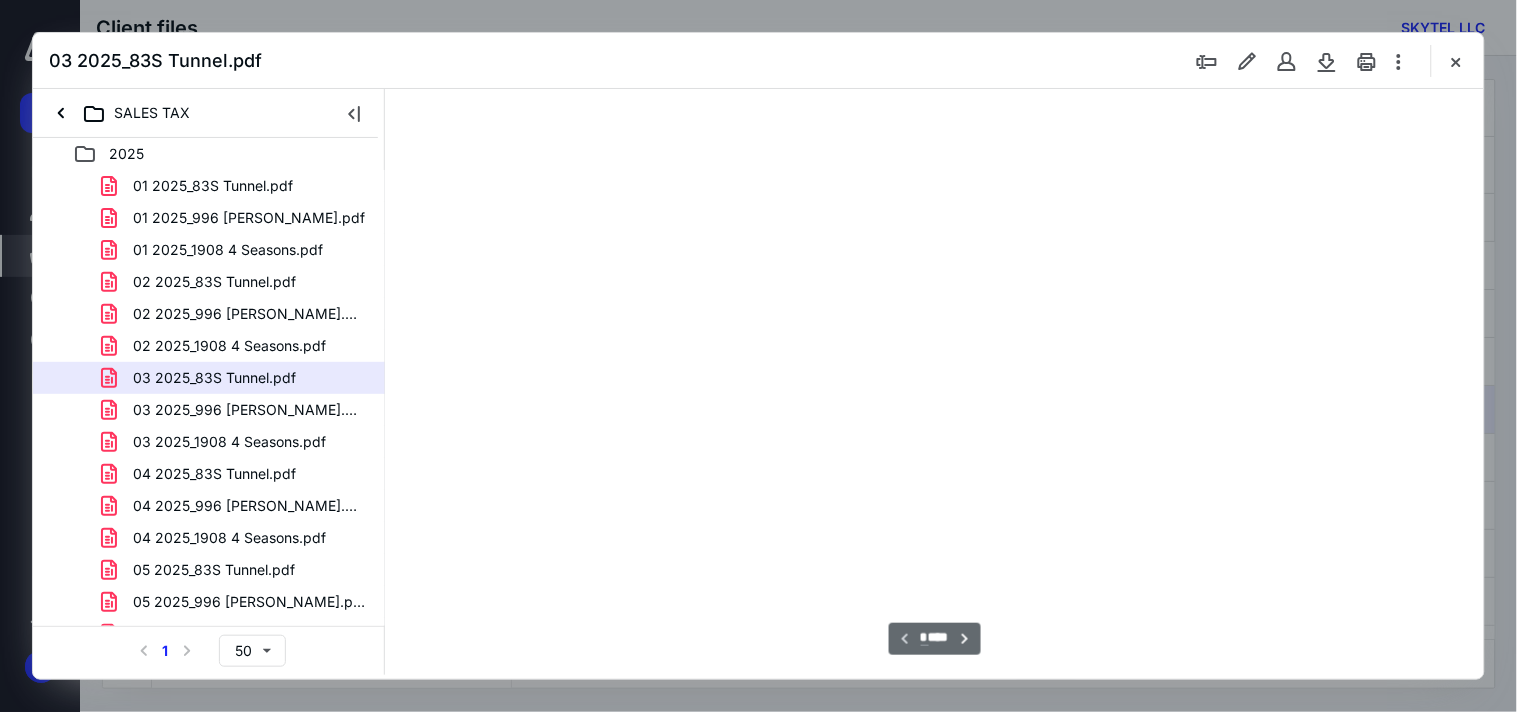 scroll, scrollTop: 78, scrollLeft: 0, axis: vertical 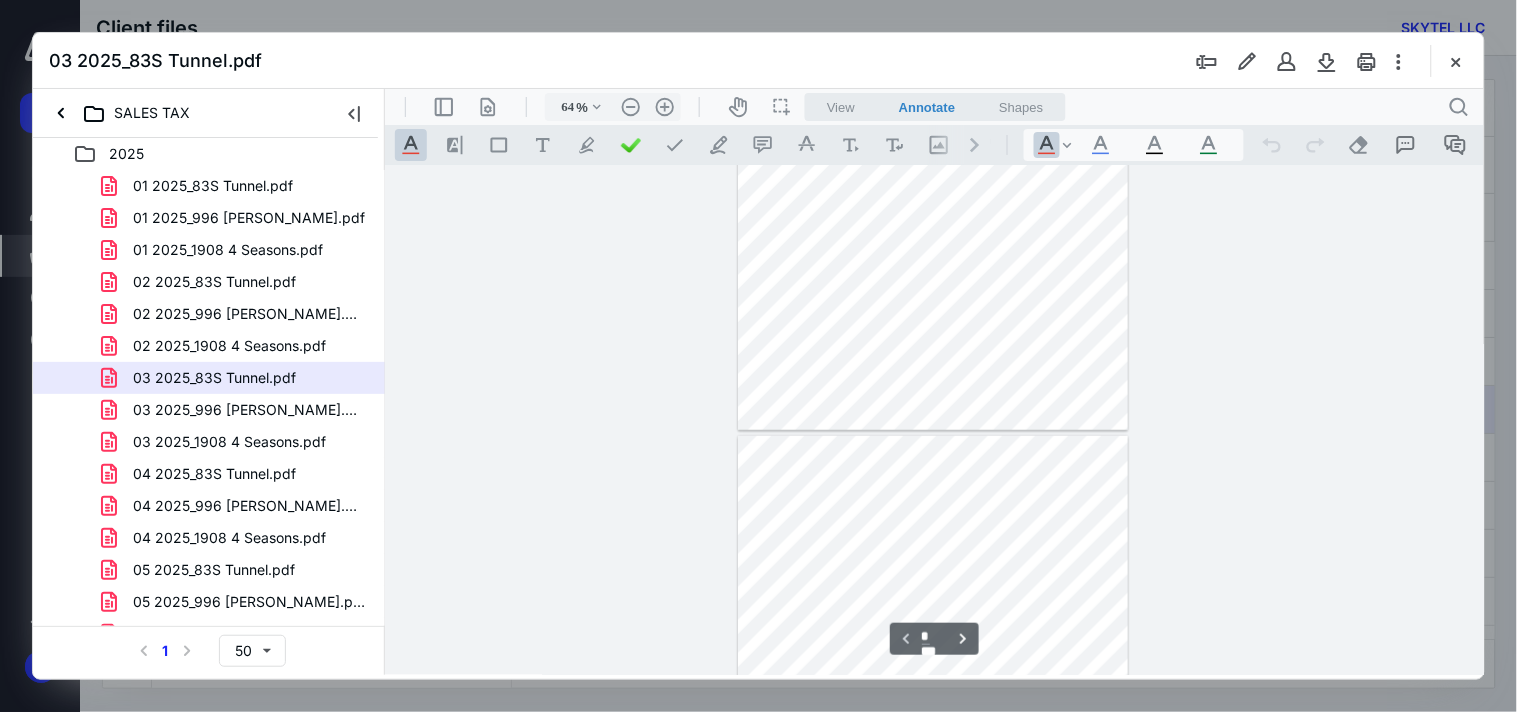 type on "*" 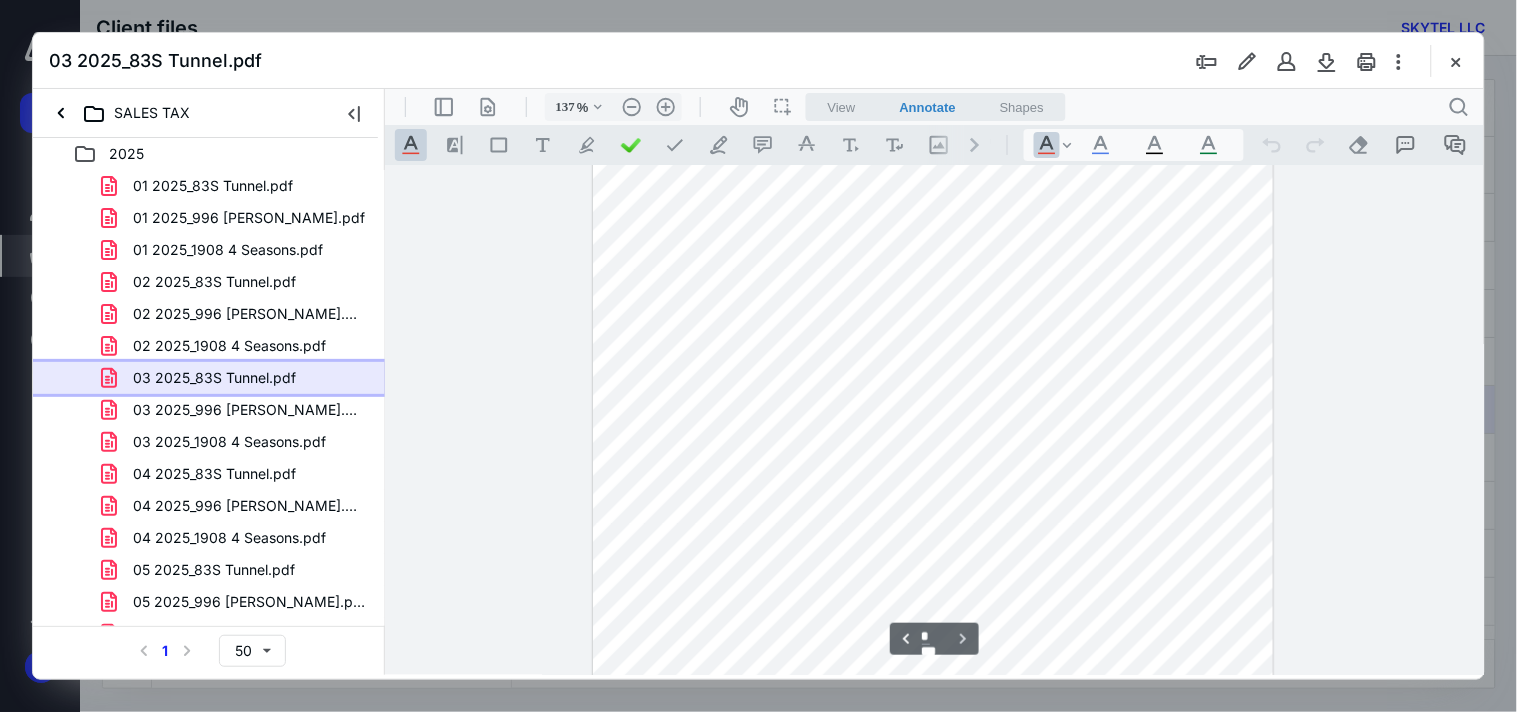 scroll, scrollTop: 1176, scrollLeft: 0, axis: vertical 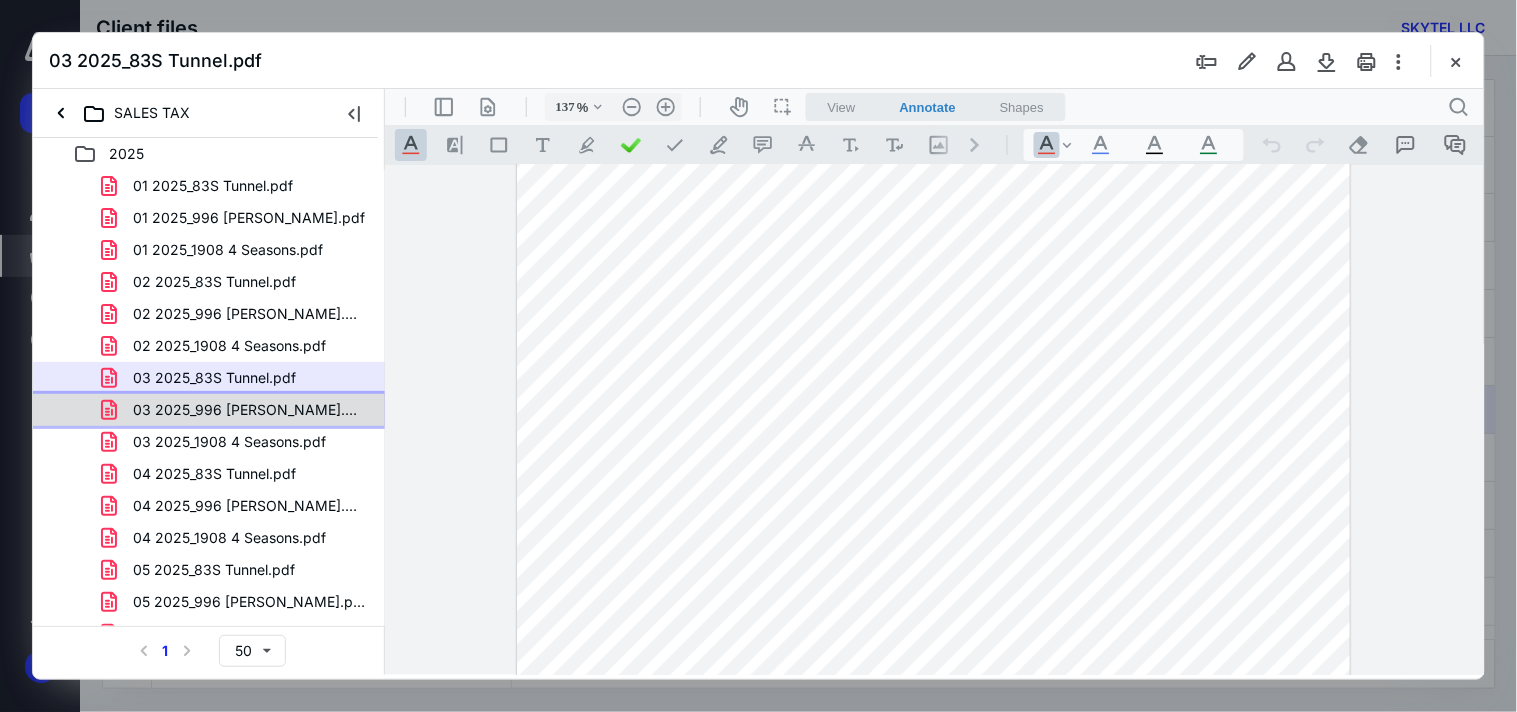 click on "03 2025_996 [PERSON_NAME].pdf" at bounding box center (249, 410) 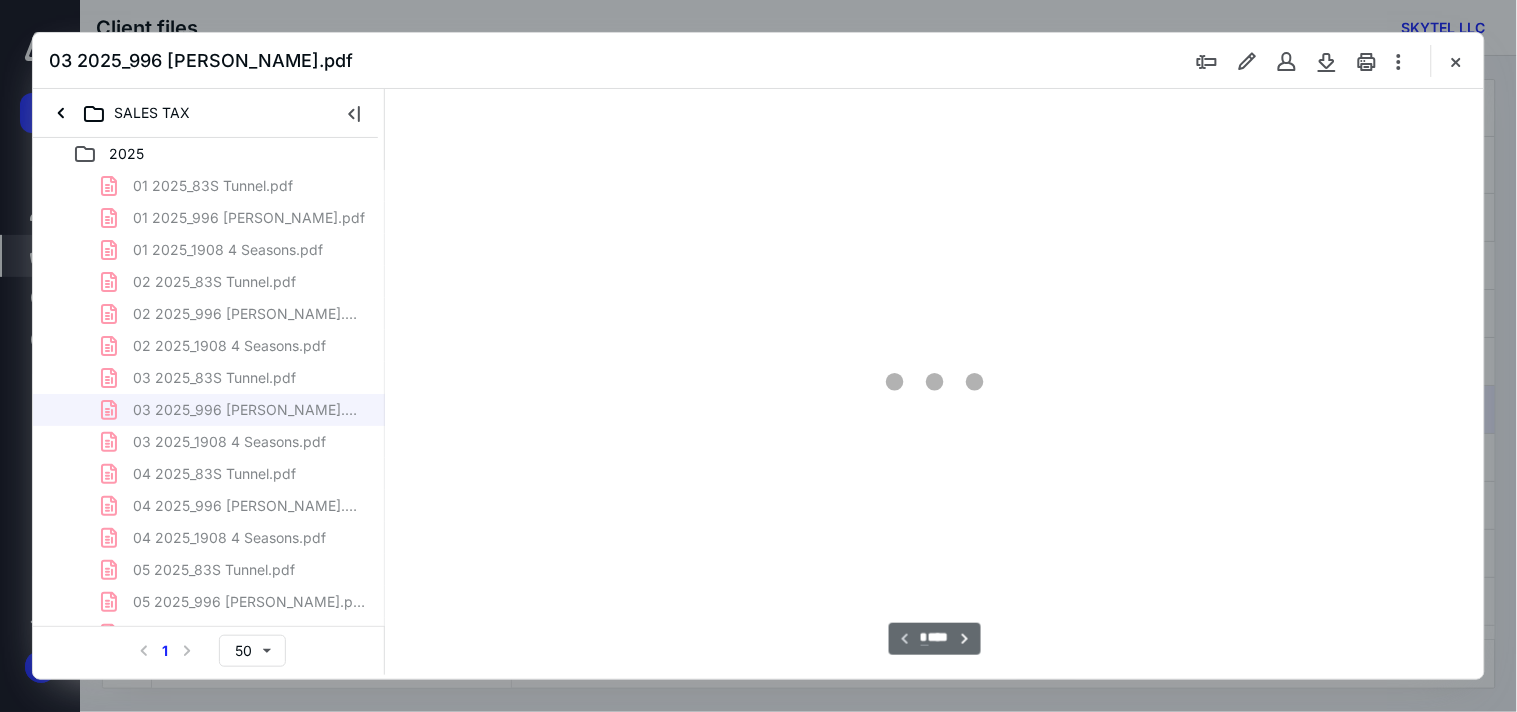 type on "64" 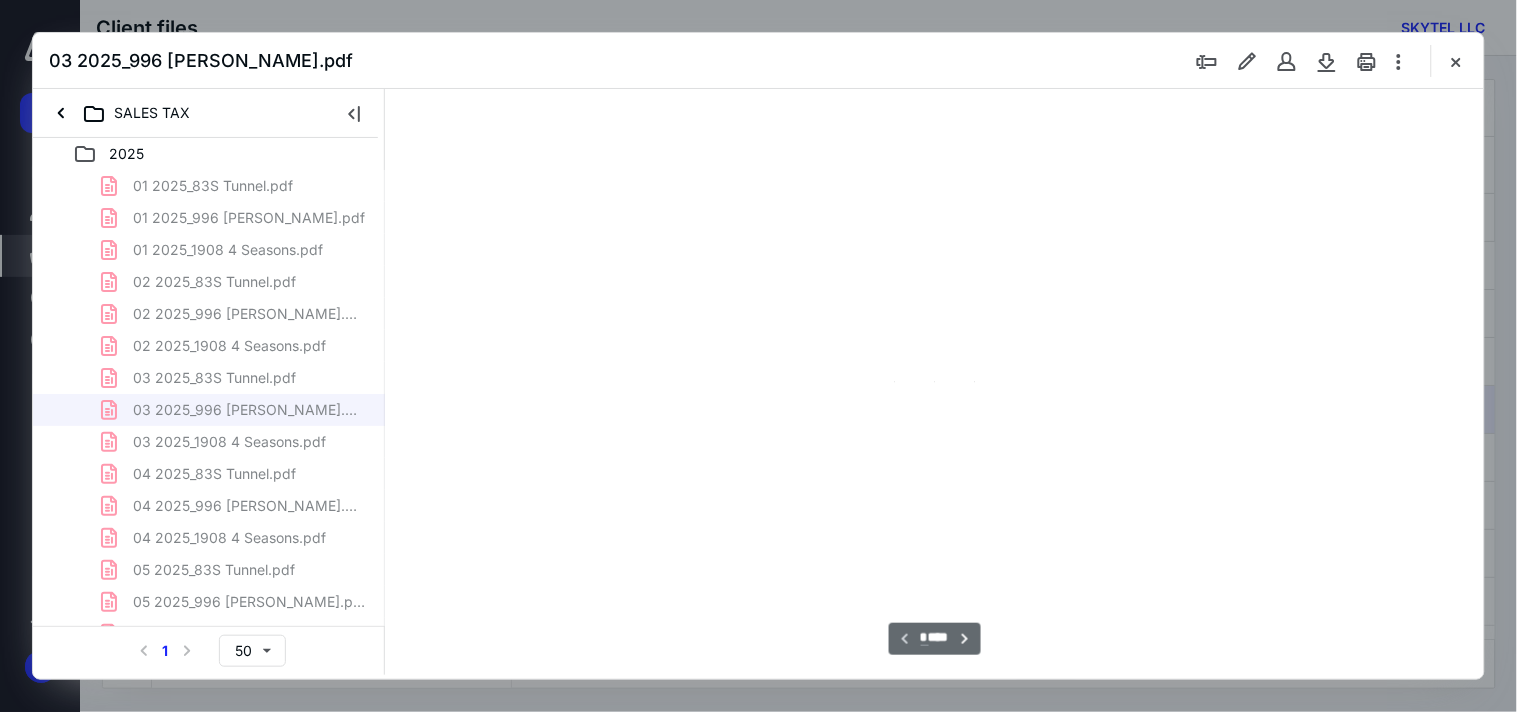 scroll, scrollTop: 78, scrollLeft: 0, axis: vertical 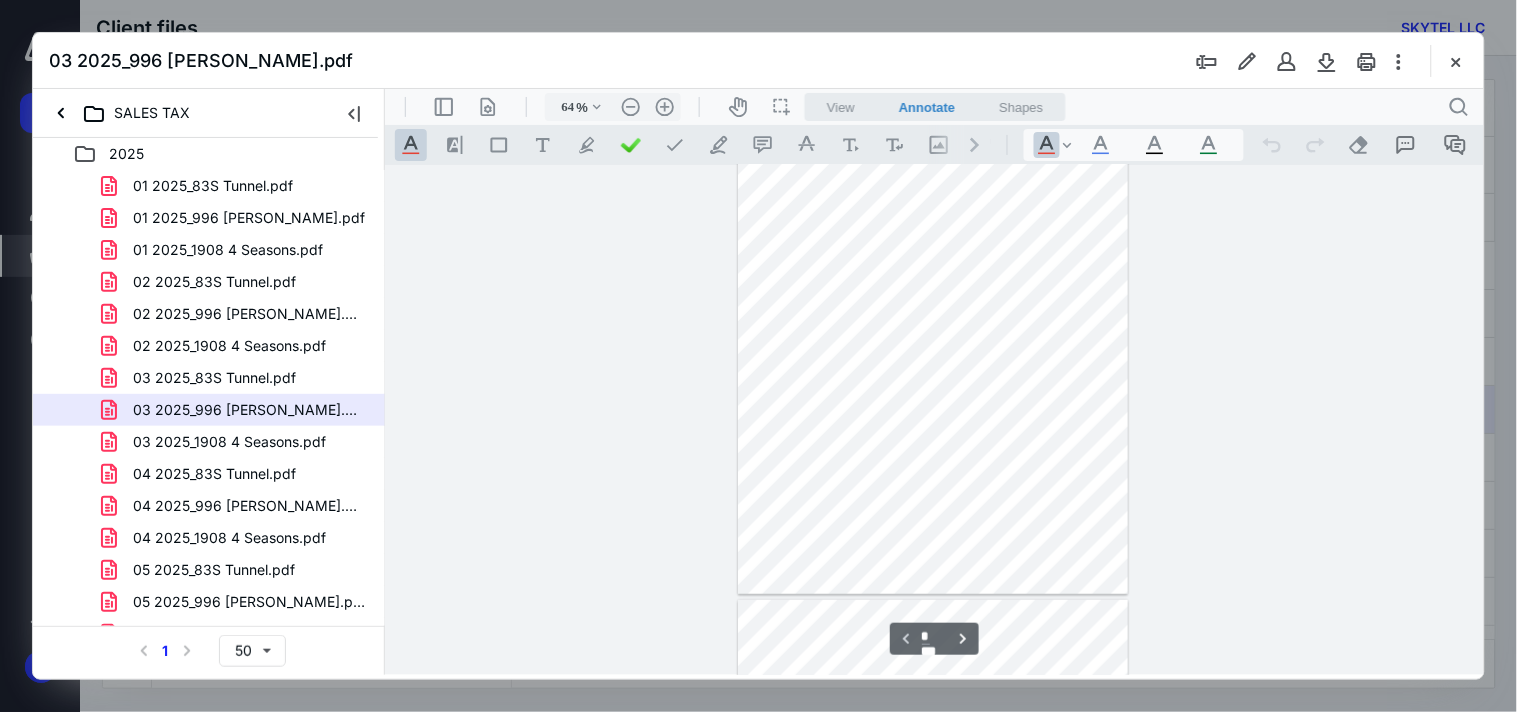 click at bounding box center (932, 341) 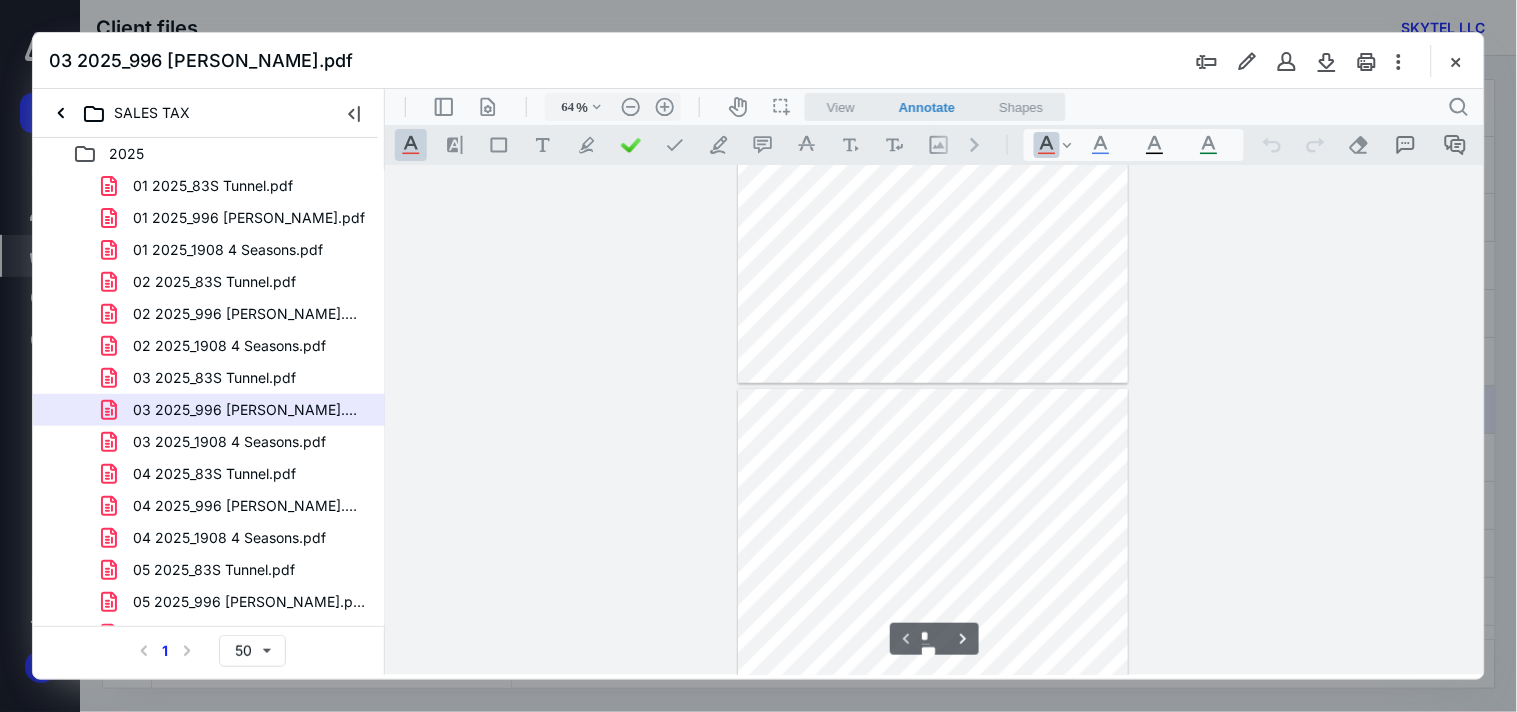 type on "*" 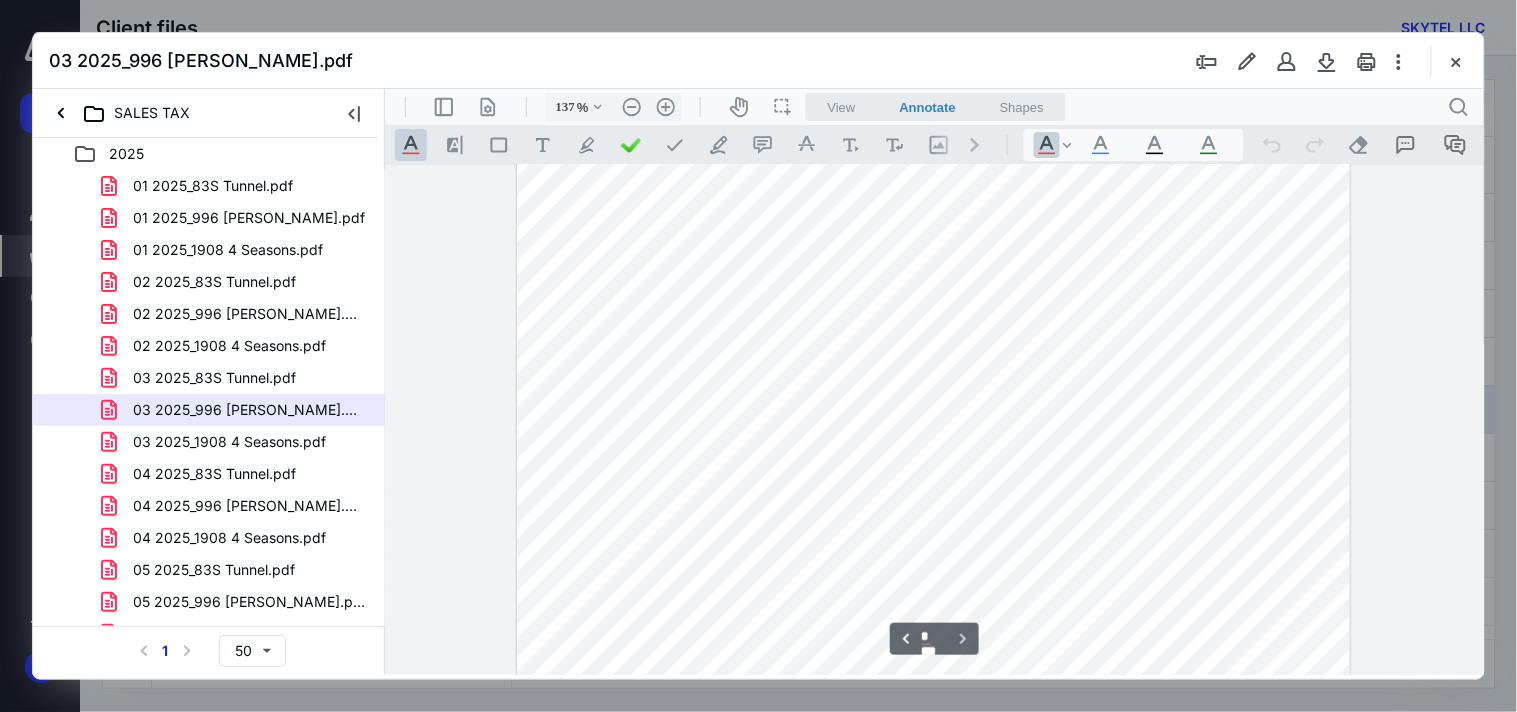 scroll, scrollTop: 1302, scrollLeft: 0, axis: vertical 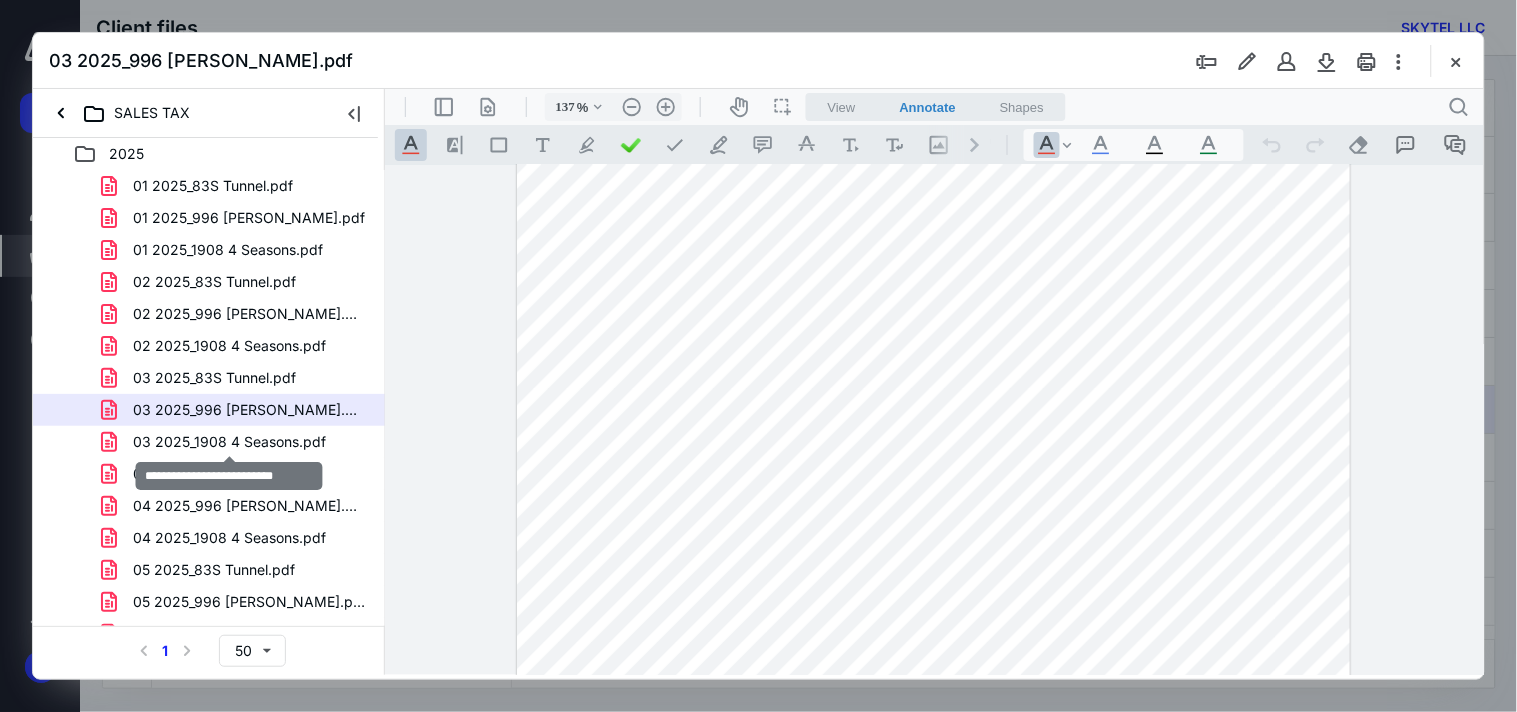 drag, startPoint x: 213, startPoint y: 440, endPoint x: 718, endPoint y: 448, distance: 505.06335 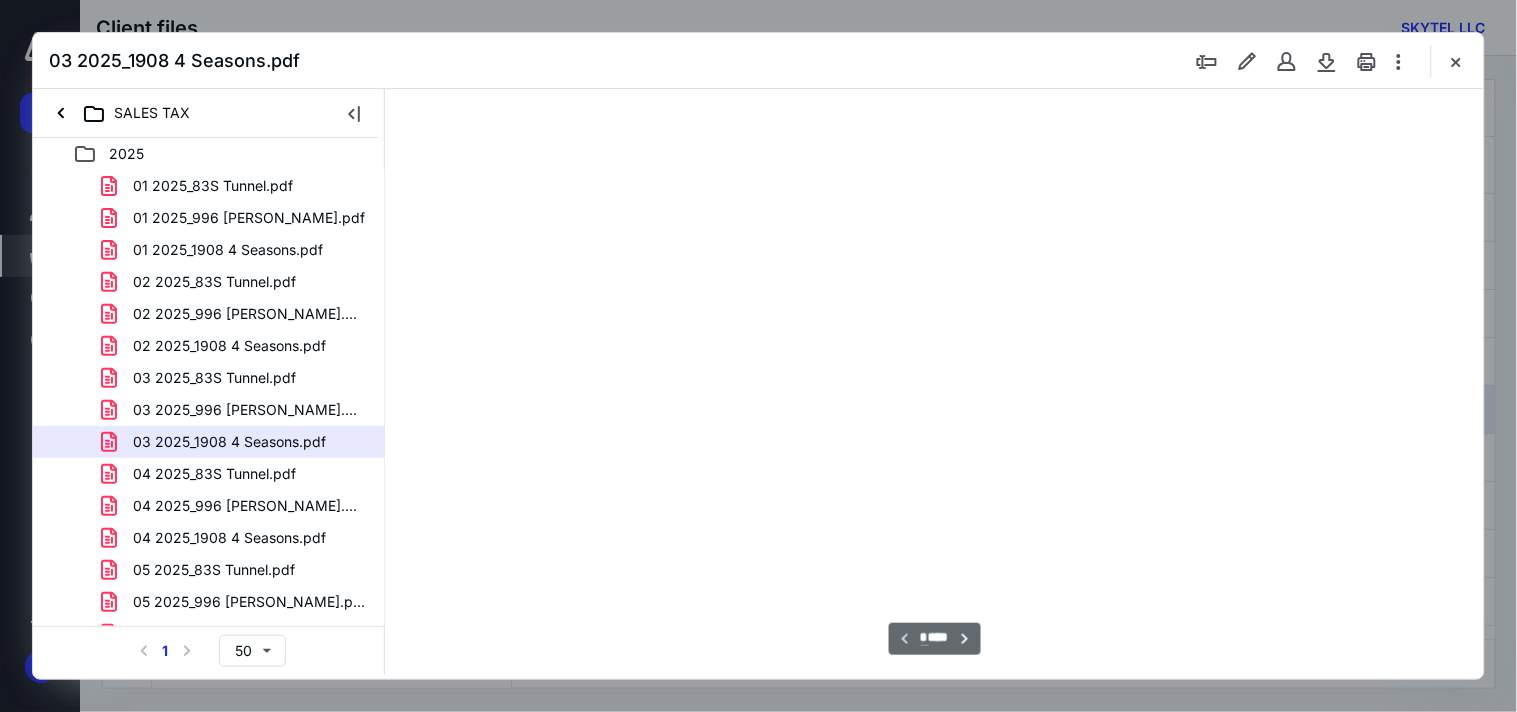 type on "64" 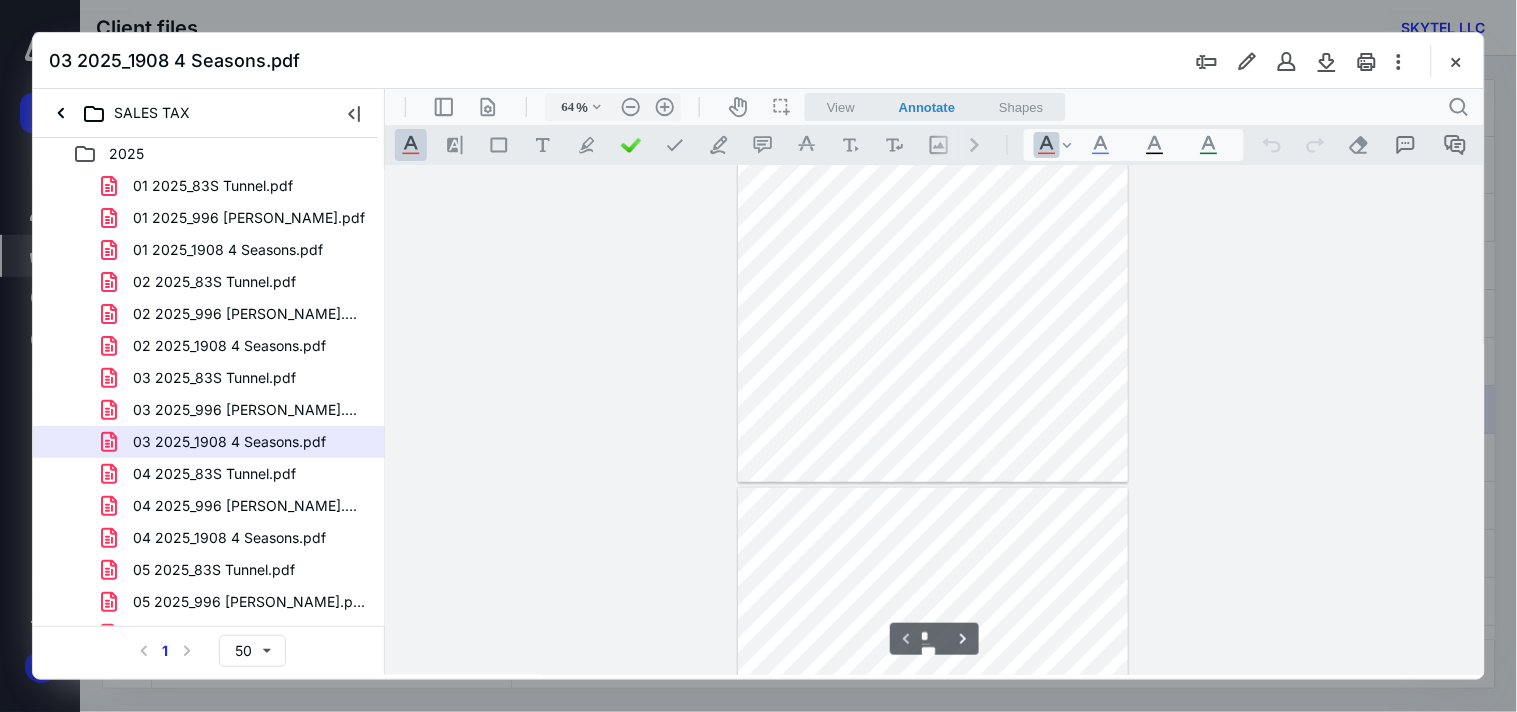 type on "*" 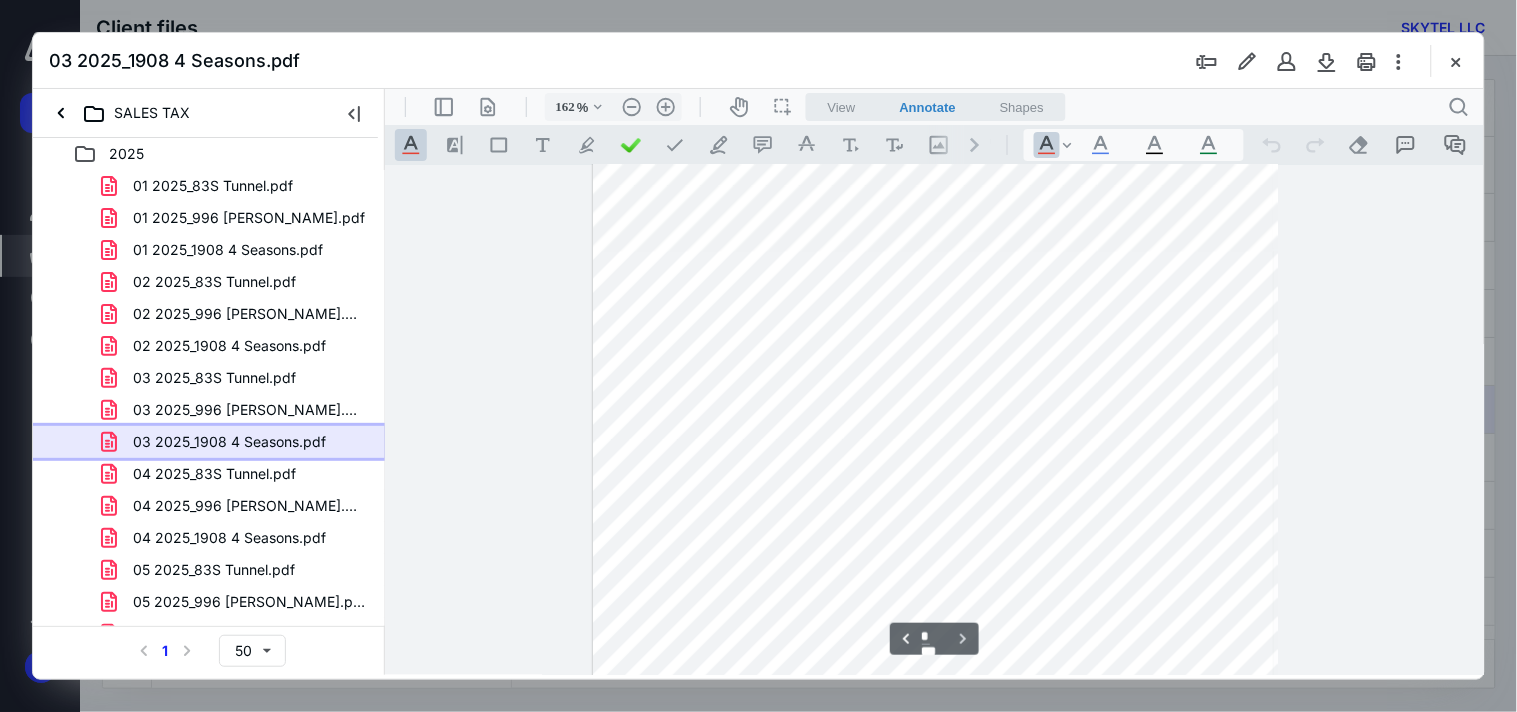 scroll, scrollTop: 1236, scrollLeft: 0, axis: vertical 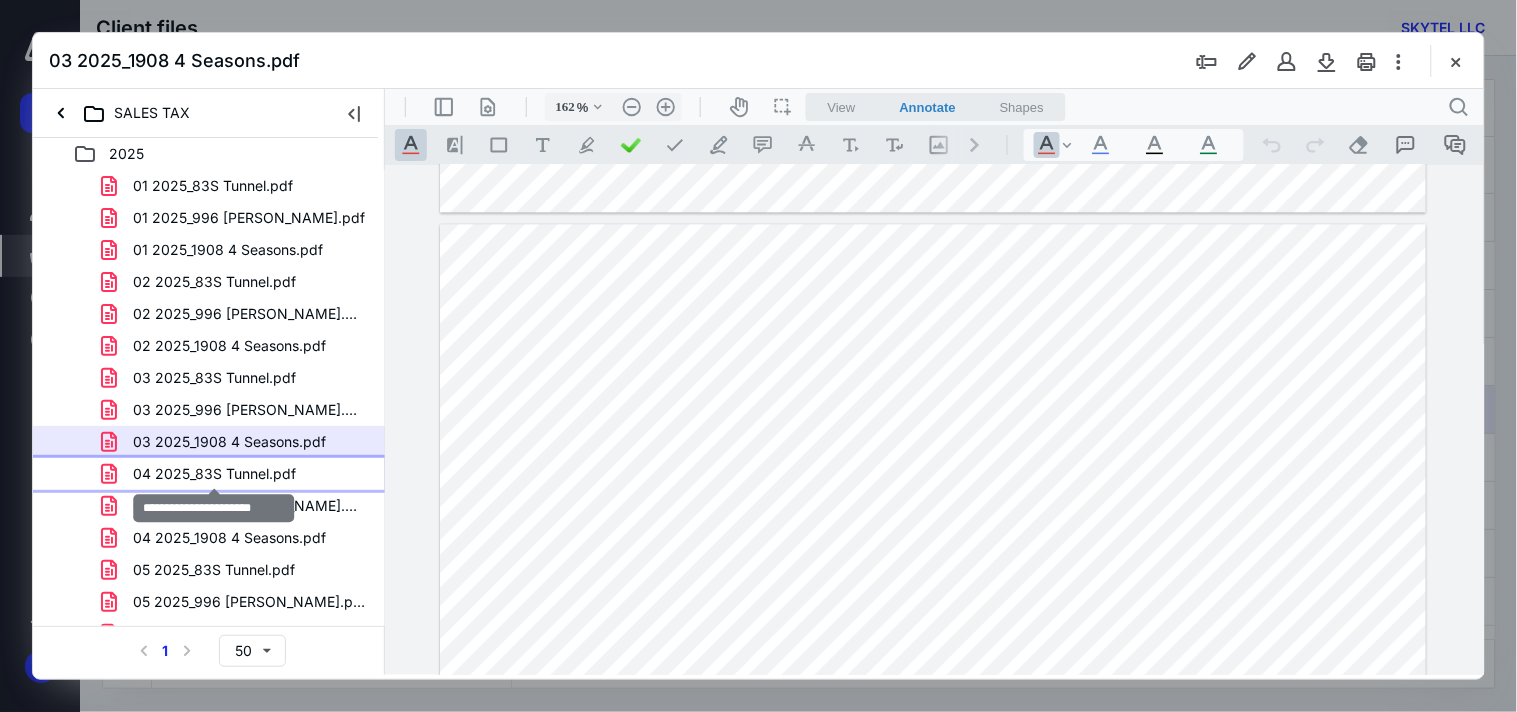 drag, startPoint x: 264, startPoint y: 478, endPoint x: 234, endPoint y: 410, distance: 74.323616 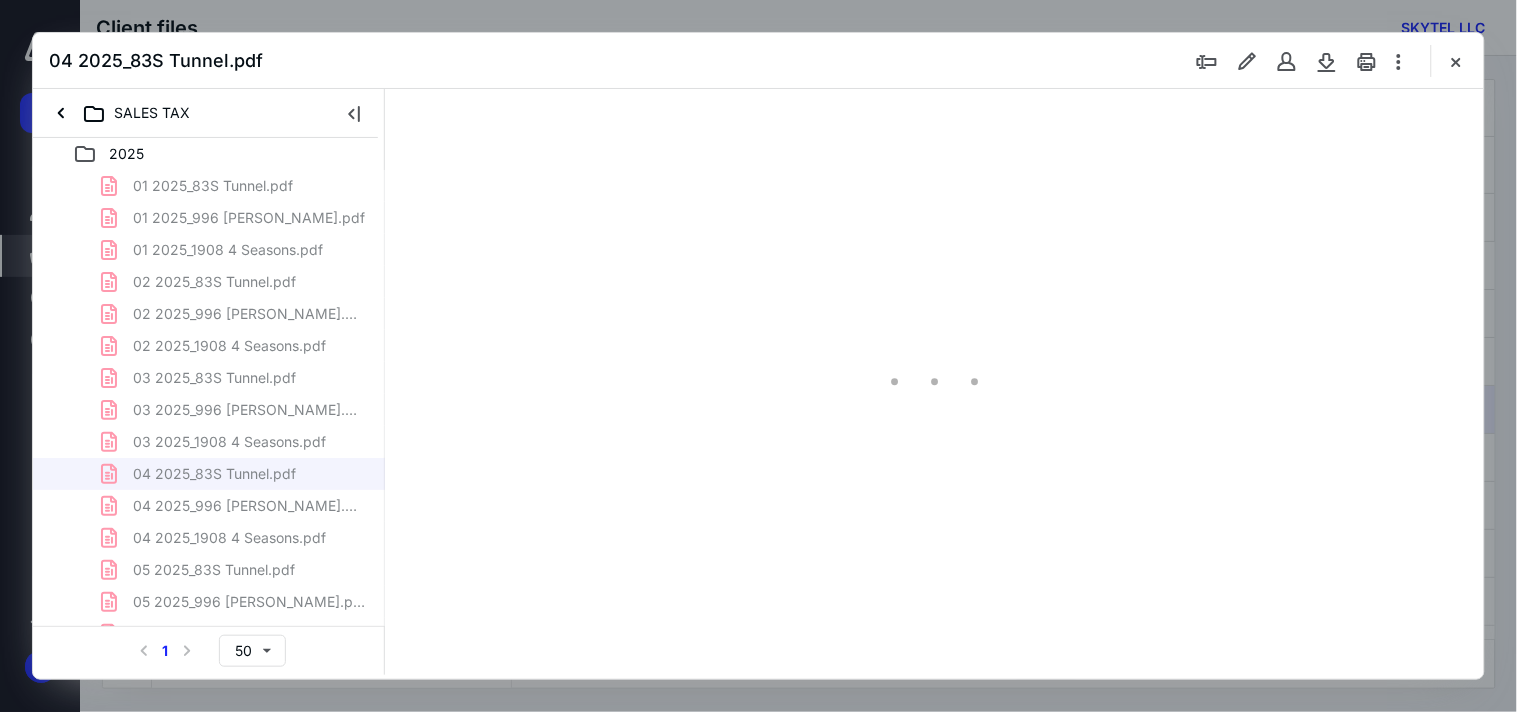 scroll, scrollTop: 111, scrollLeft: 0, axis: vertical 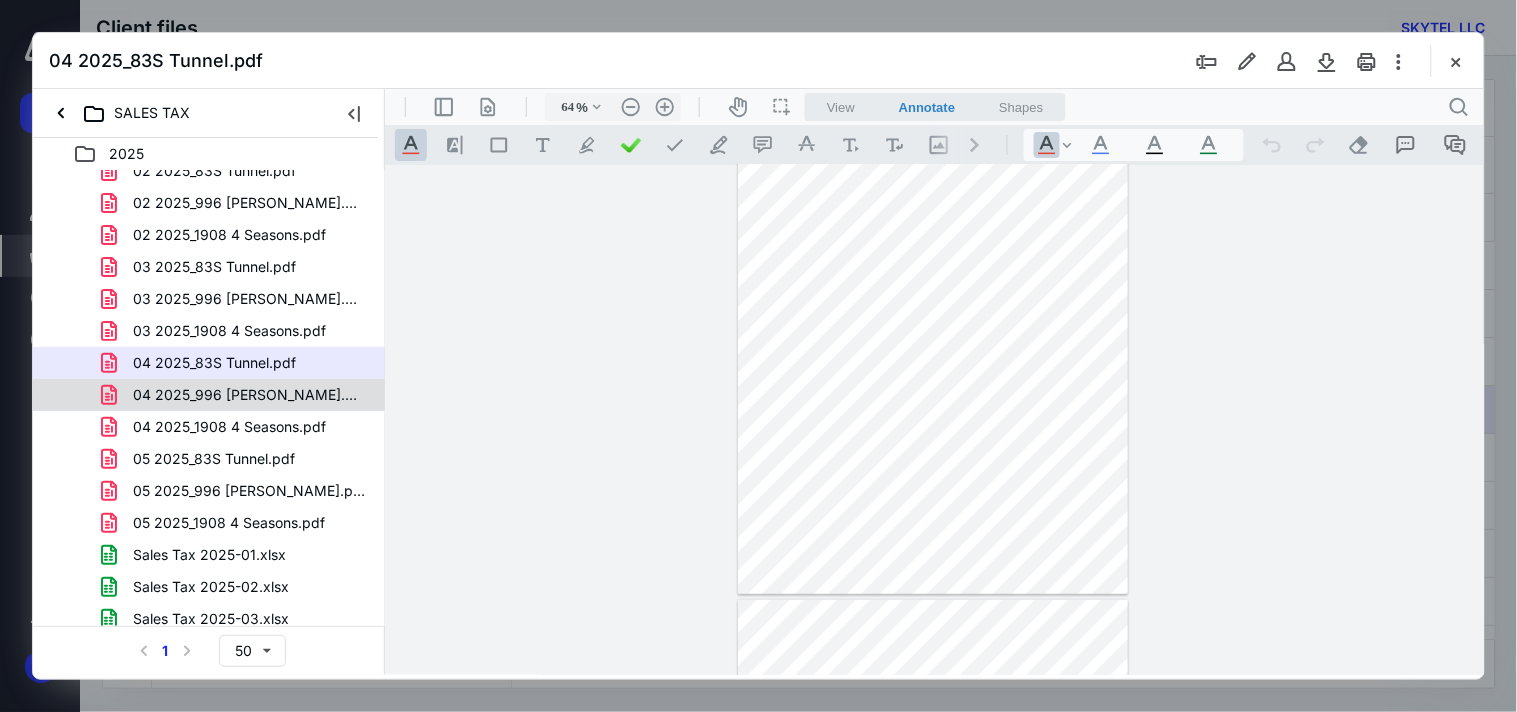 click on "04 2025_996 [PERSON_NAME].pdf" at bounding box center (249, 395) 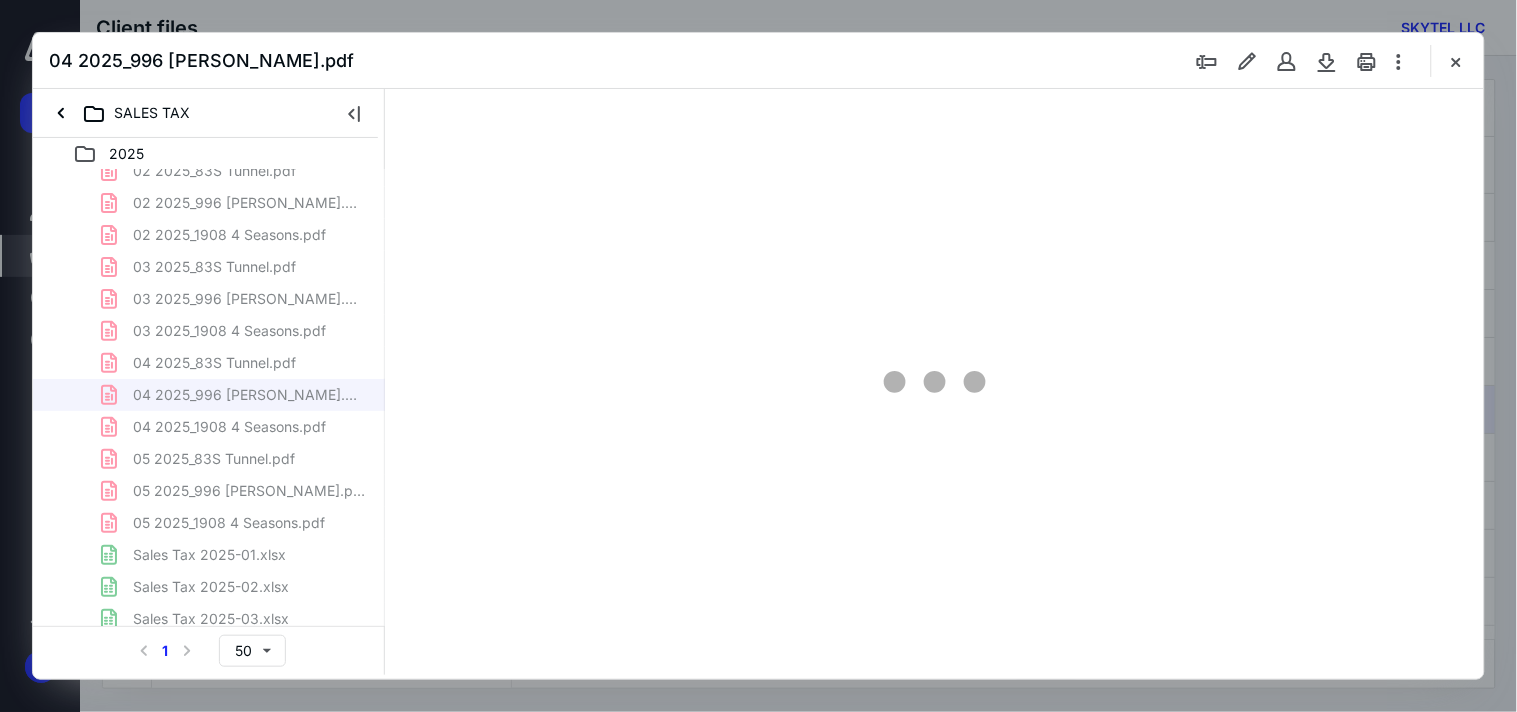 scroll, scrollTop: 78, scrollLeft: 0, axis: vertical 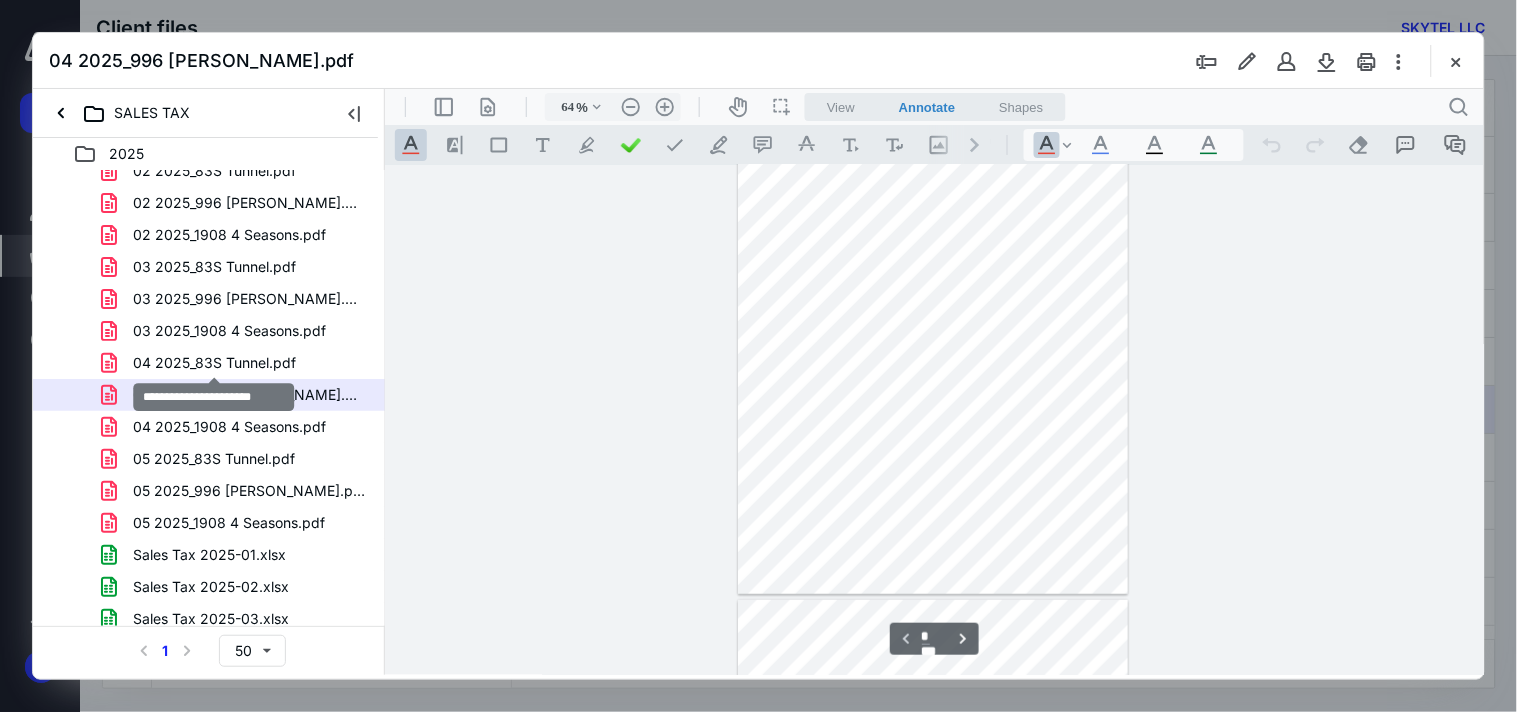 click on "04 2025_83S Tunnel.pdf" at bounding box center [214, 363] 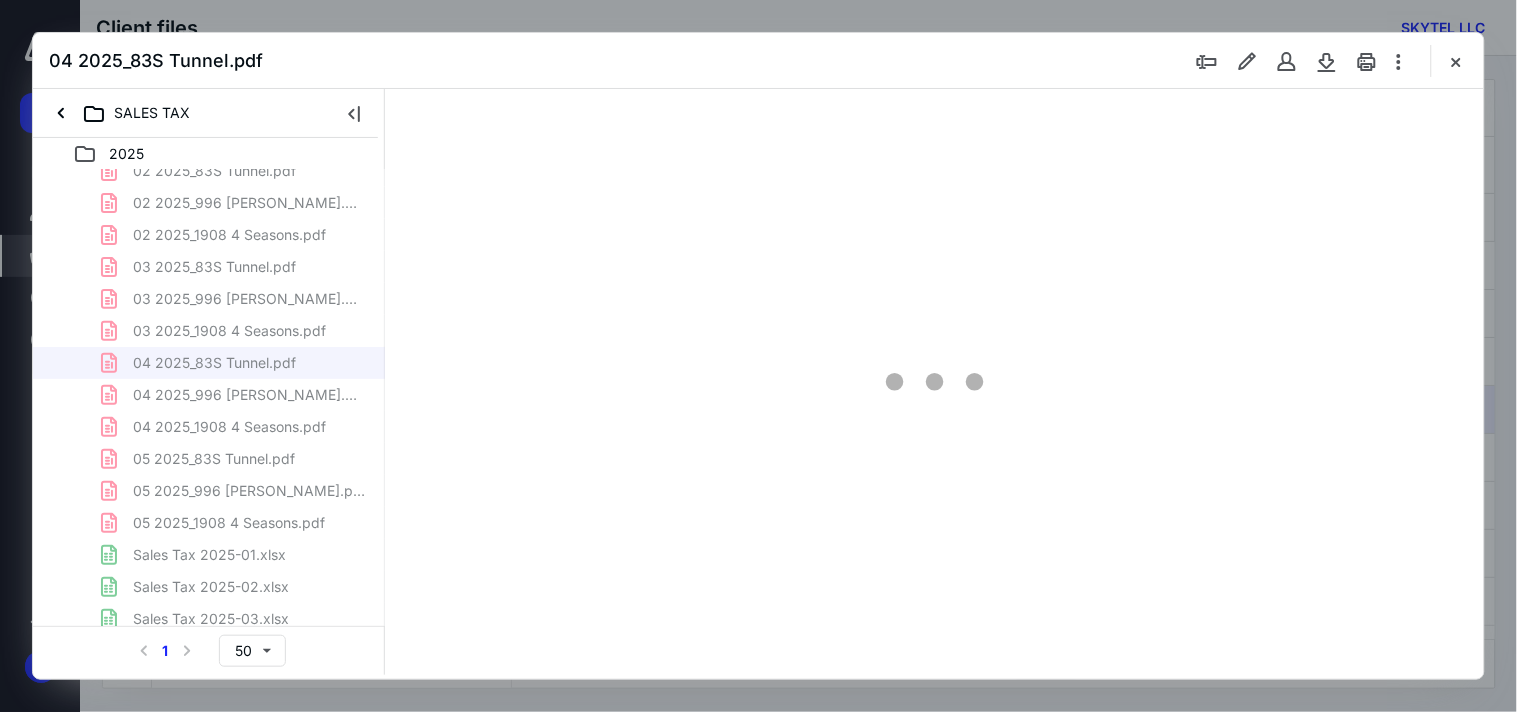 type on "64" 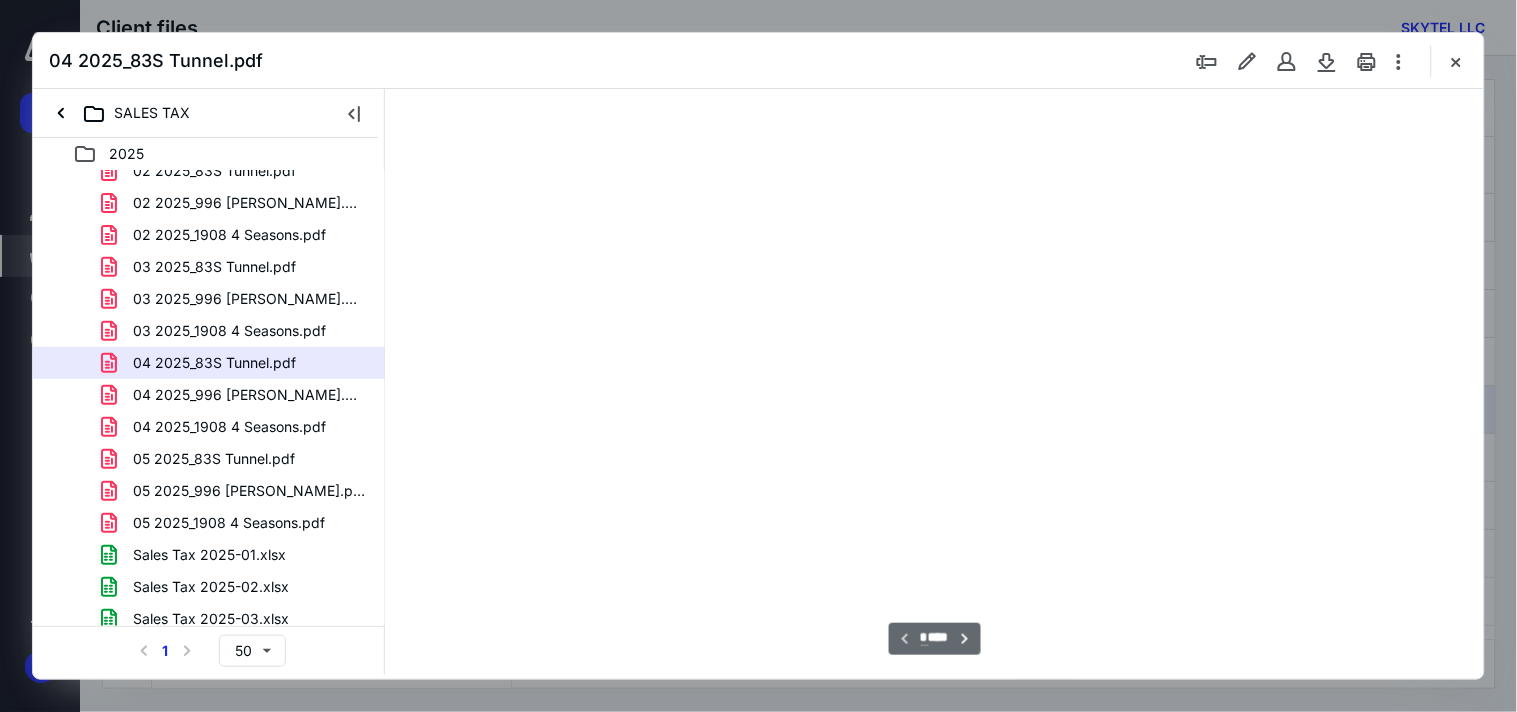 scroll, scrollTop: 78, scrollLeft: 0, axis: vertical 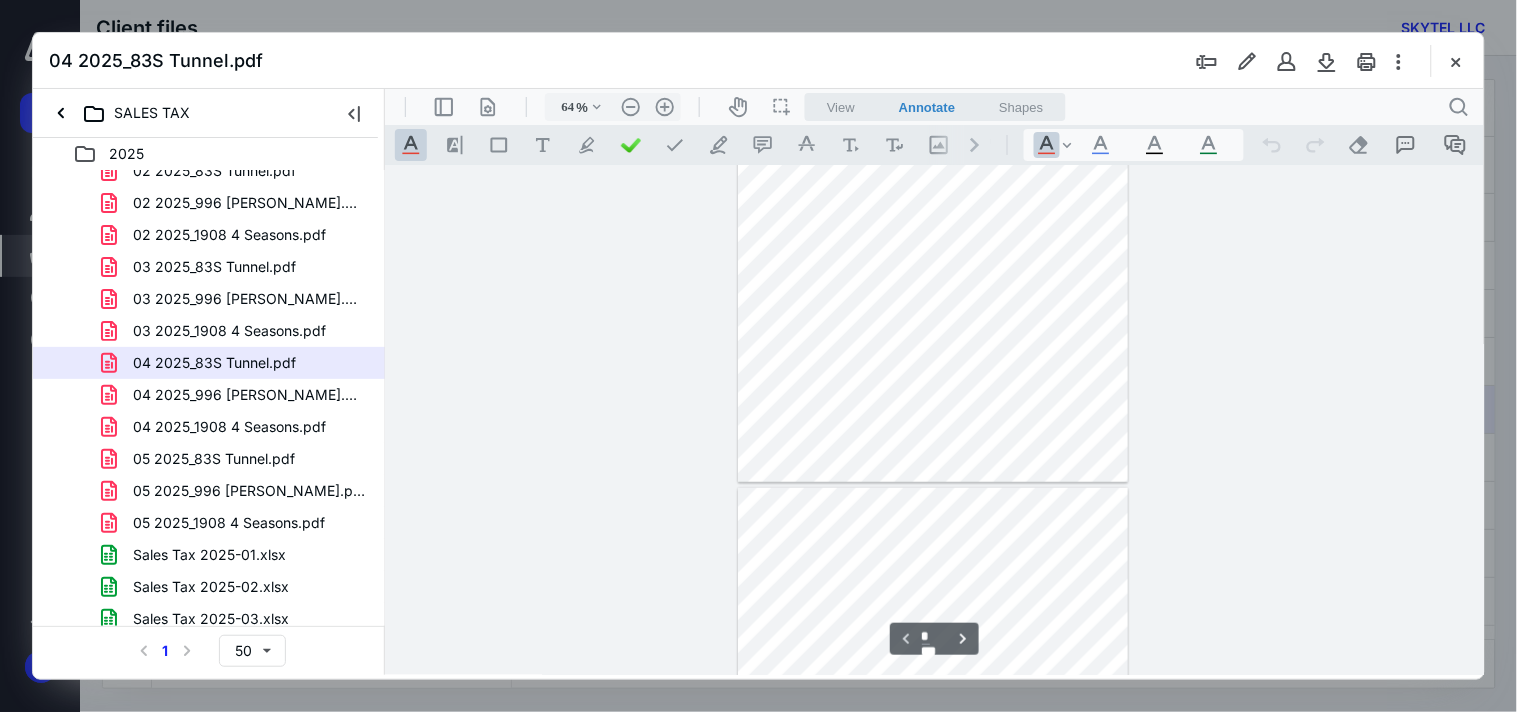 type on "*" 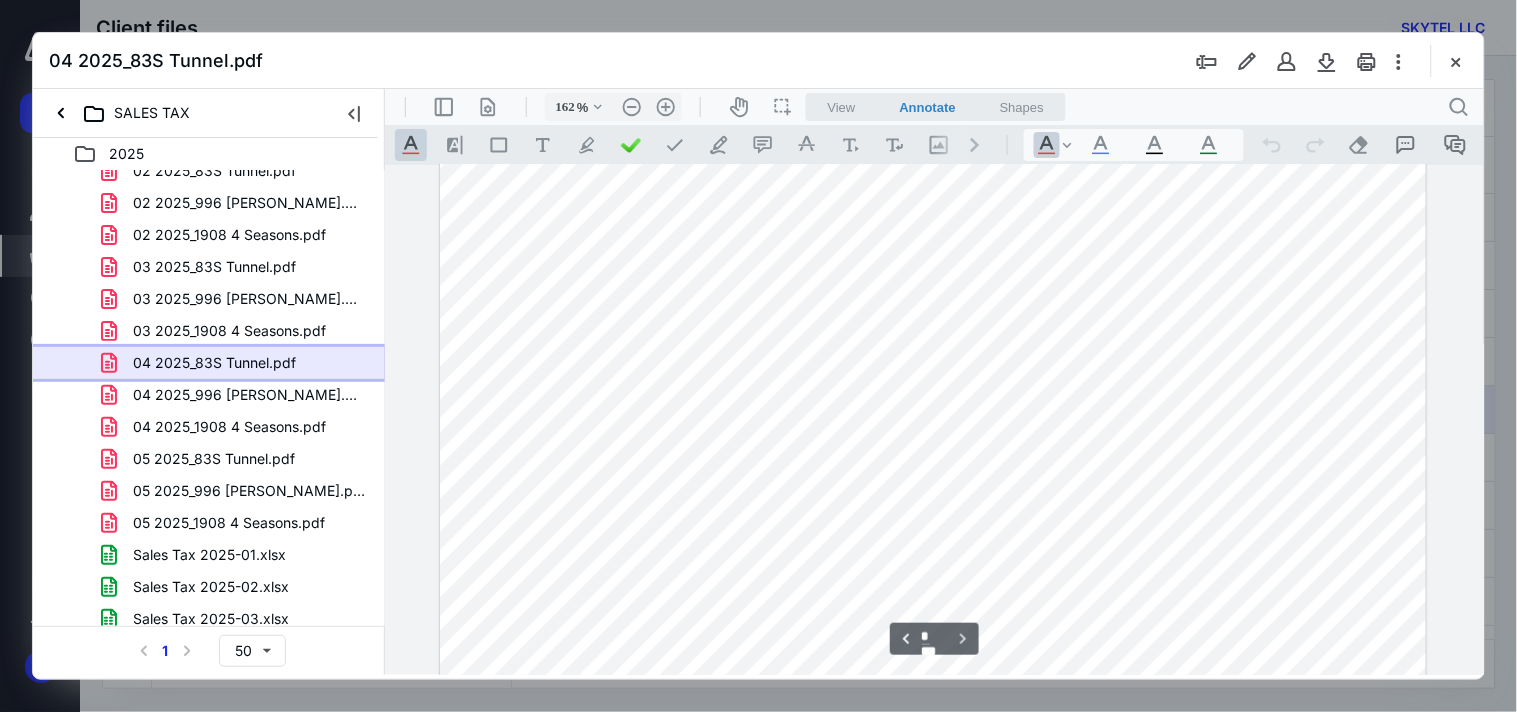 scroll, scrollTop: 1456, scrollLeft: 0, axis: vertical 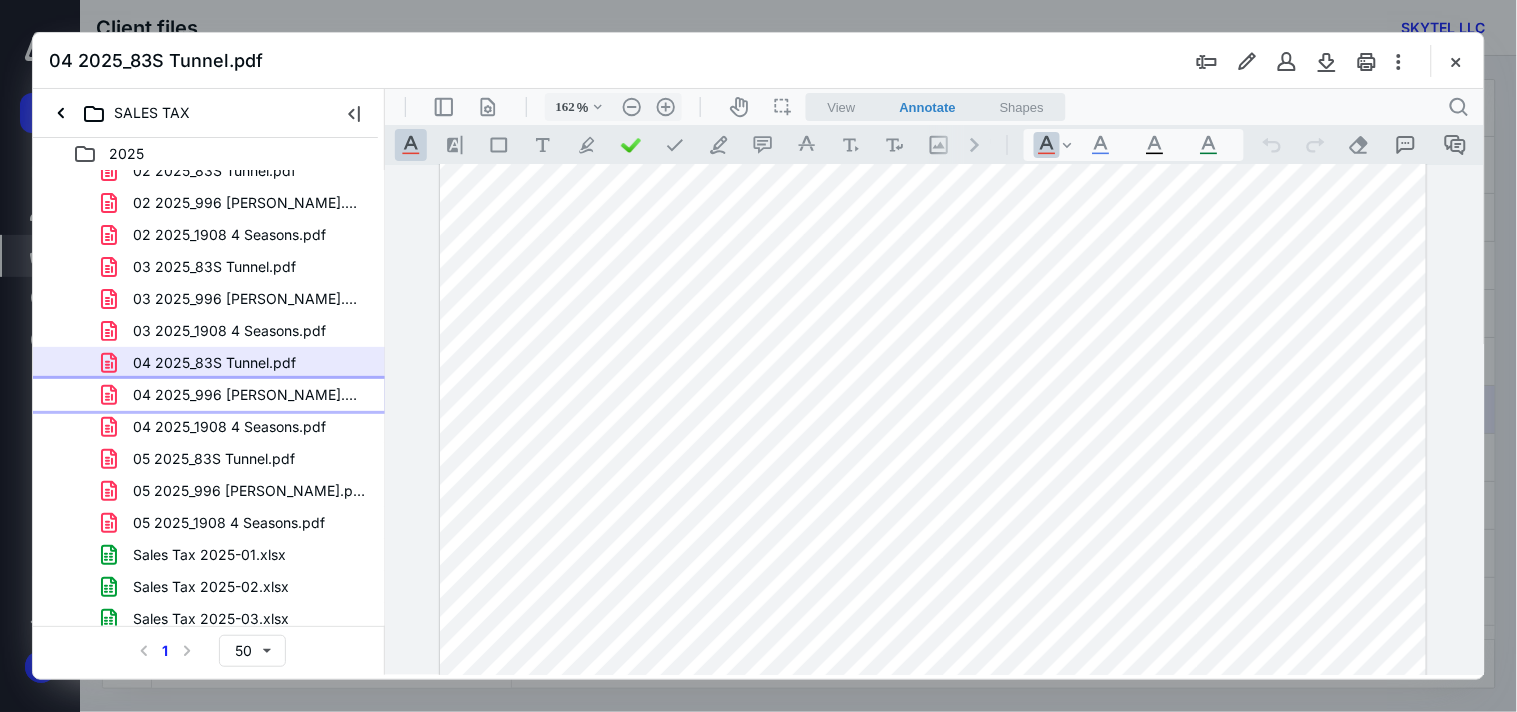 click on "04 2025_996 [PERSON_NAME].pdf" at bounding box center [249, 395] 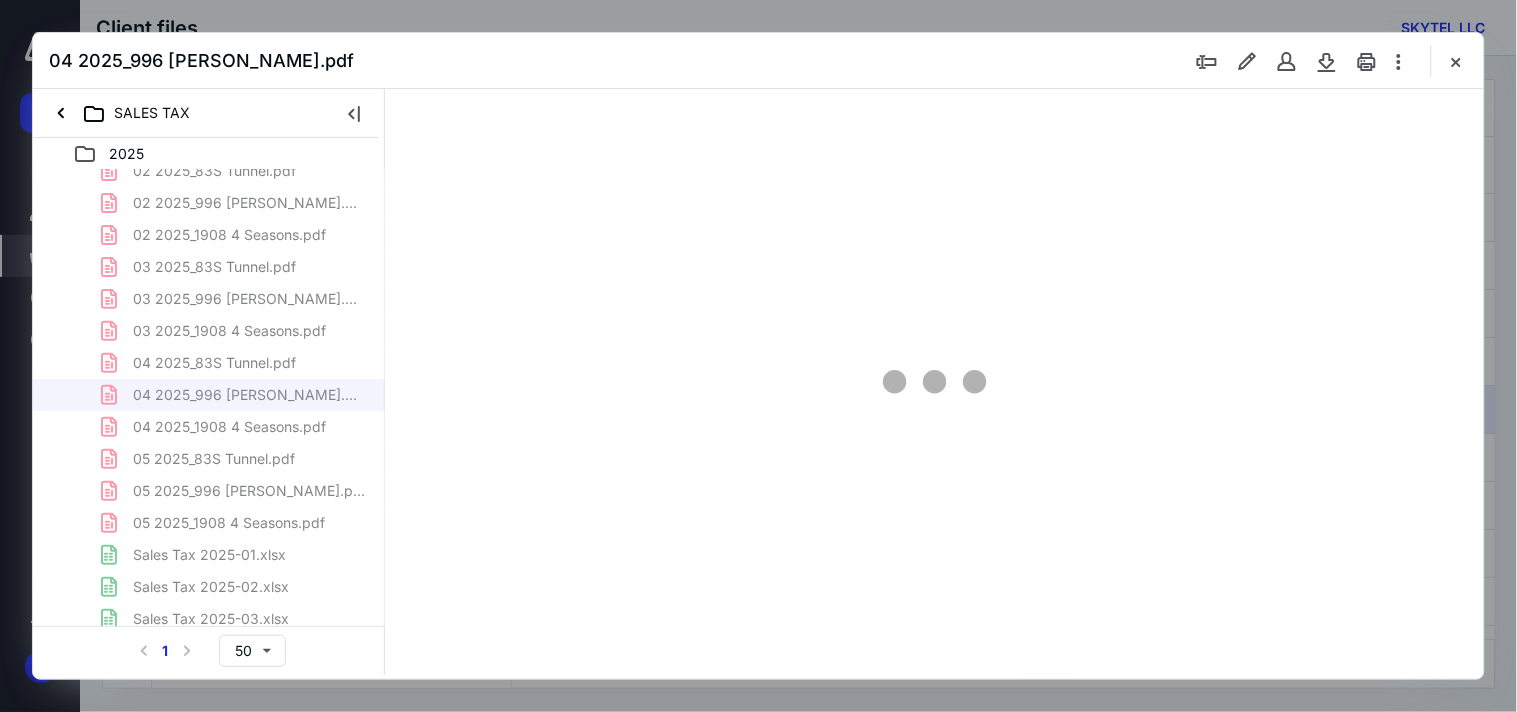 scroll, scrollTop: 78, scrollLeft: 0, axis: vertical 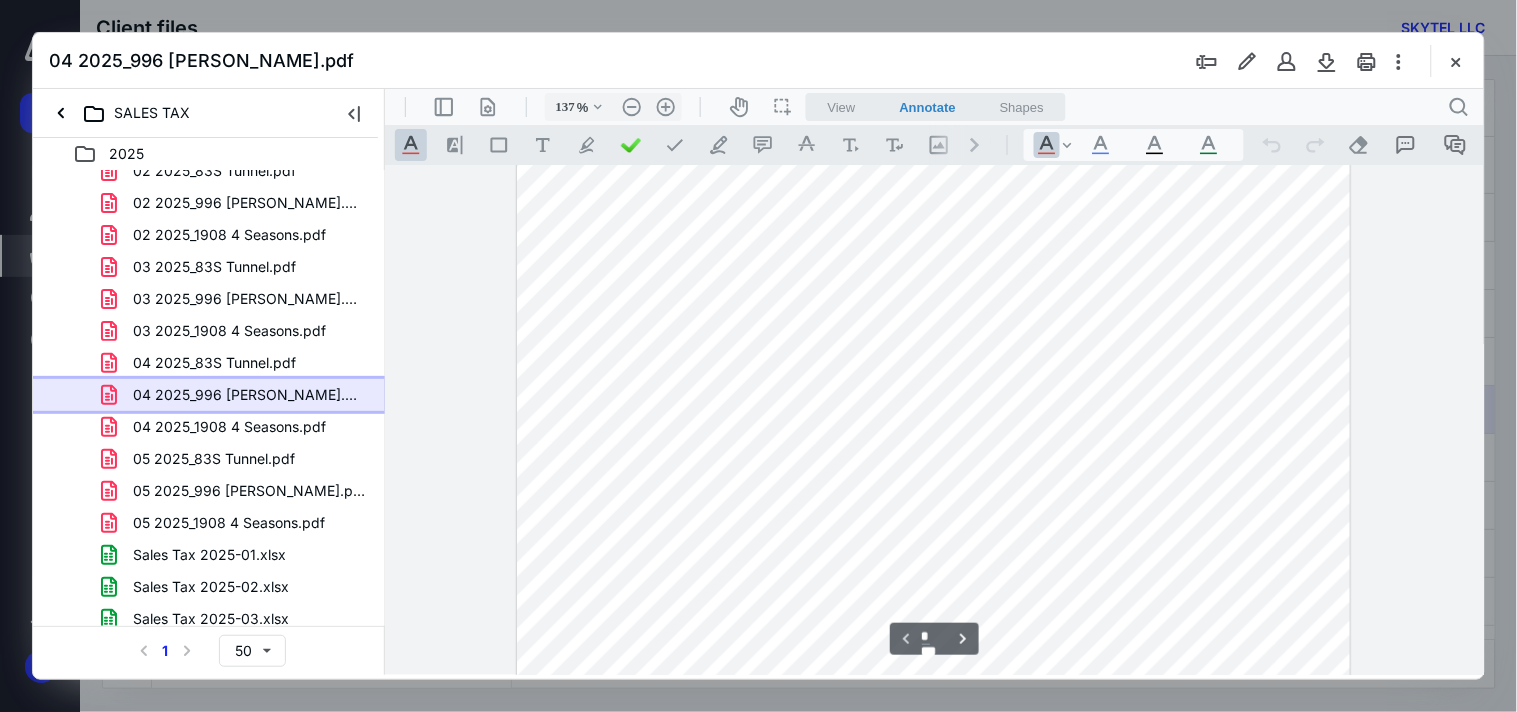 type on "162" 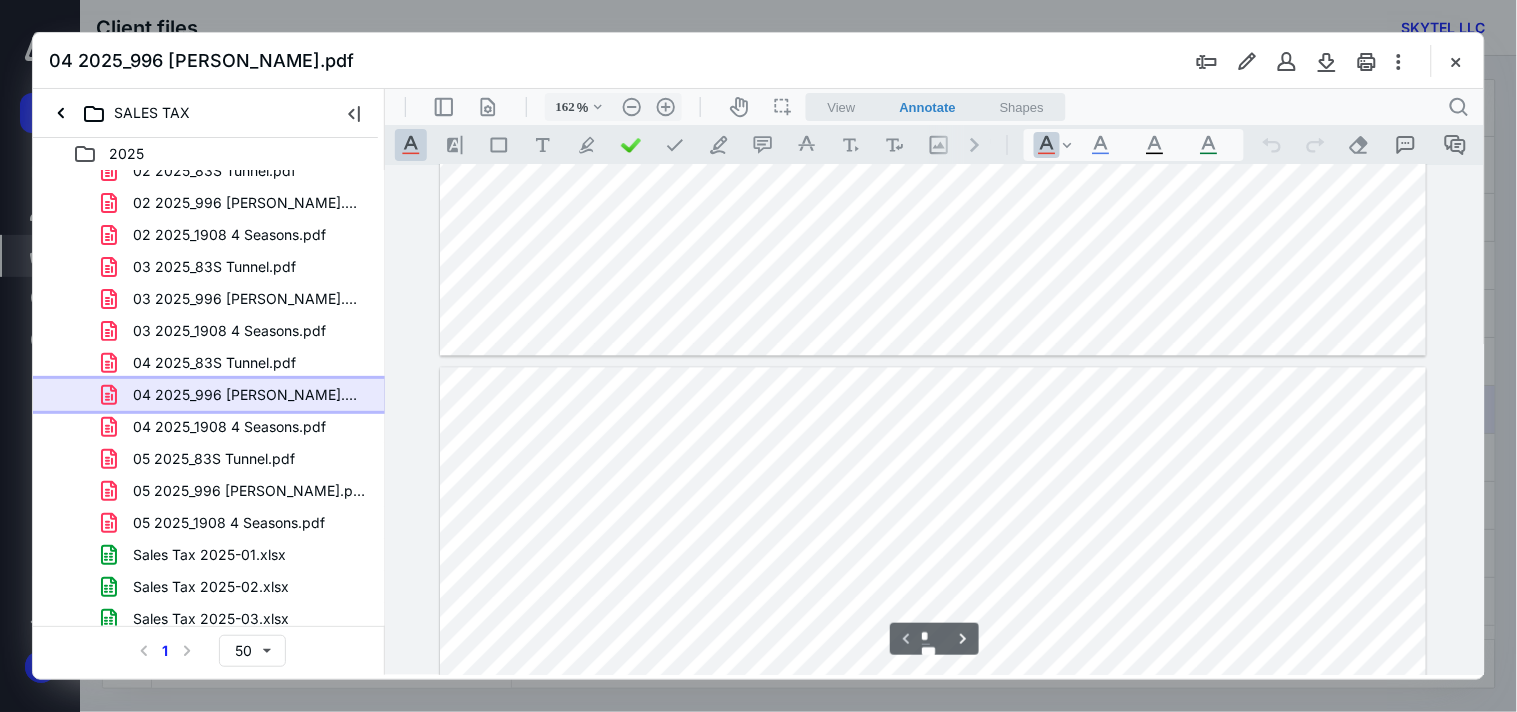 type on "*" 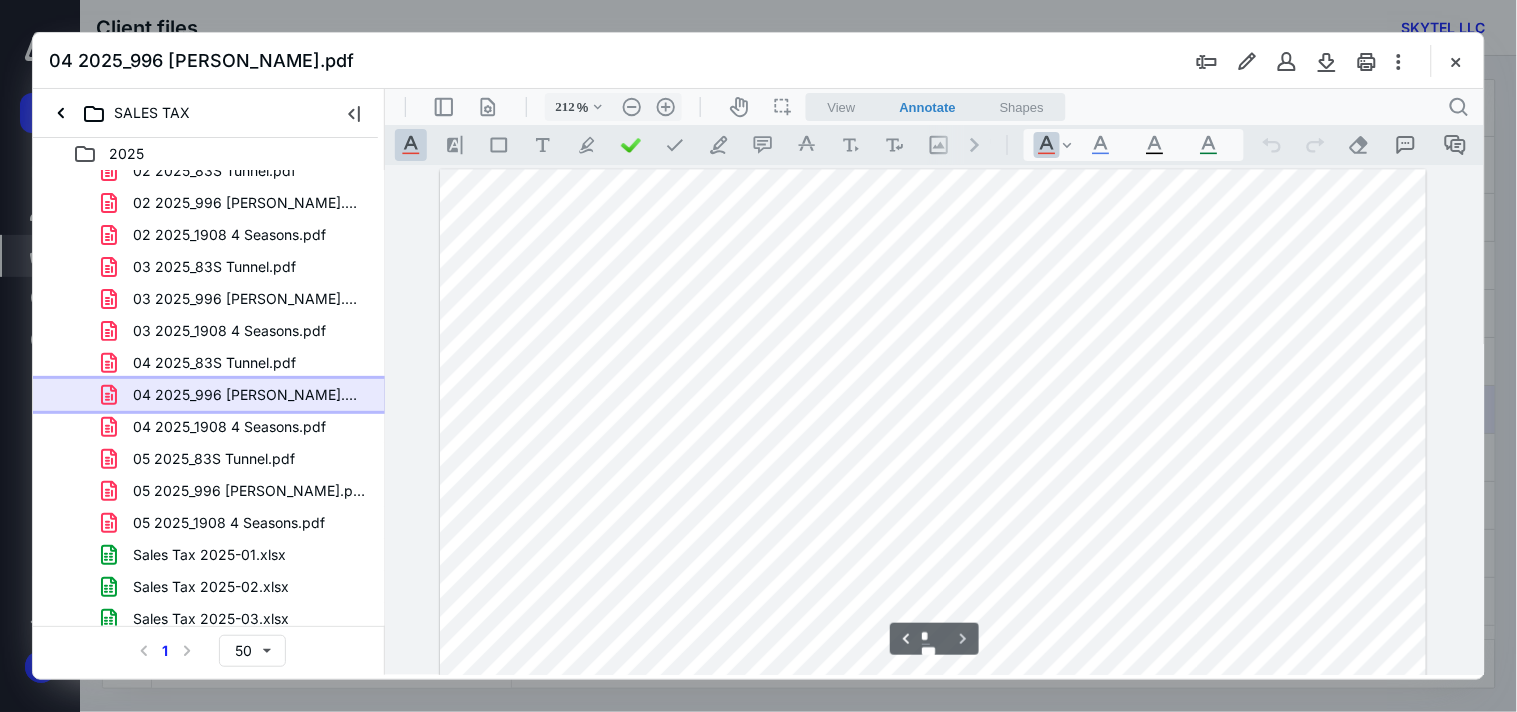 scroll, scrollTop: 1777, scrollLeft: 103, axis: both 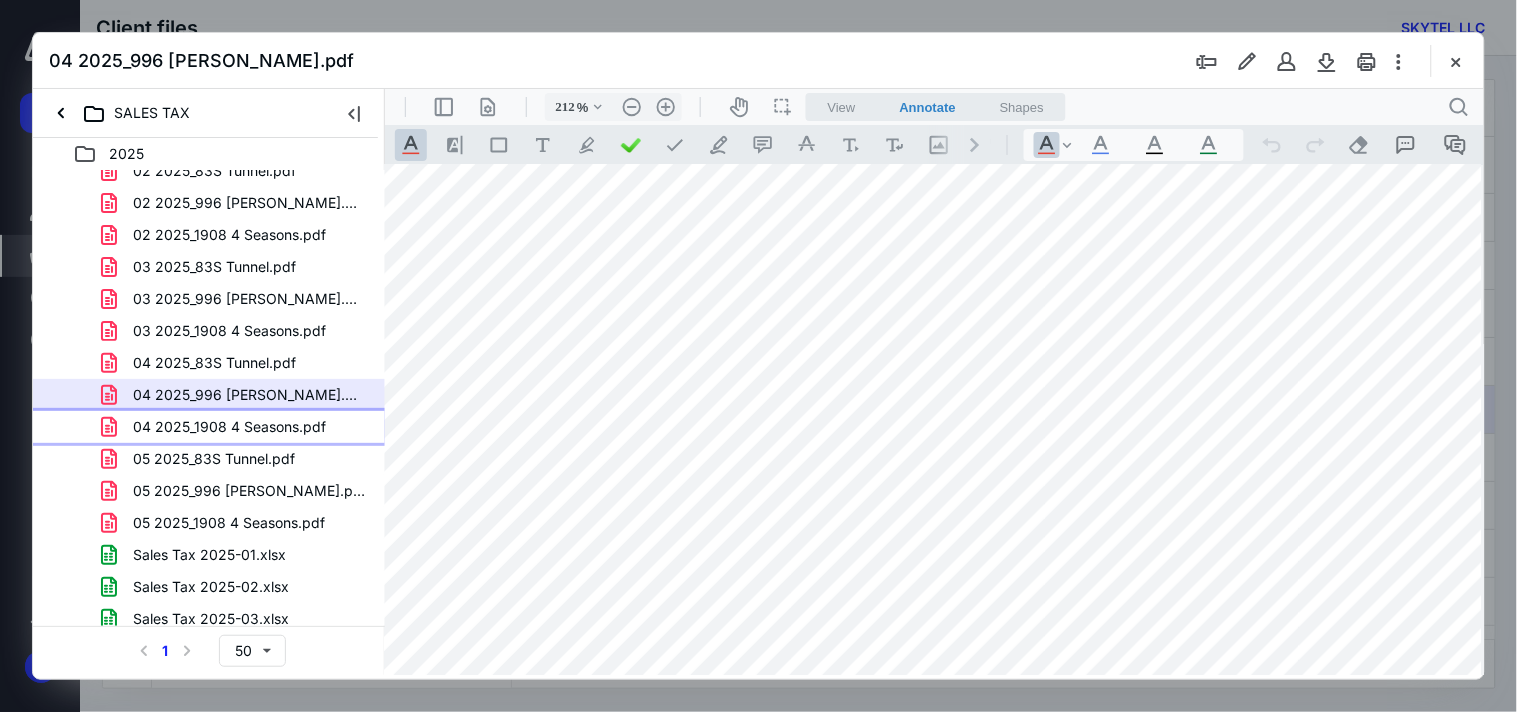 click on "04 2025_1908 4 Seasons.pdf" at bounding box center (229, 427) 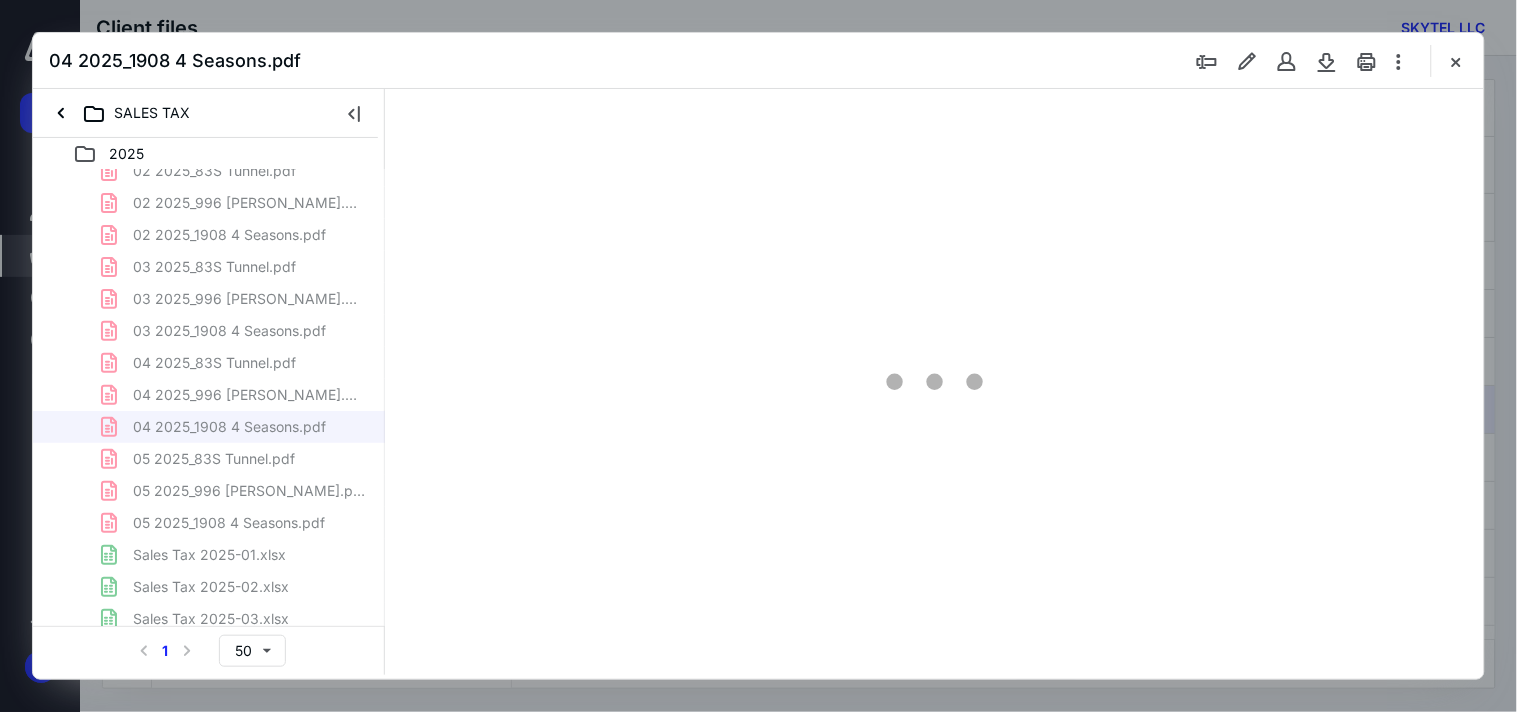 type on "64" 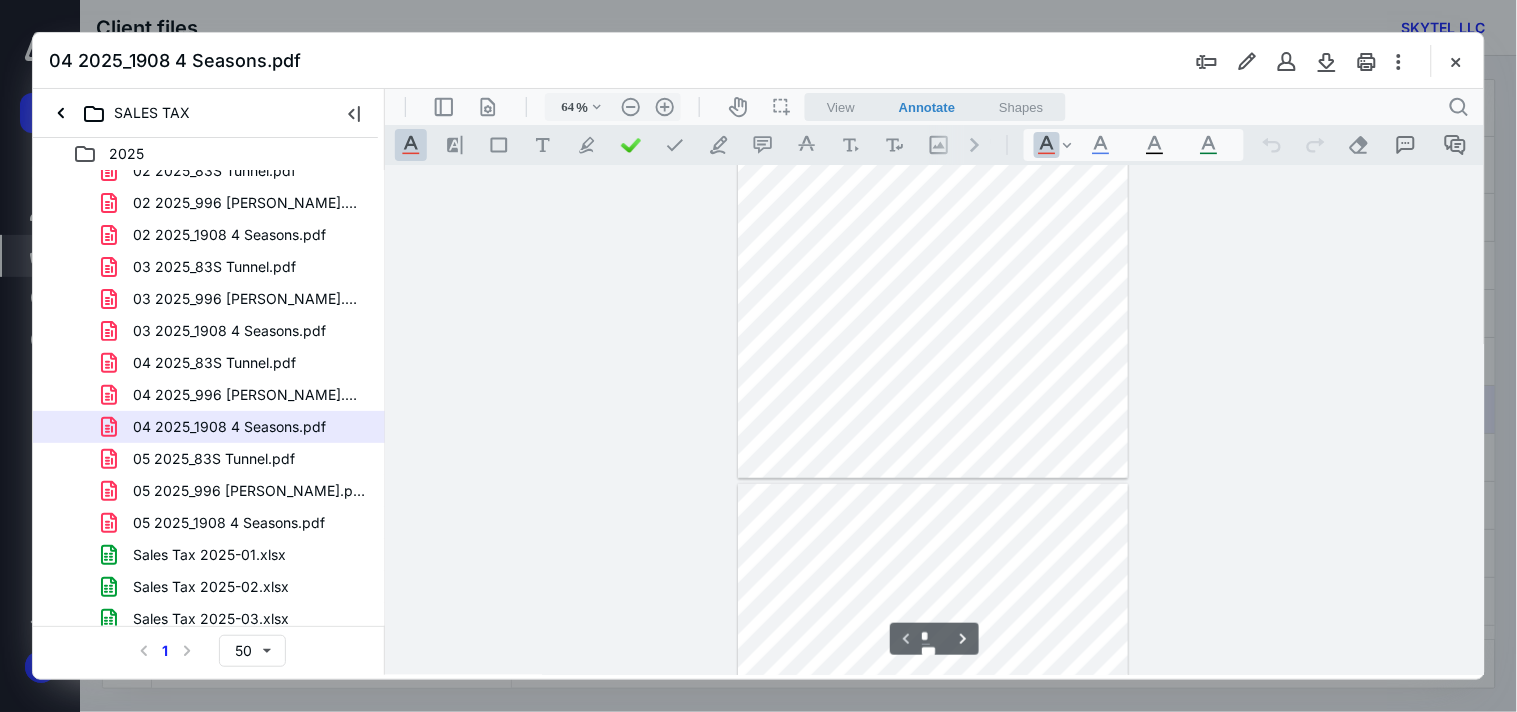 type on "*" 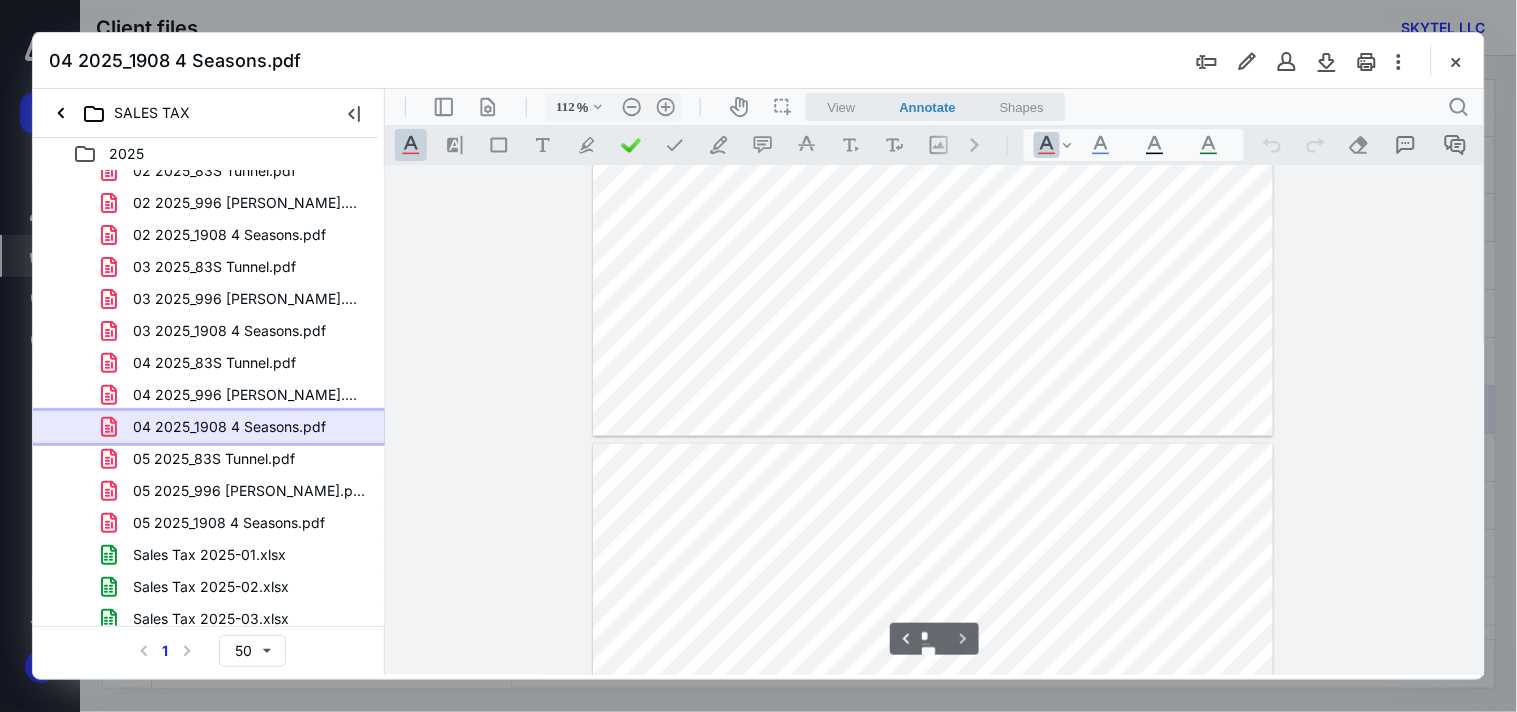 scroll, scrollTop: 1271, scrollLeft: 0, axis: vertical 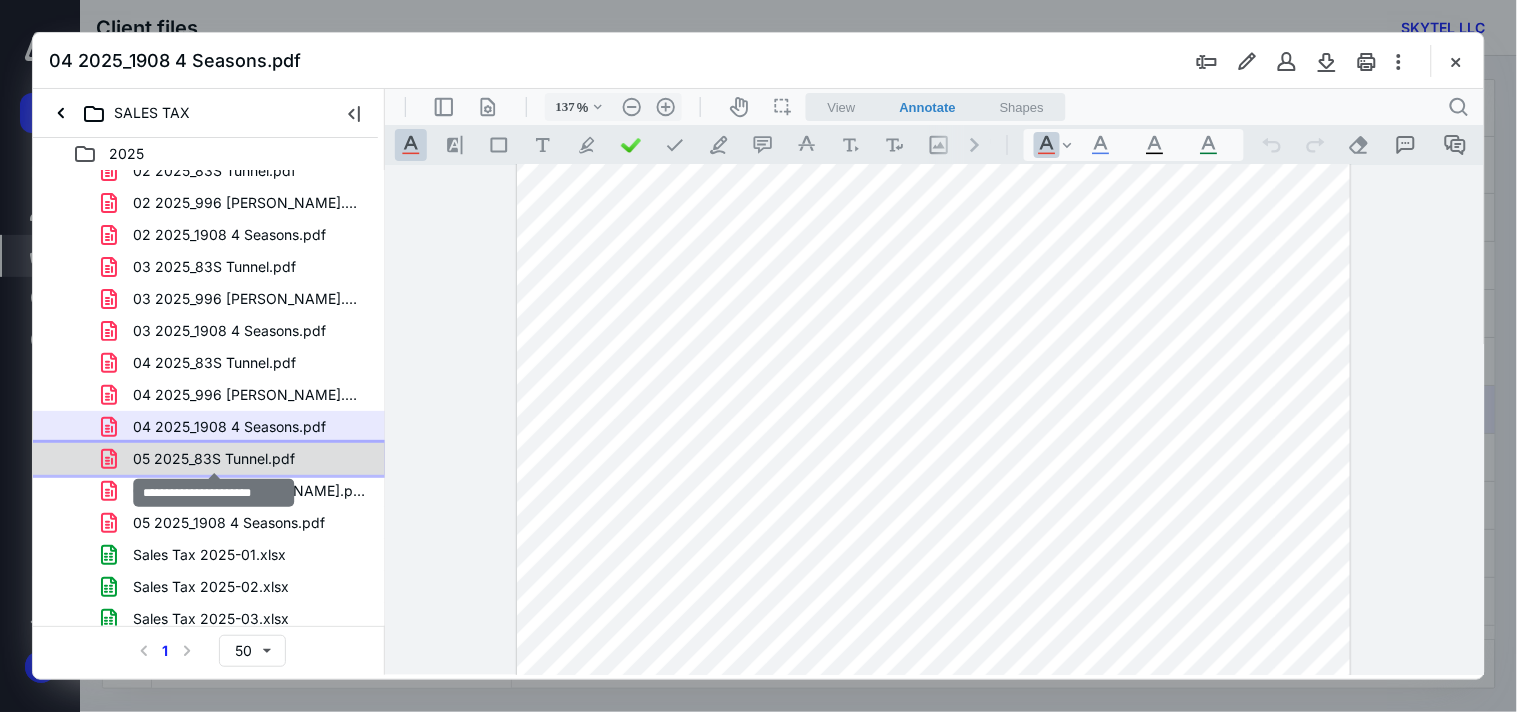 click on "05 2025_83S Tunnel.pdf" at bounding box center [214, 459] 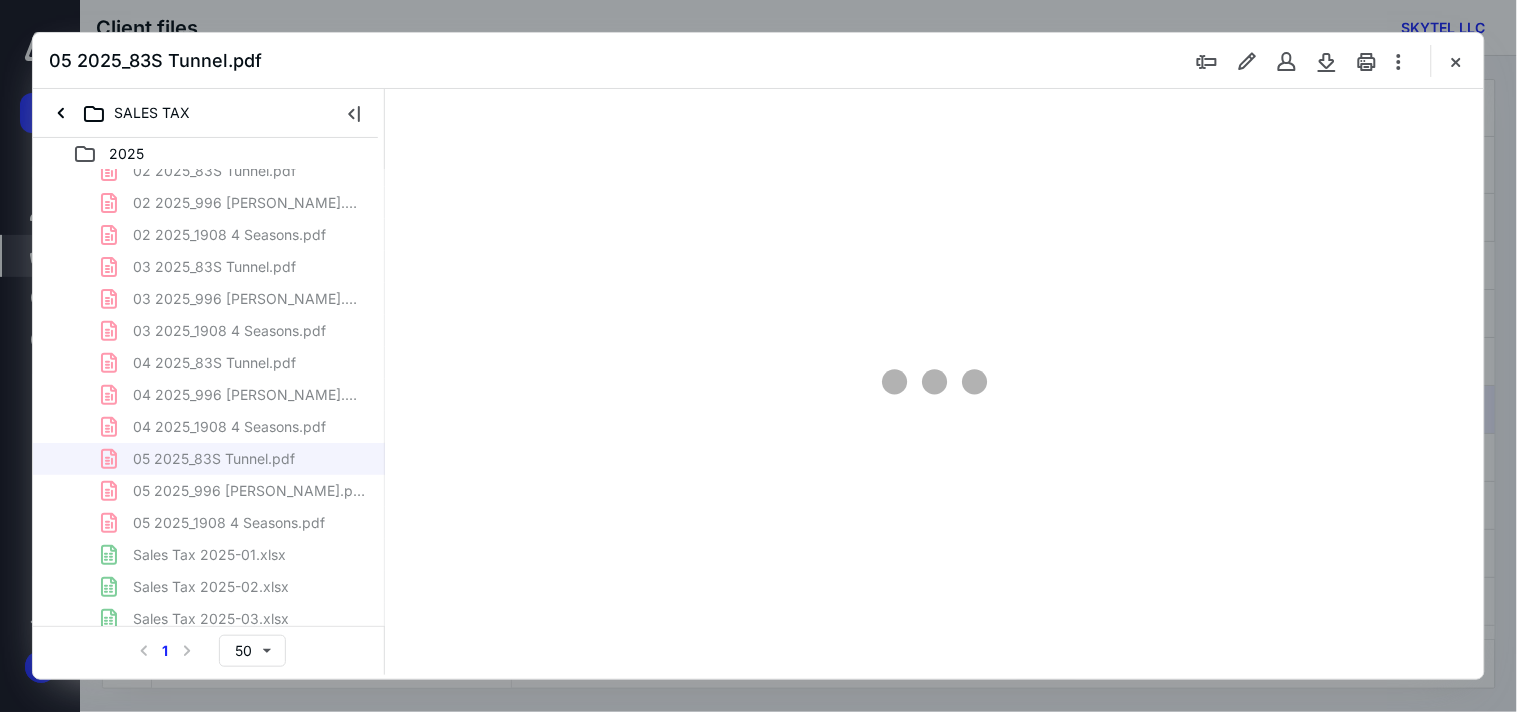 type on "64" 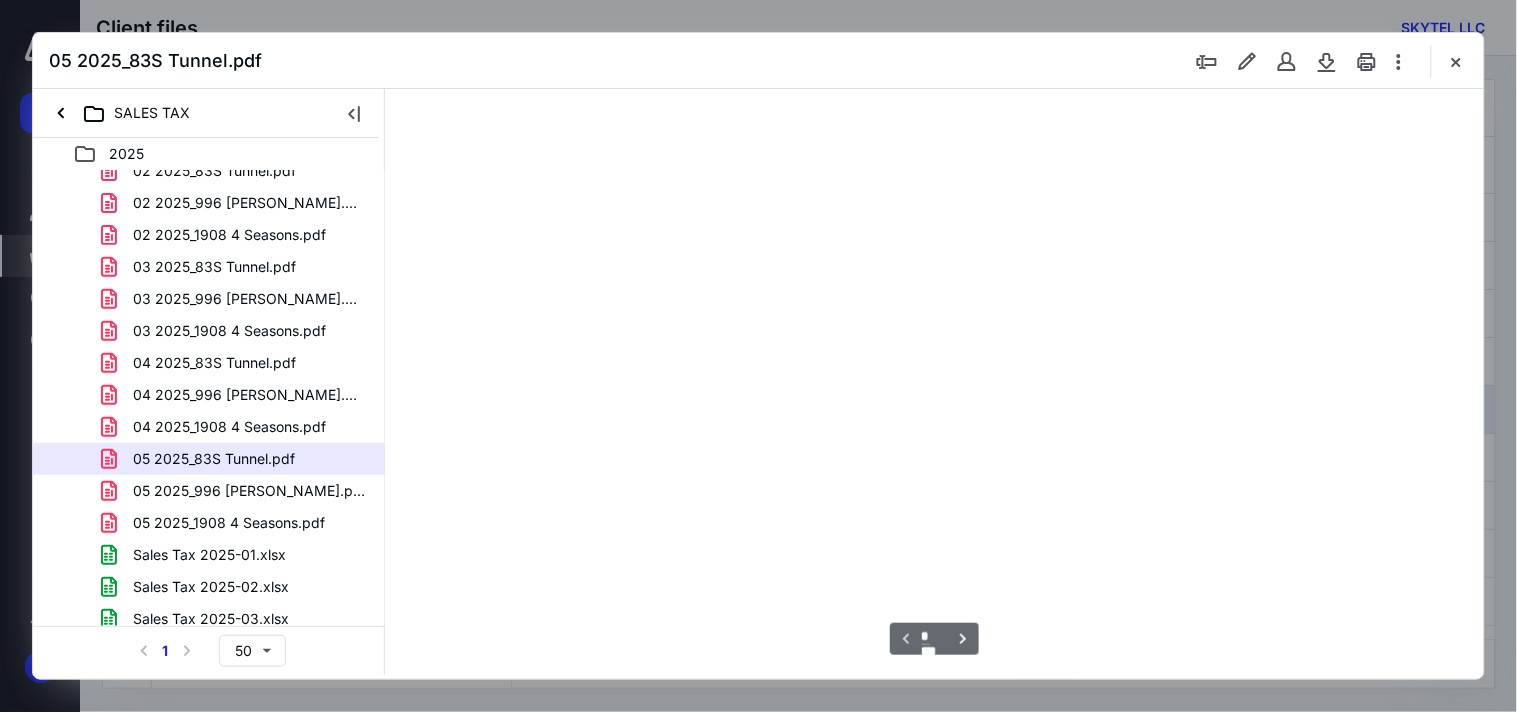 scroll, scrollTop: 78, scrollLeft: 0, axis: vertical 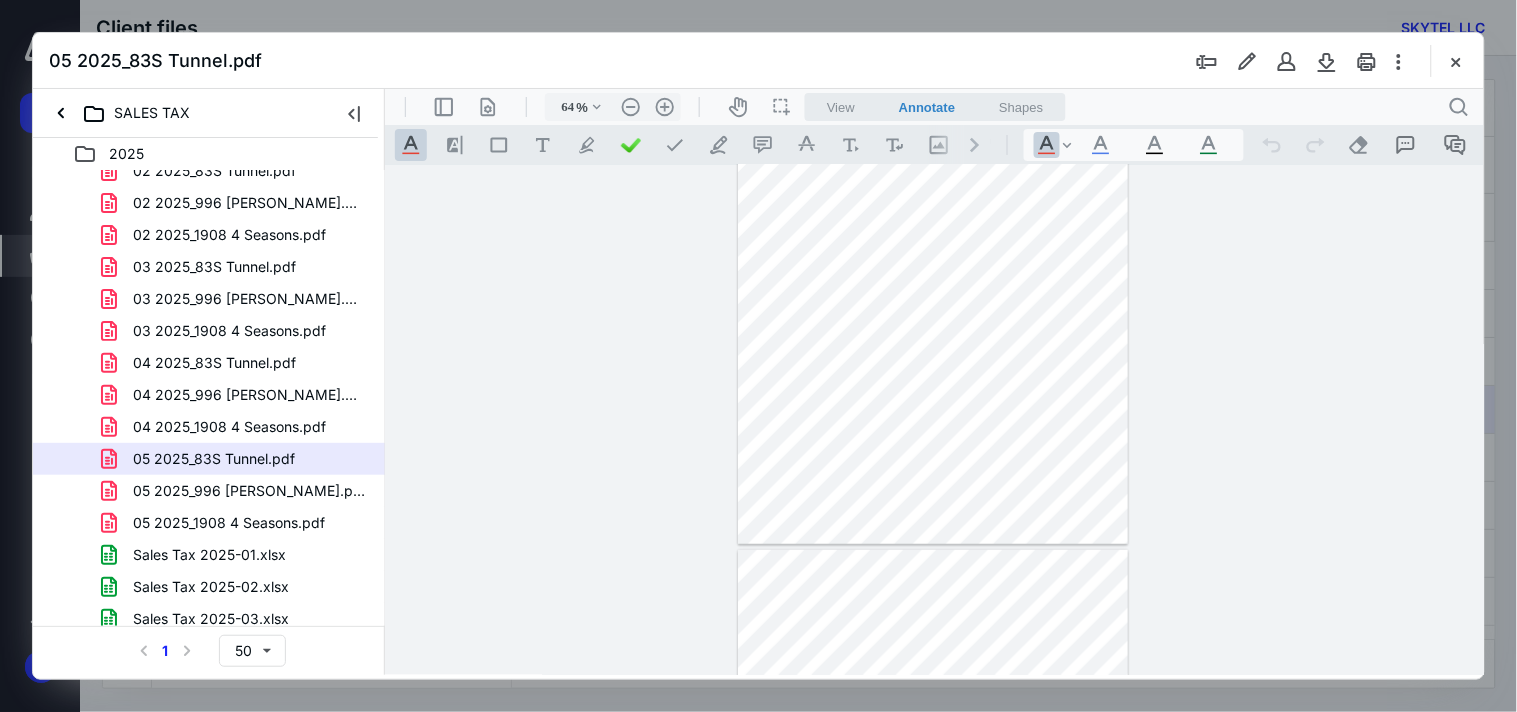 type on "*" 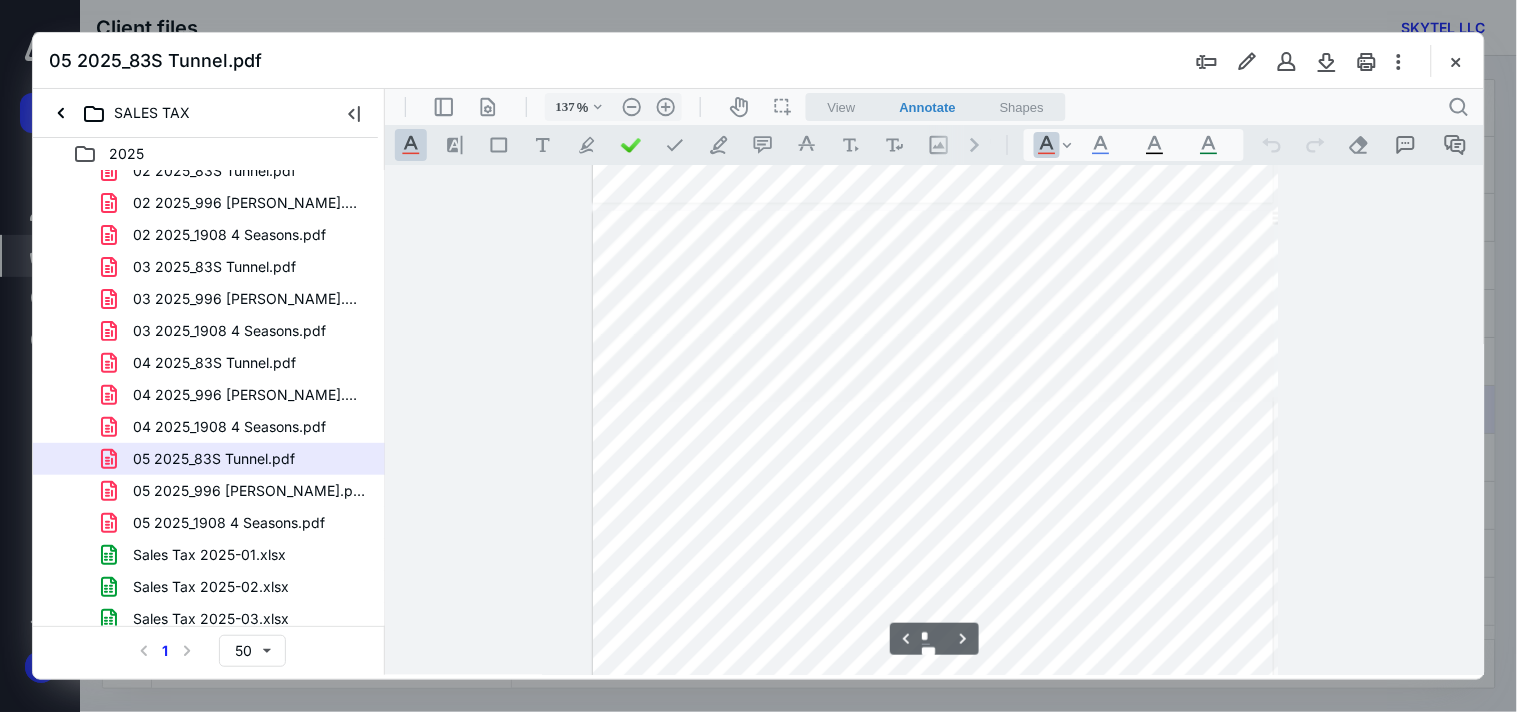 scroll, scrollTop: 1501, scrollLeft: 0, axis: vertical 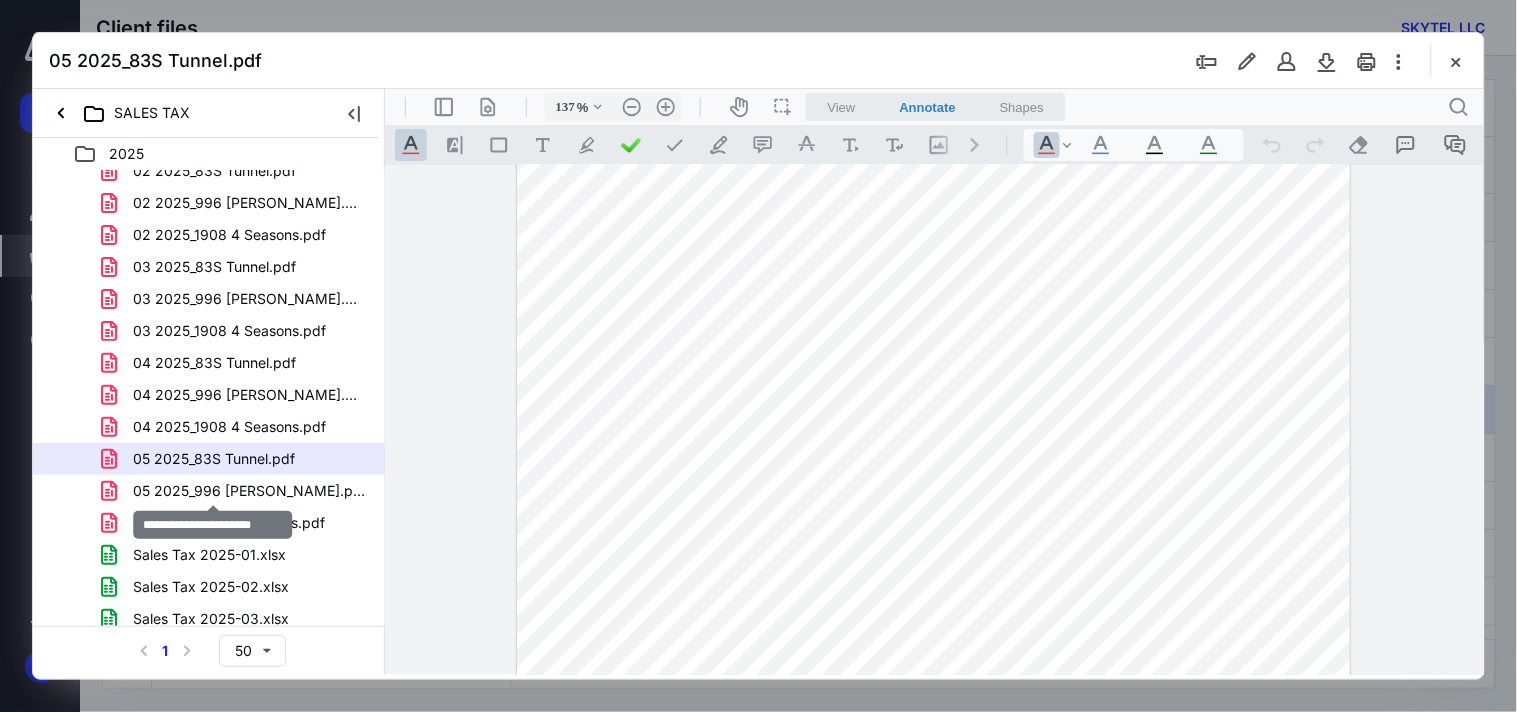 click on "05 2025_996 [PERSON_NAME].pdf" at bounding box center (249, 491) 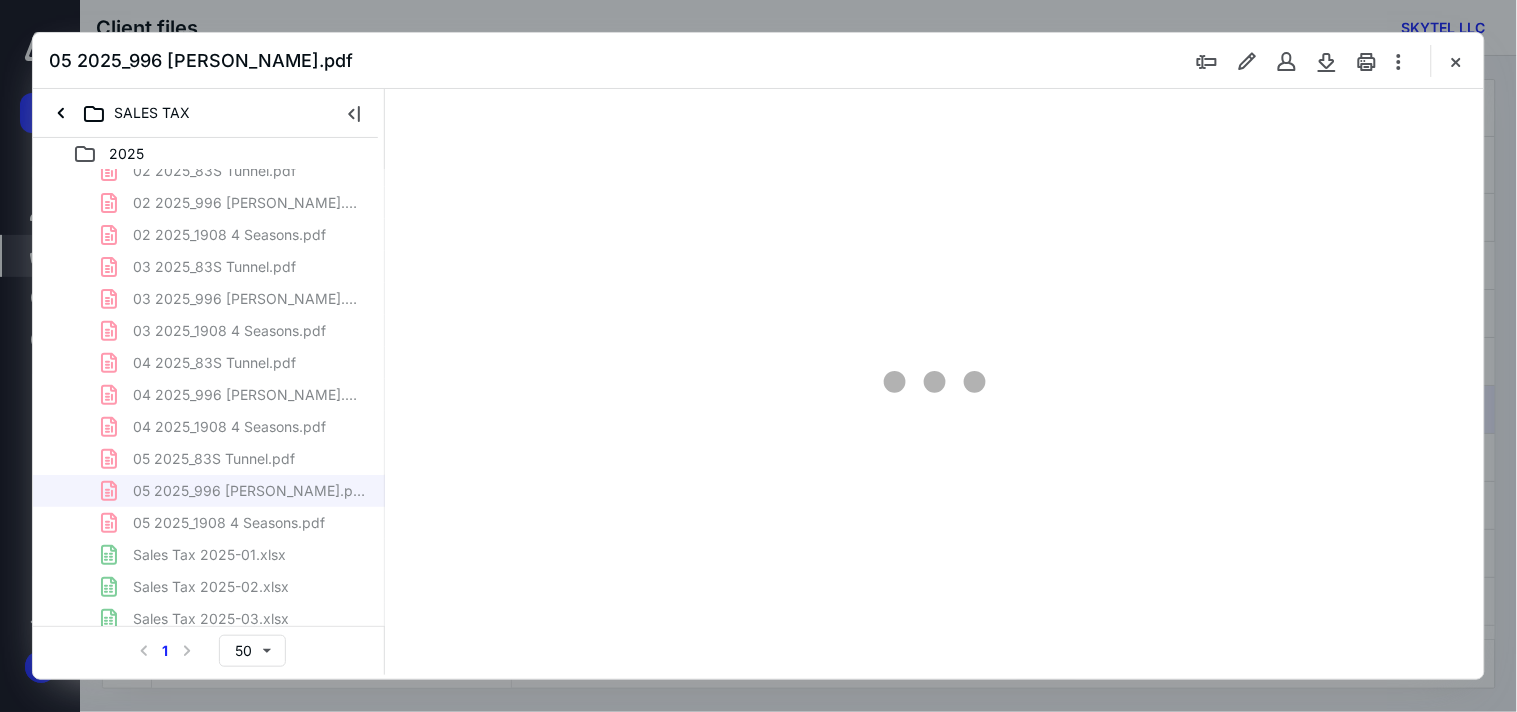 type on "64" 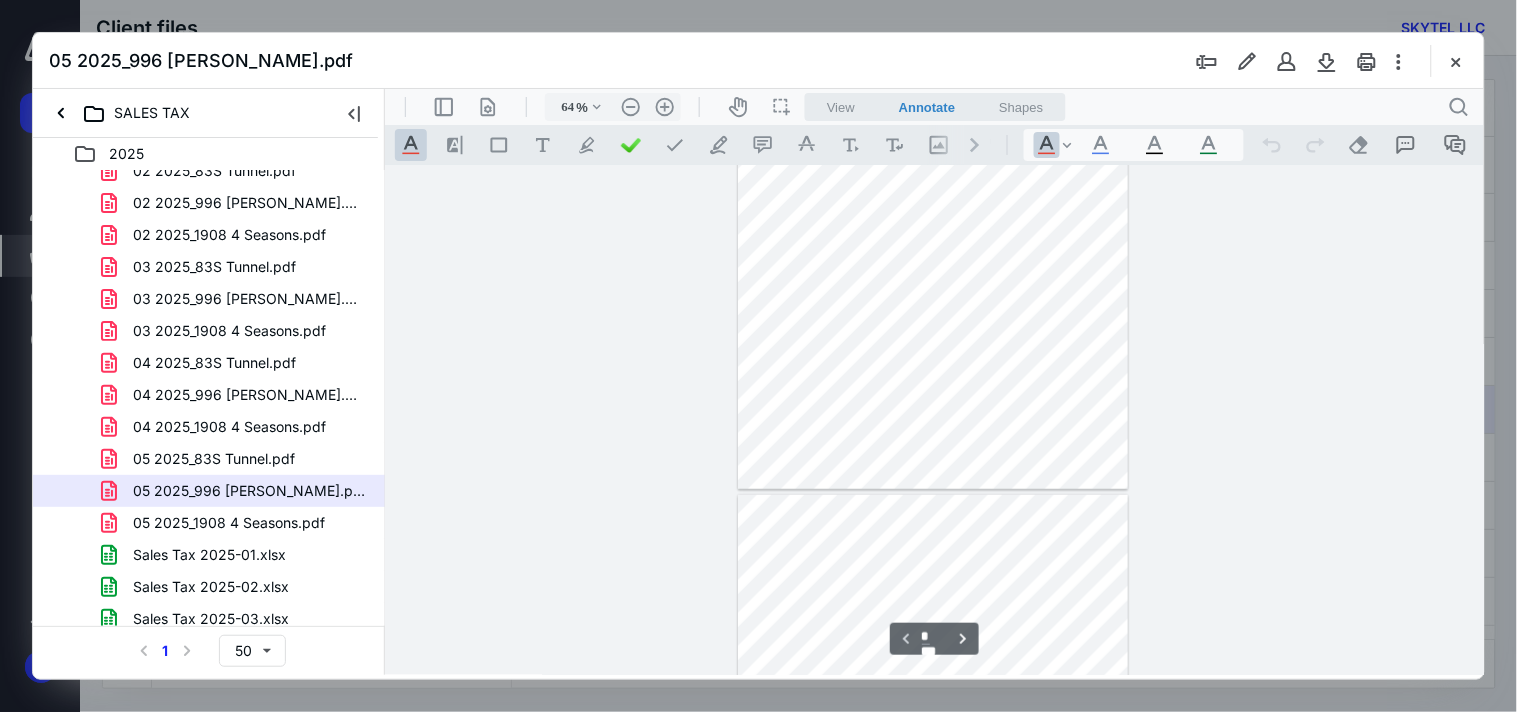 type on "*" 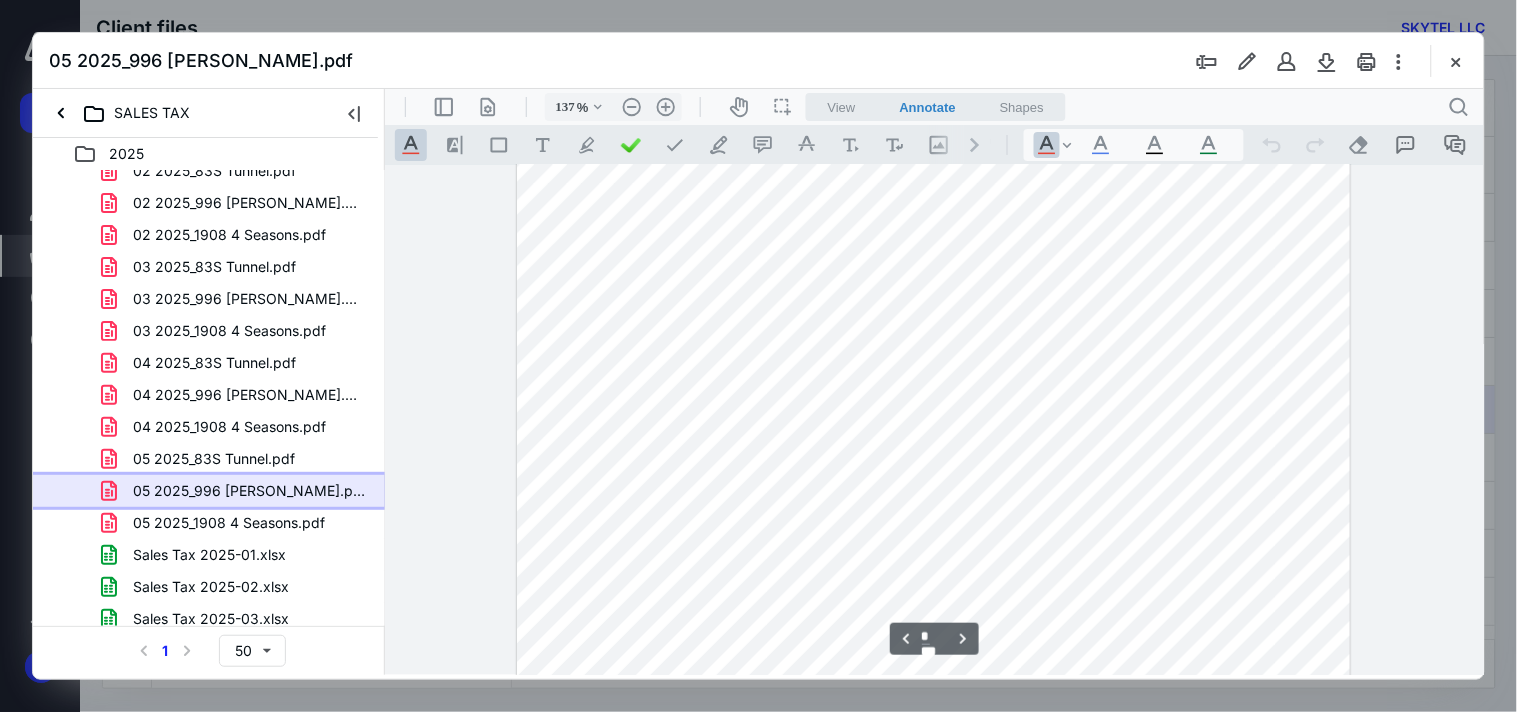 scroll, scrollTop: 1505, scrollLeft: 0, axis: vertical 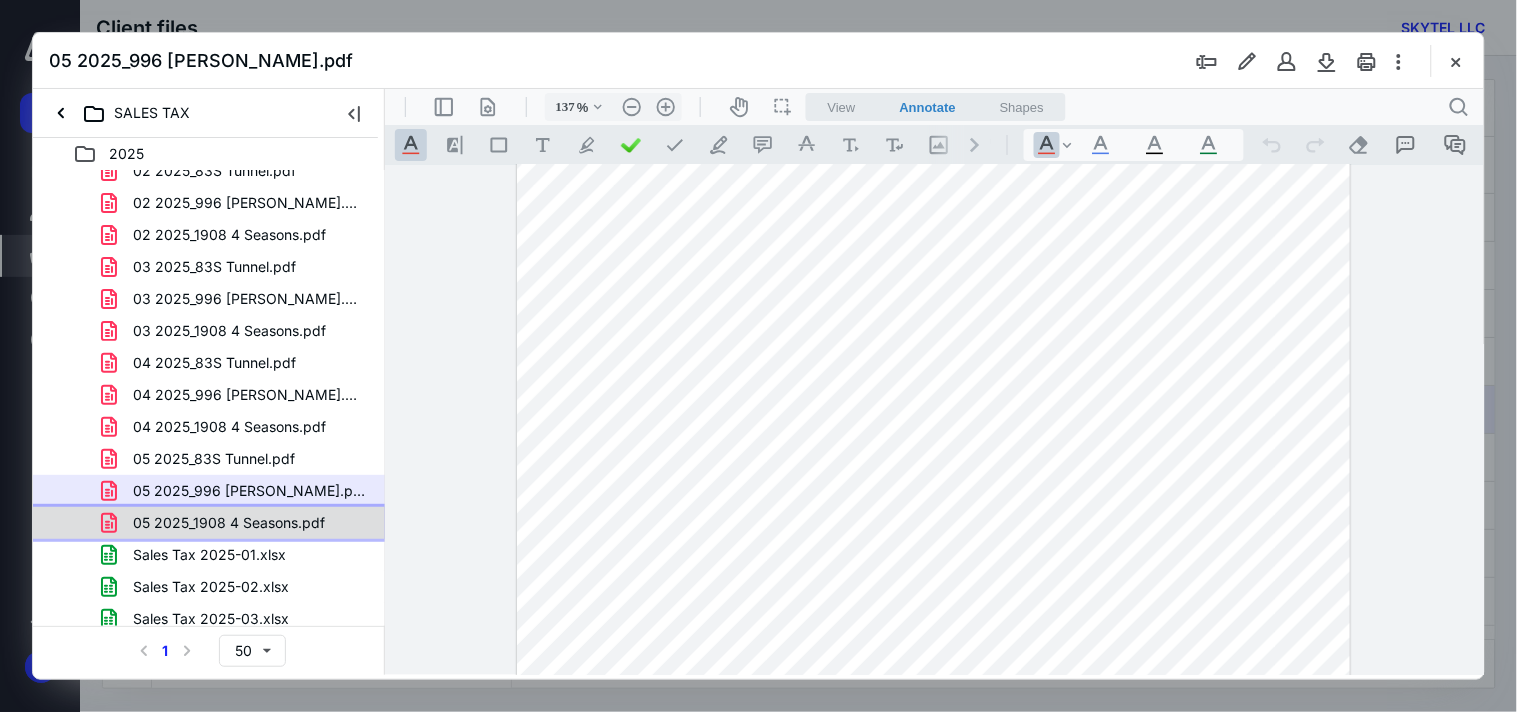 click on "05 2025_1908 4 Seasons.pdf" at bounding box center [229, 523] 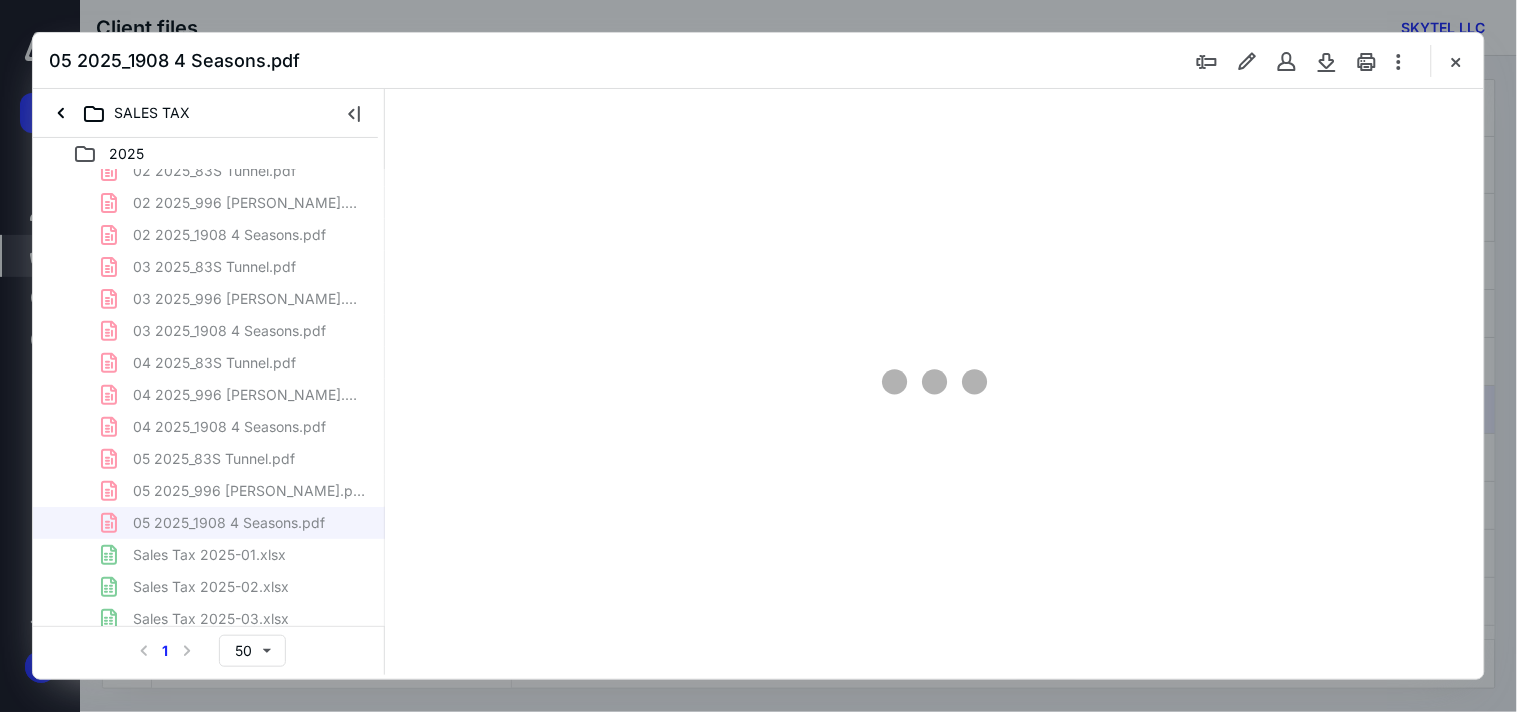 type on "64" 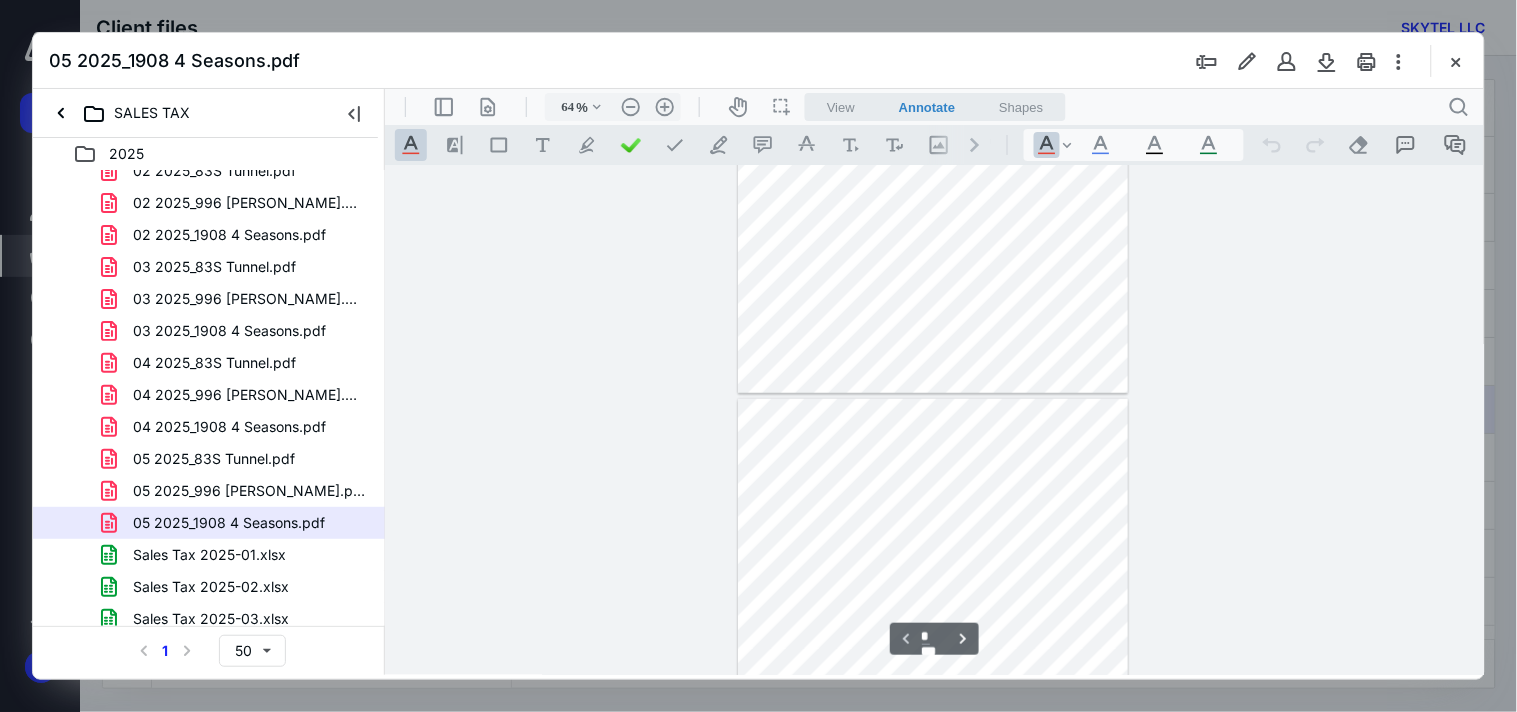 type on "*" 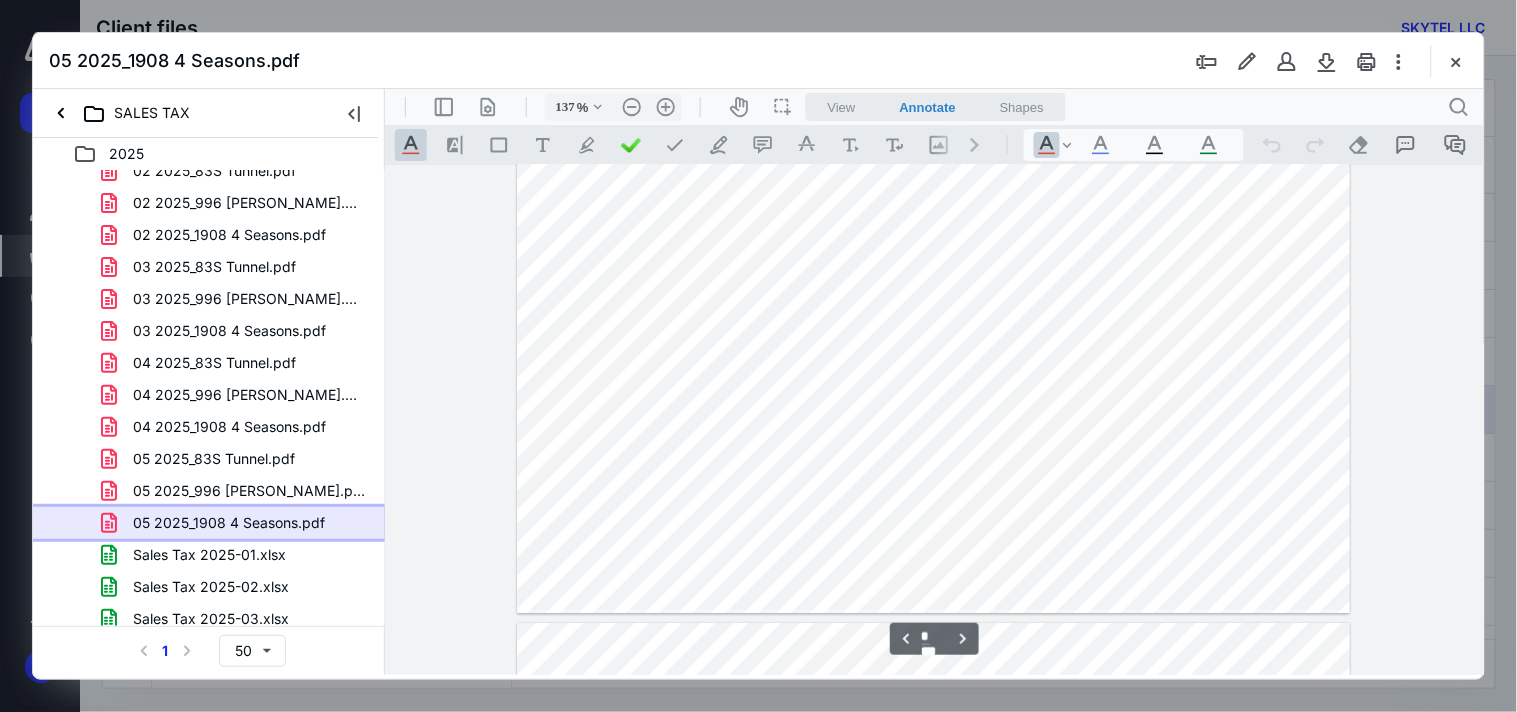 type on "162" 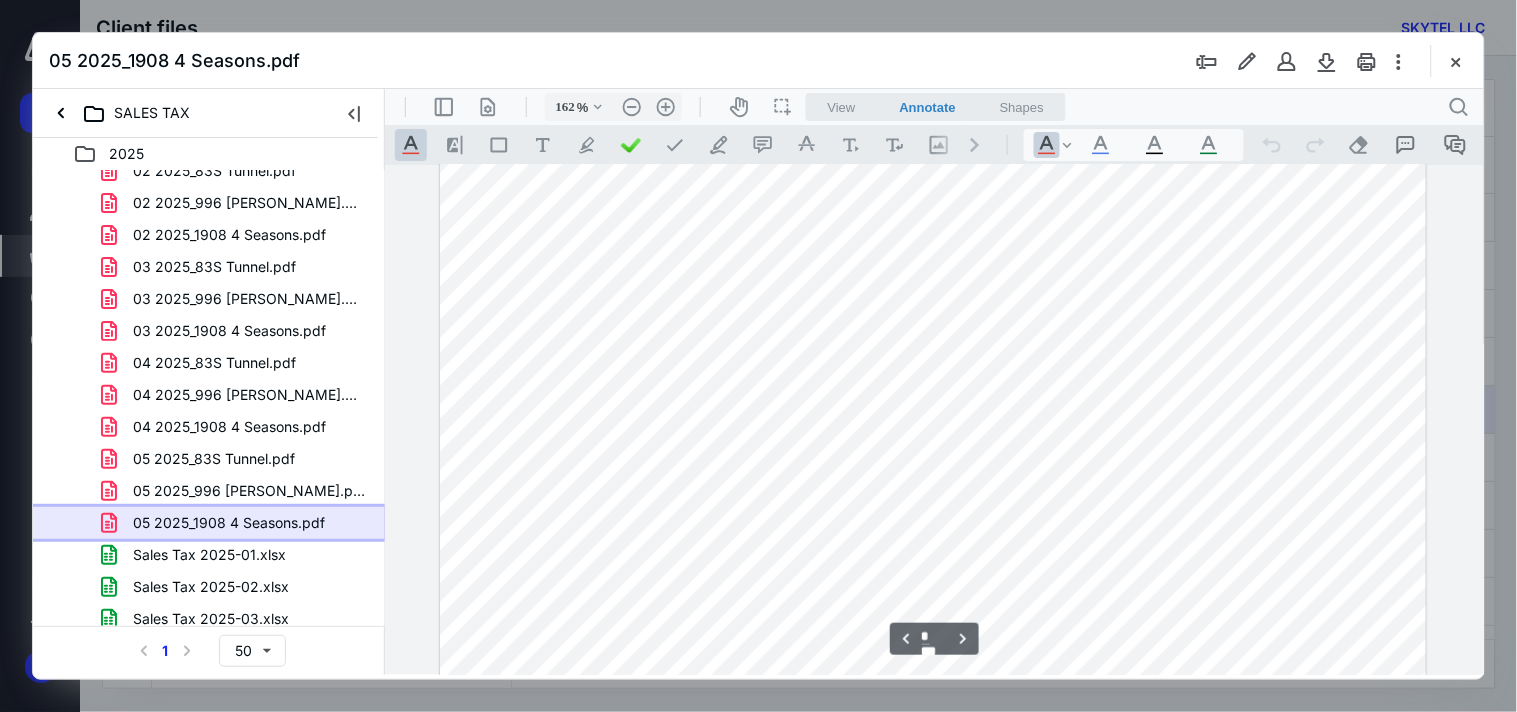 scroll, scrollTop: 1768, scrollLeft: 0, axis: vertical 